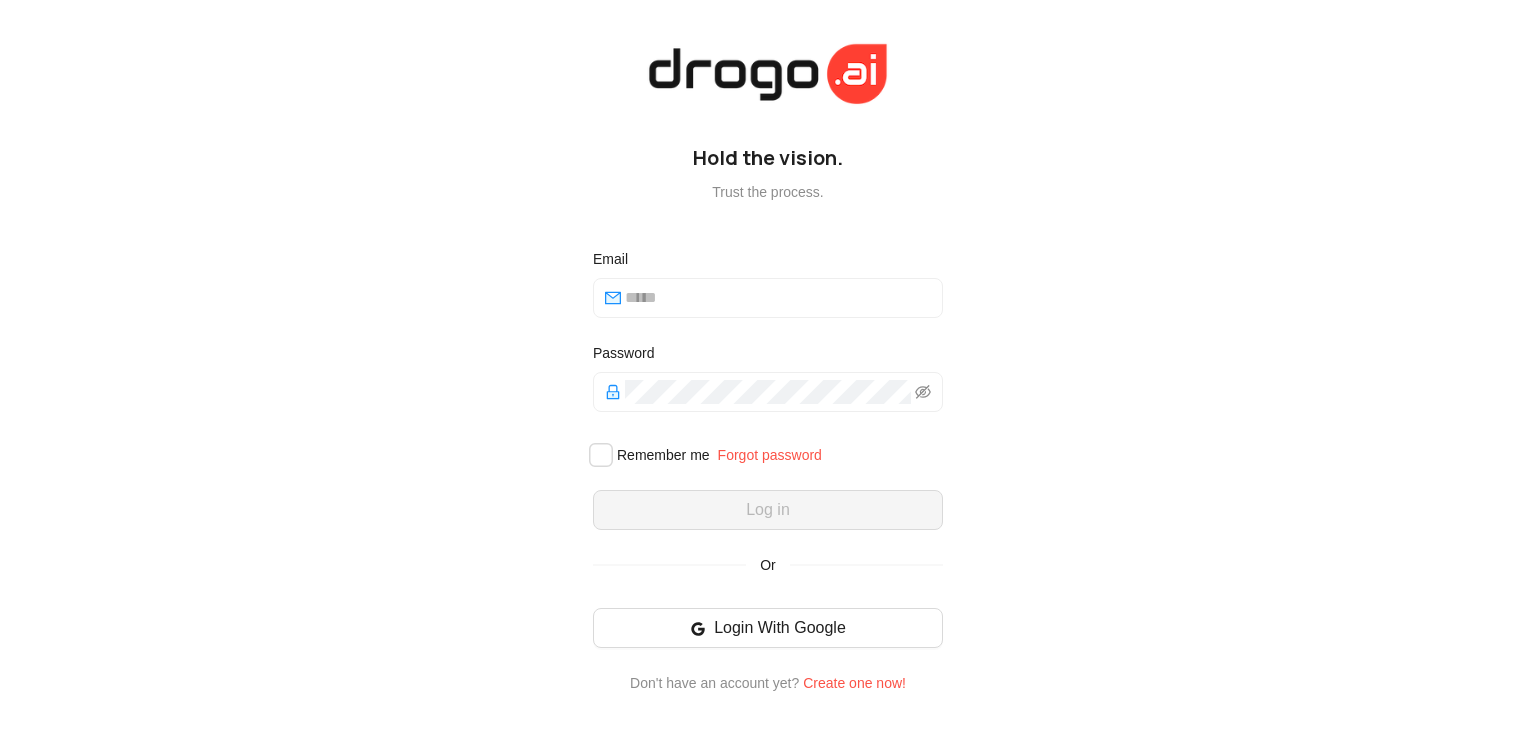 scroll, scrollTop: 0, scrollLeft: 0, axis: both 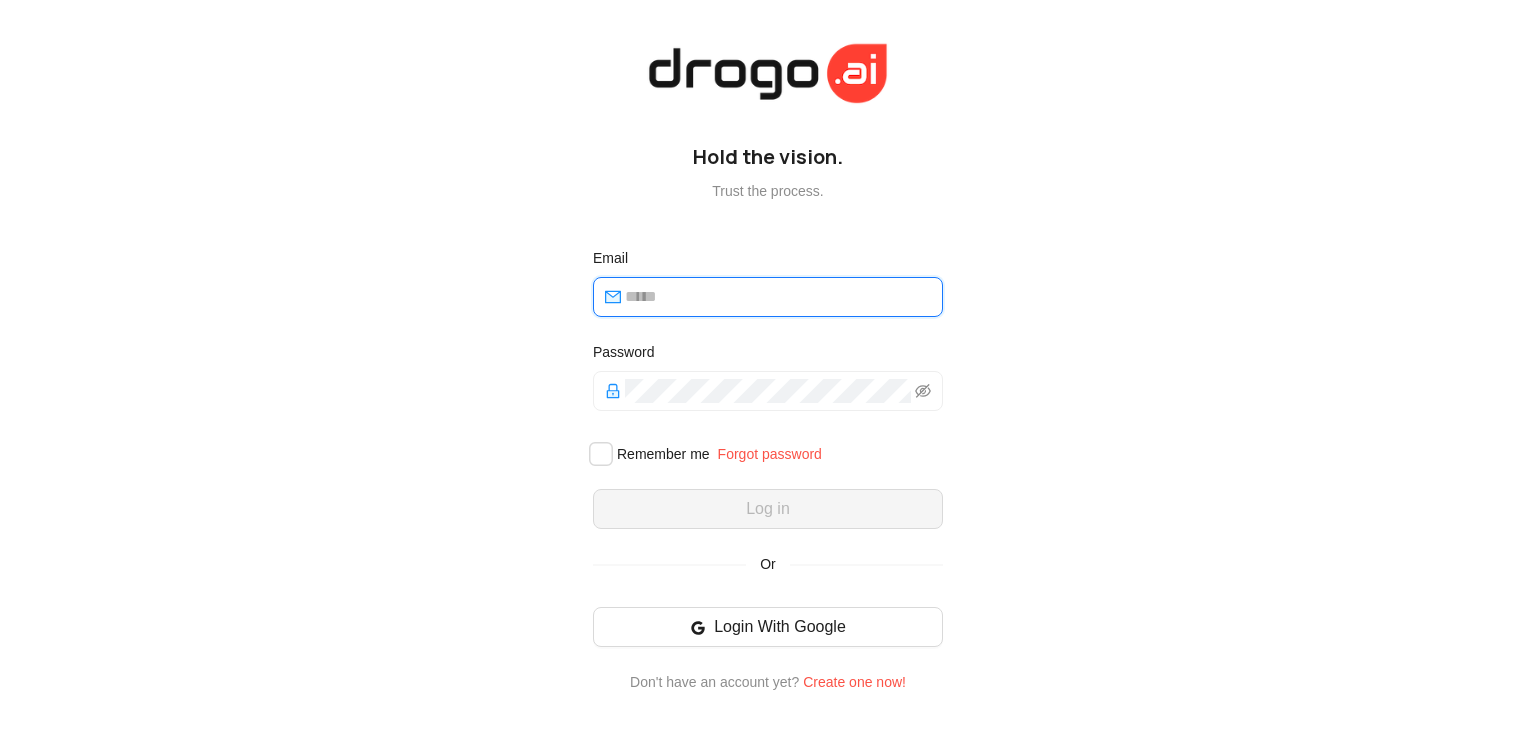 type on "**********" 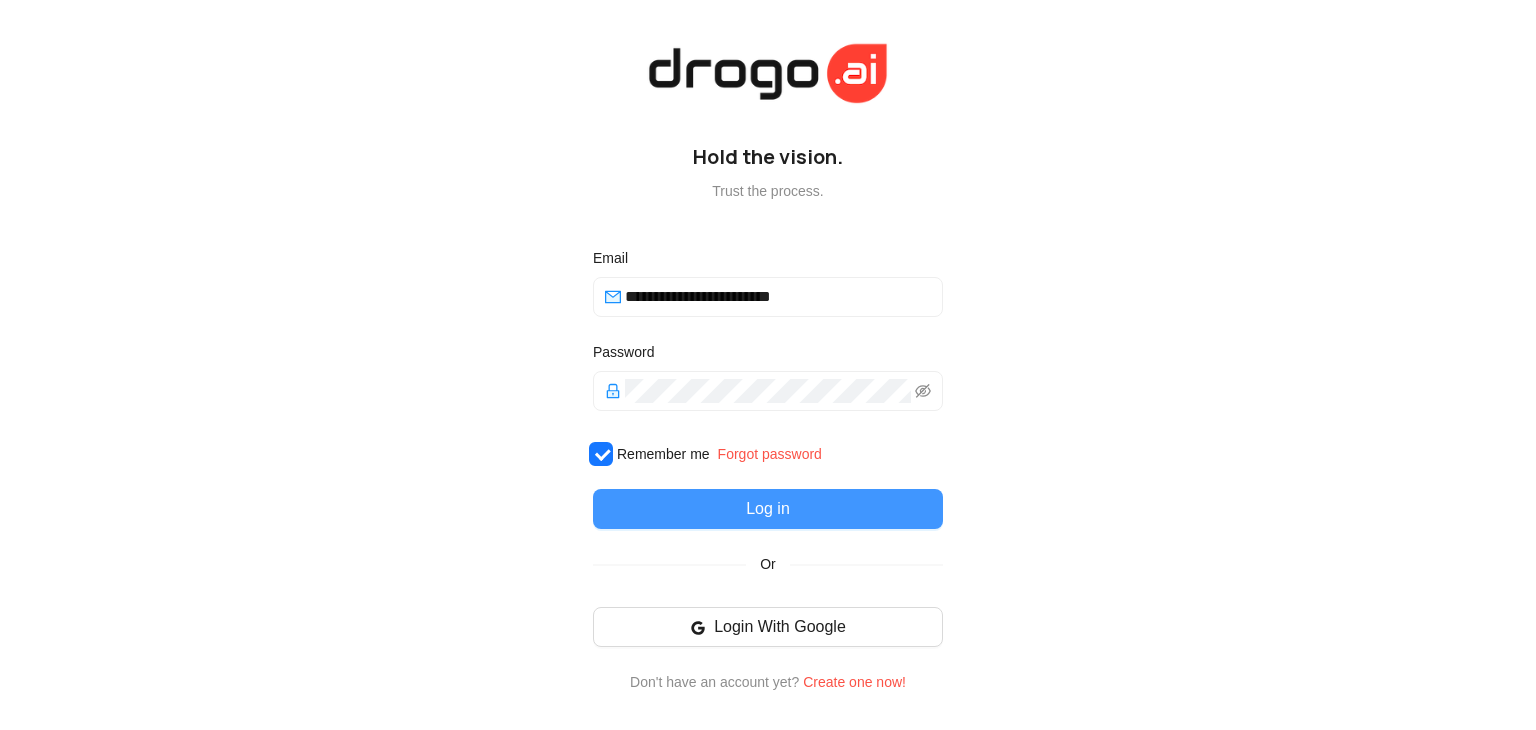 click on "Log in" at bounding box center [768, 509] 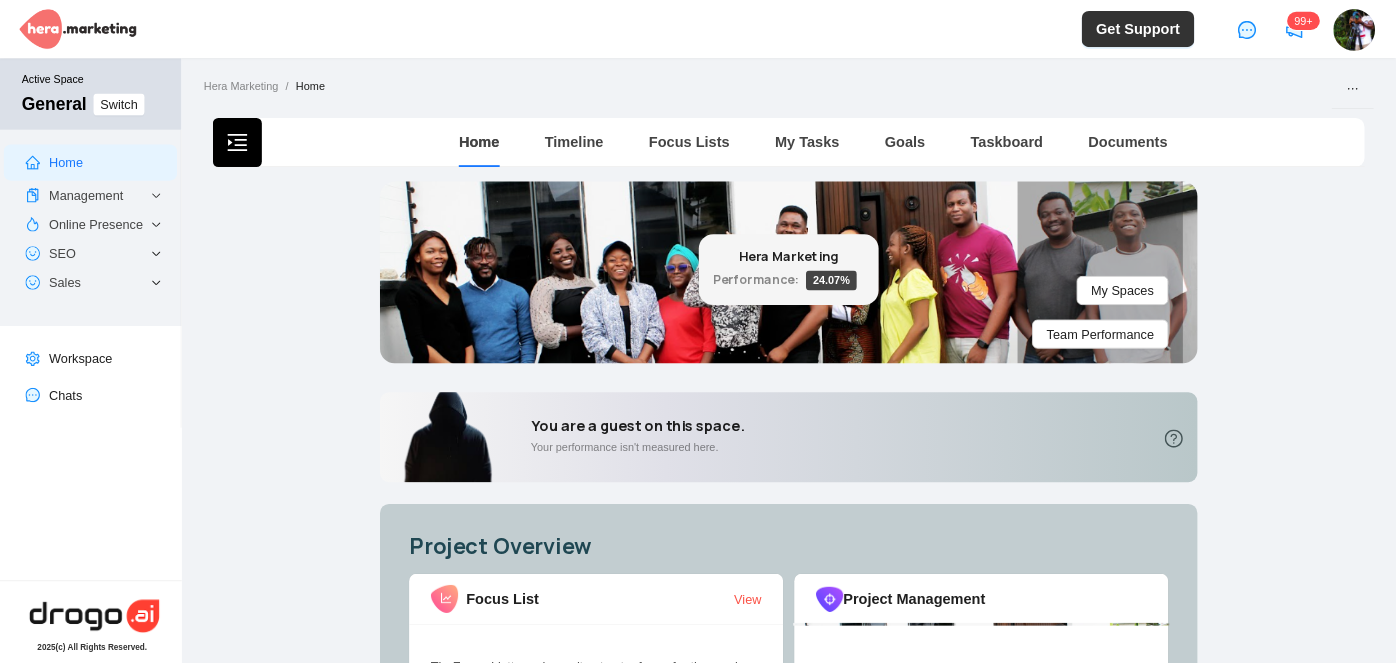 scroll, scrollTop: 0, scrollLeft: 0, axis: both 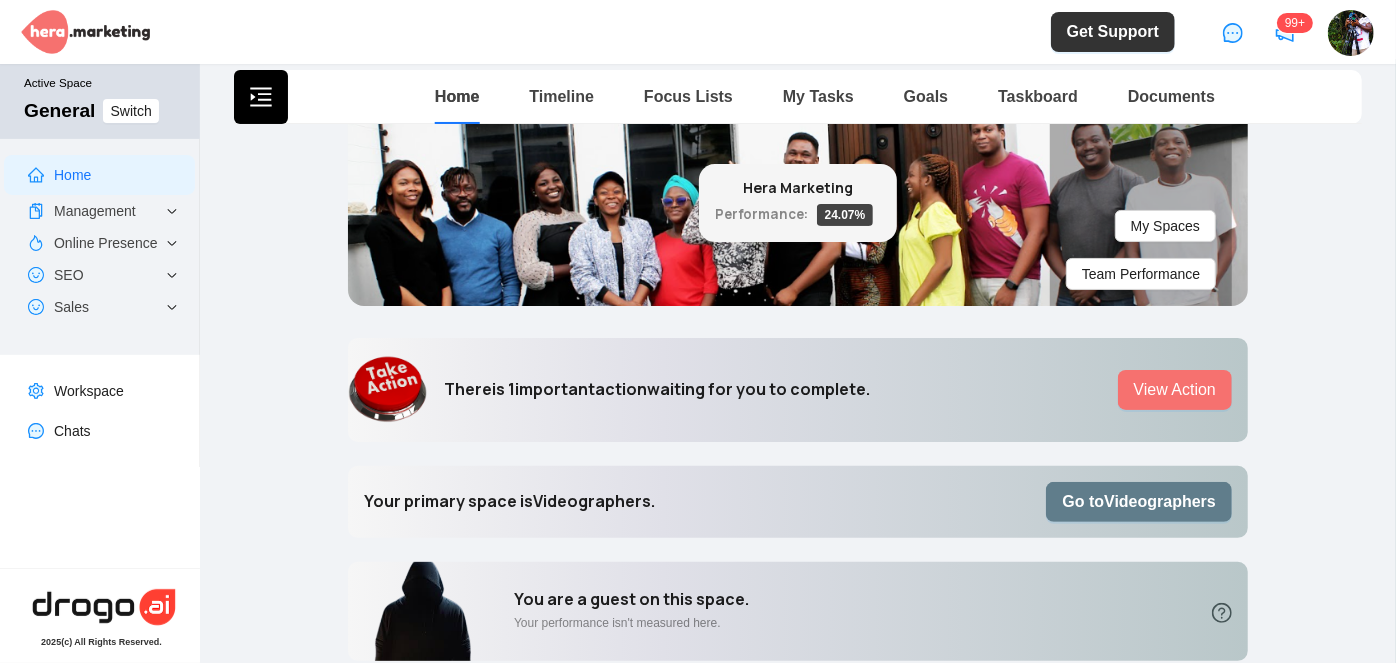click on "Go to  Videographers" at bounding box center [1139, 501] 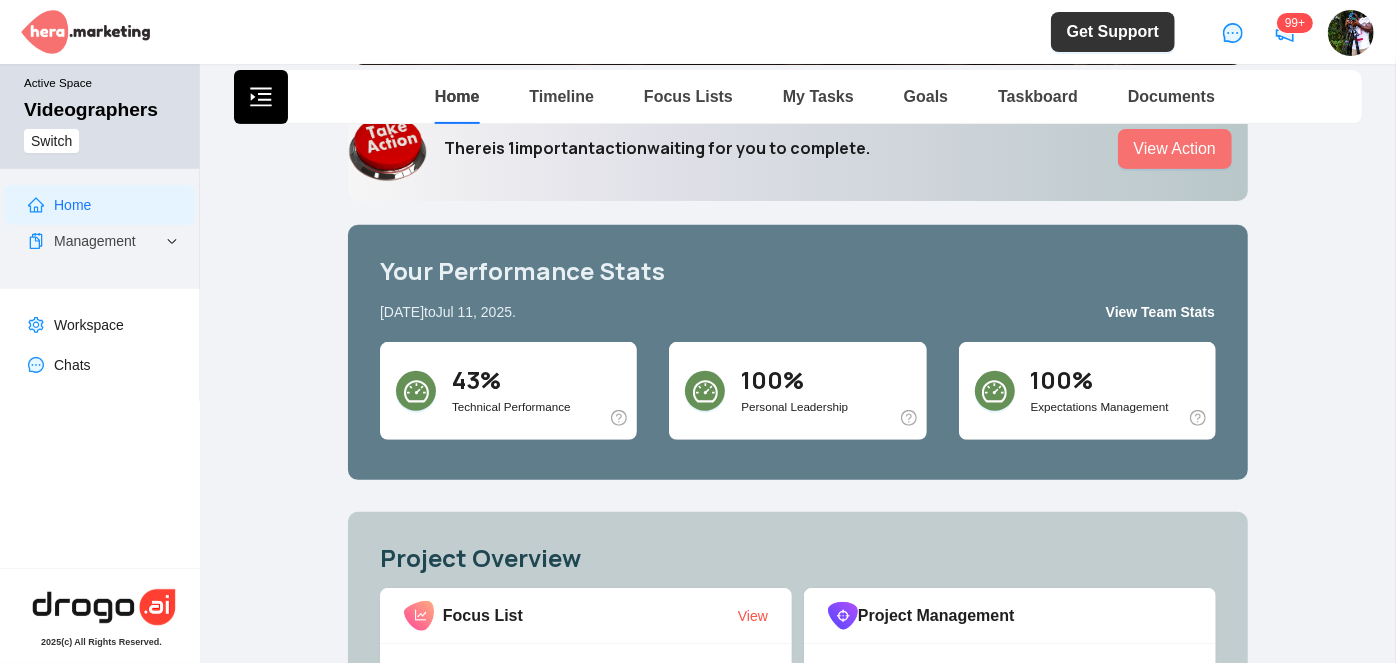 scroll, scrollTop: 272, scrollLeft: 0, axis: vertical 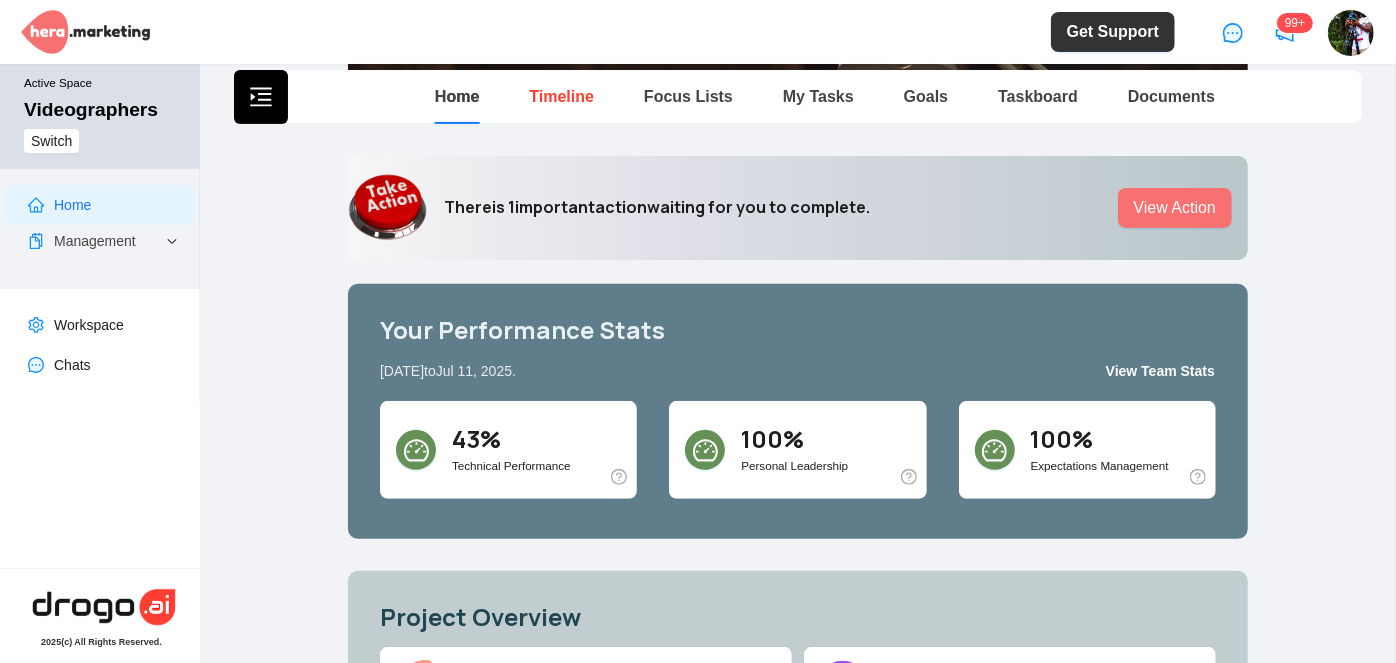 click on "Timeline" at bounding box center [561, 96] 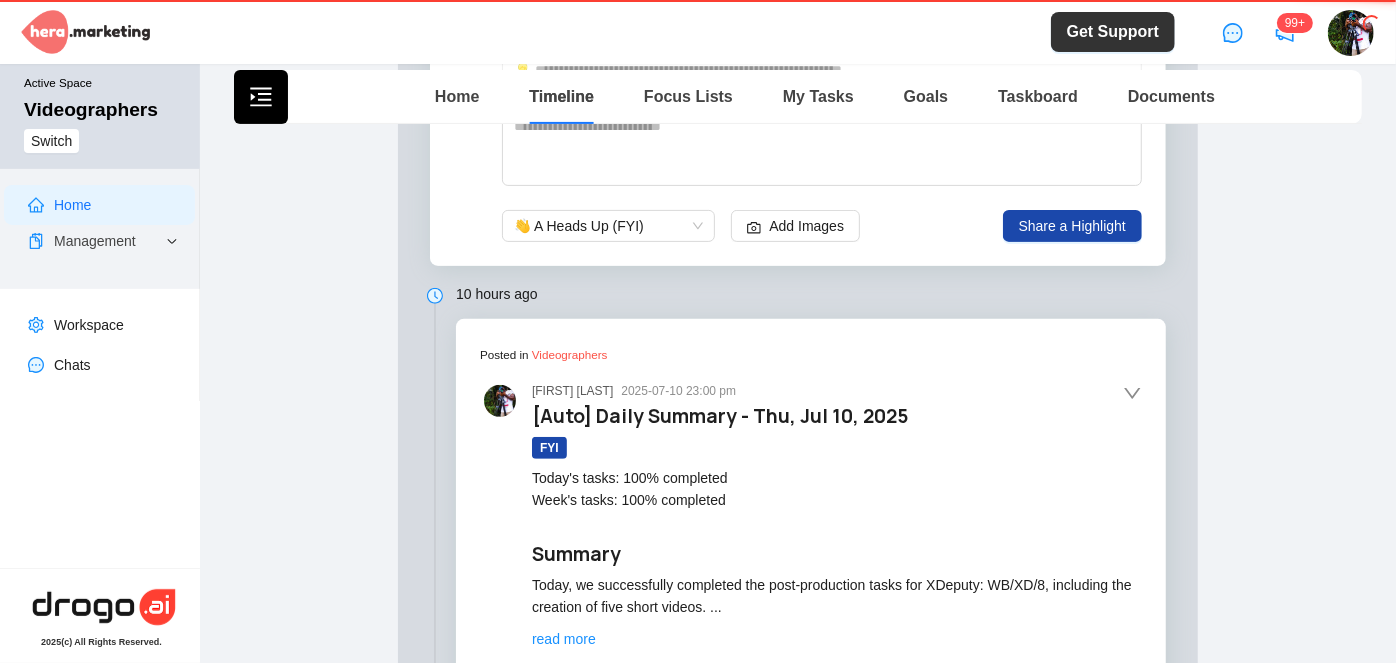 type 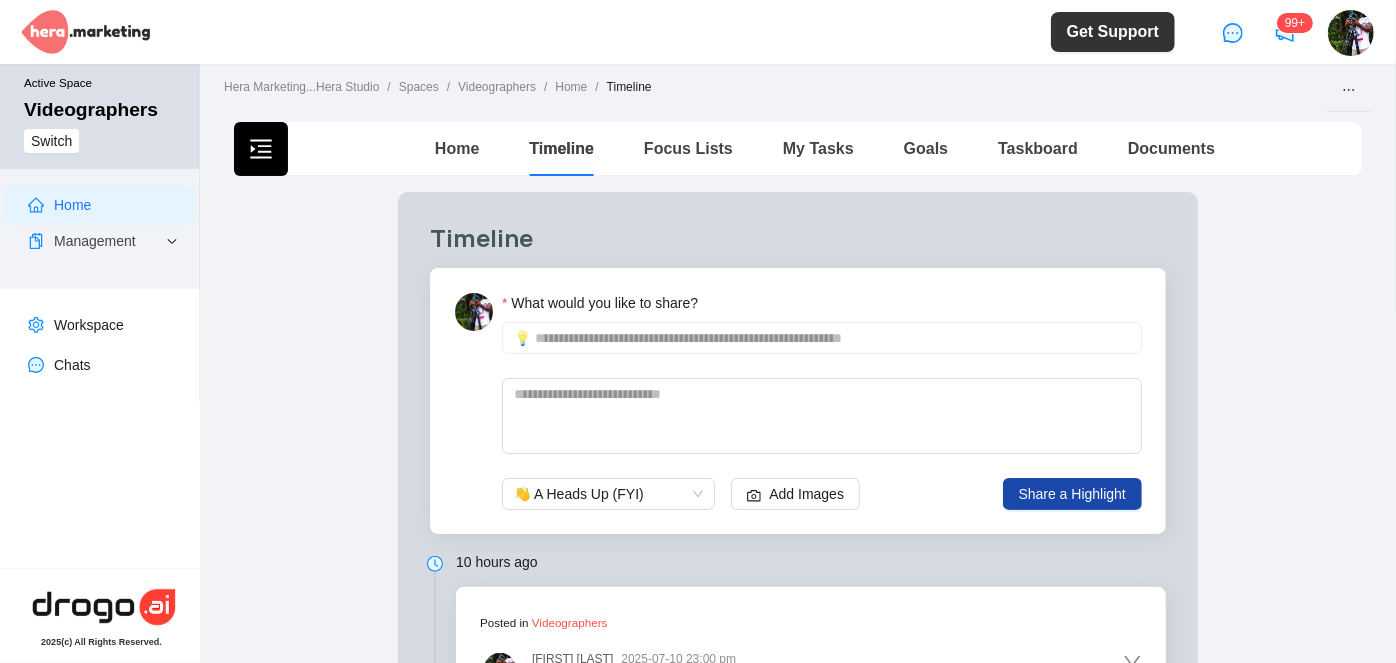 scroll, scrollTop: 0, scrollLeft: 0, axis: both 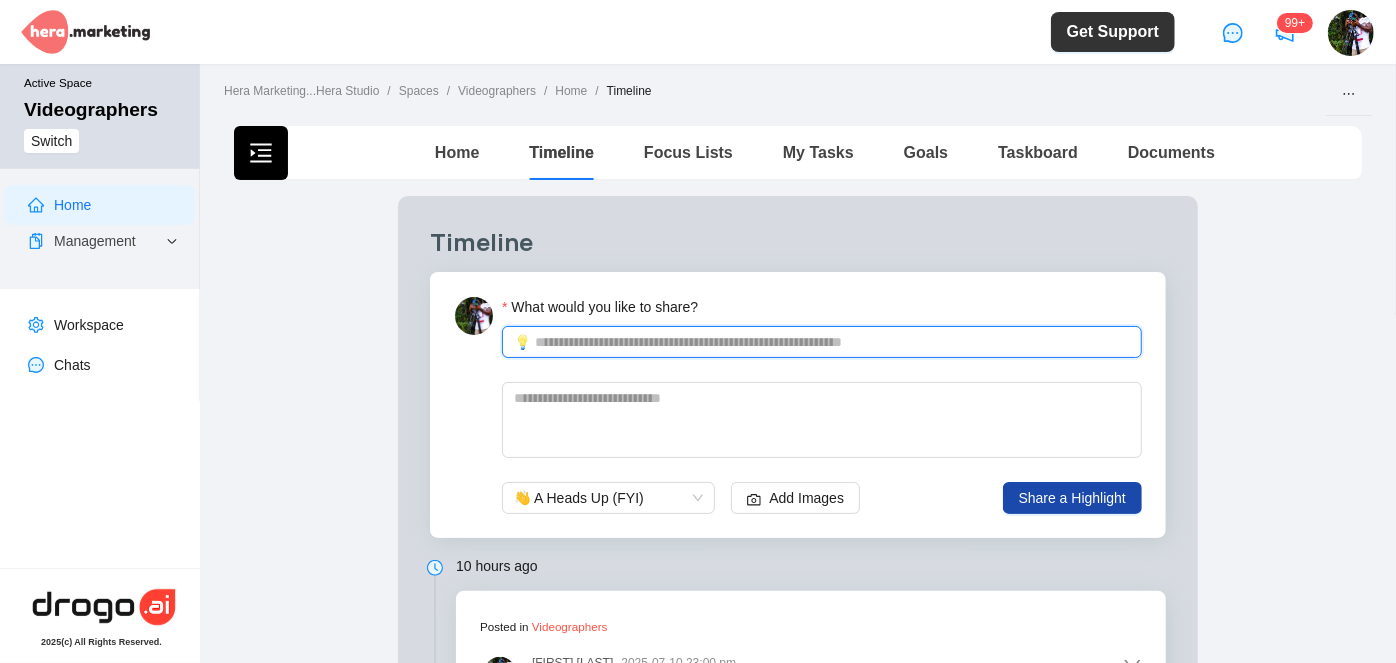click on "What would you like to share?" at bounding box center (832, 342) 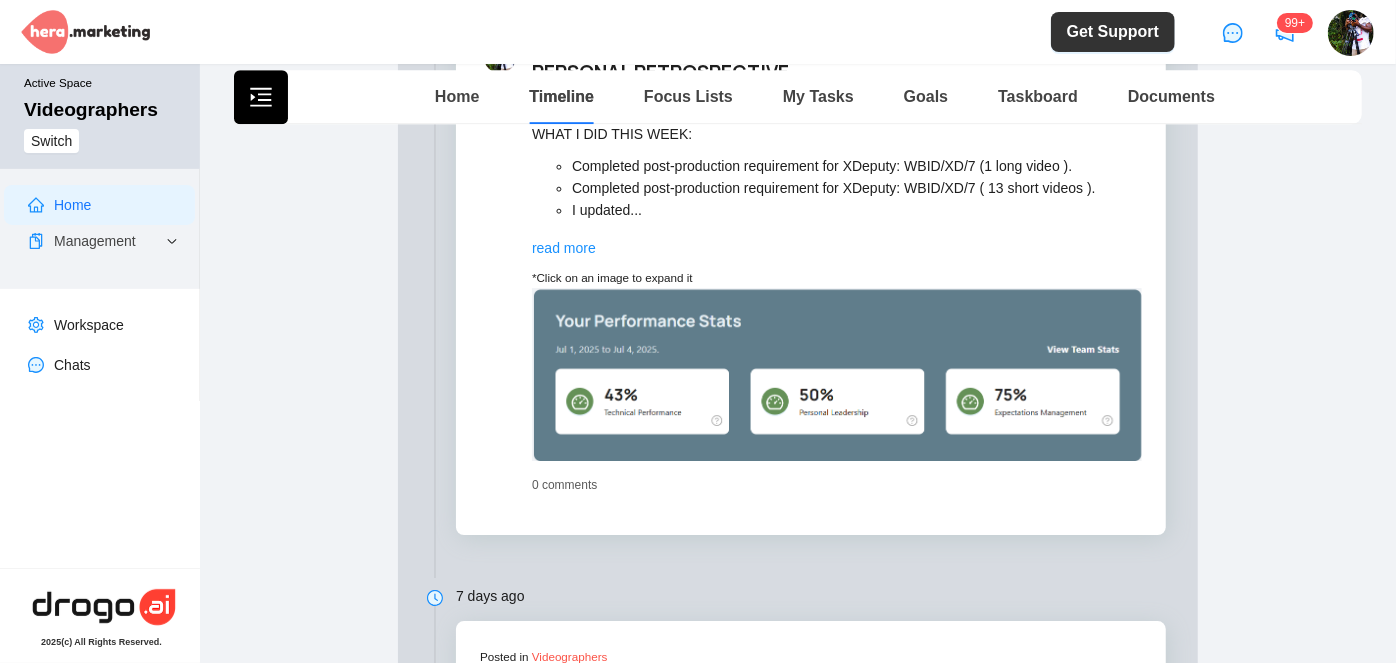 scroll, scrollTop: 2909, scrollLeft: 0, axis: vertical 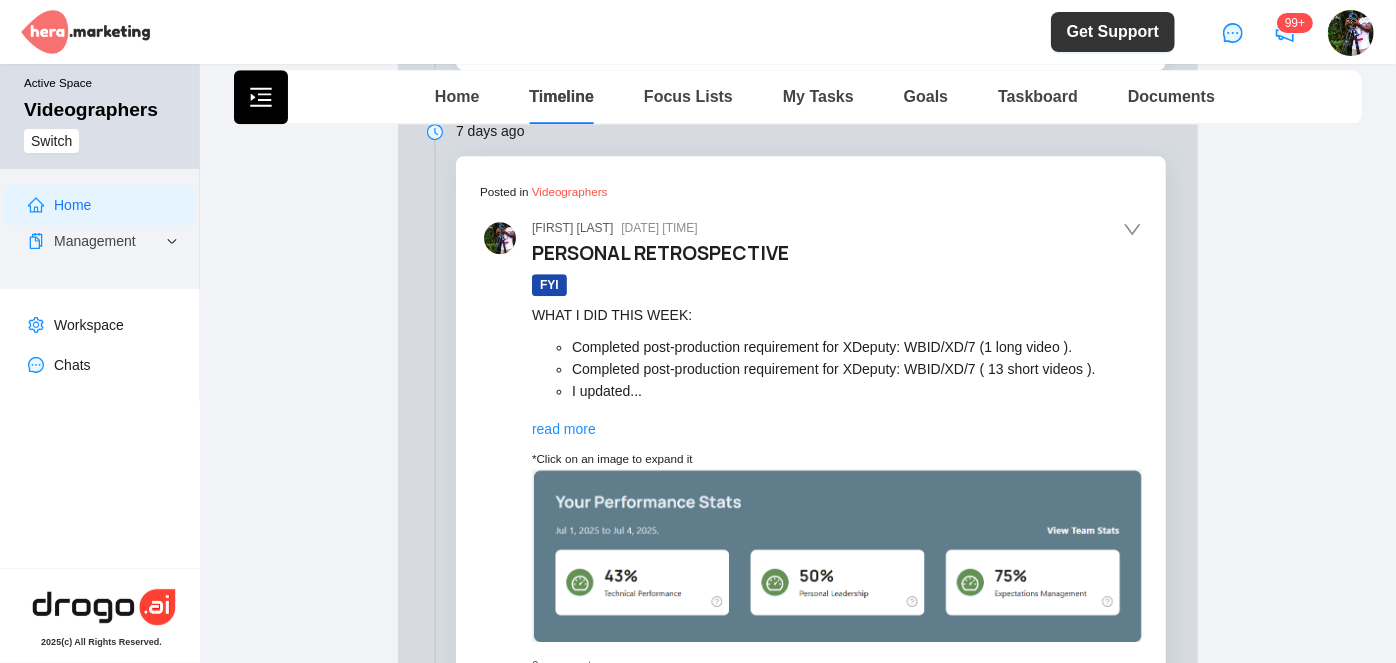 click on "read more" at bounding box center (564, 429) 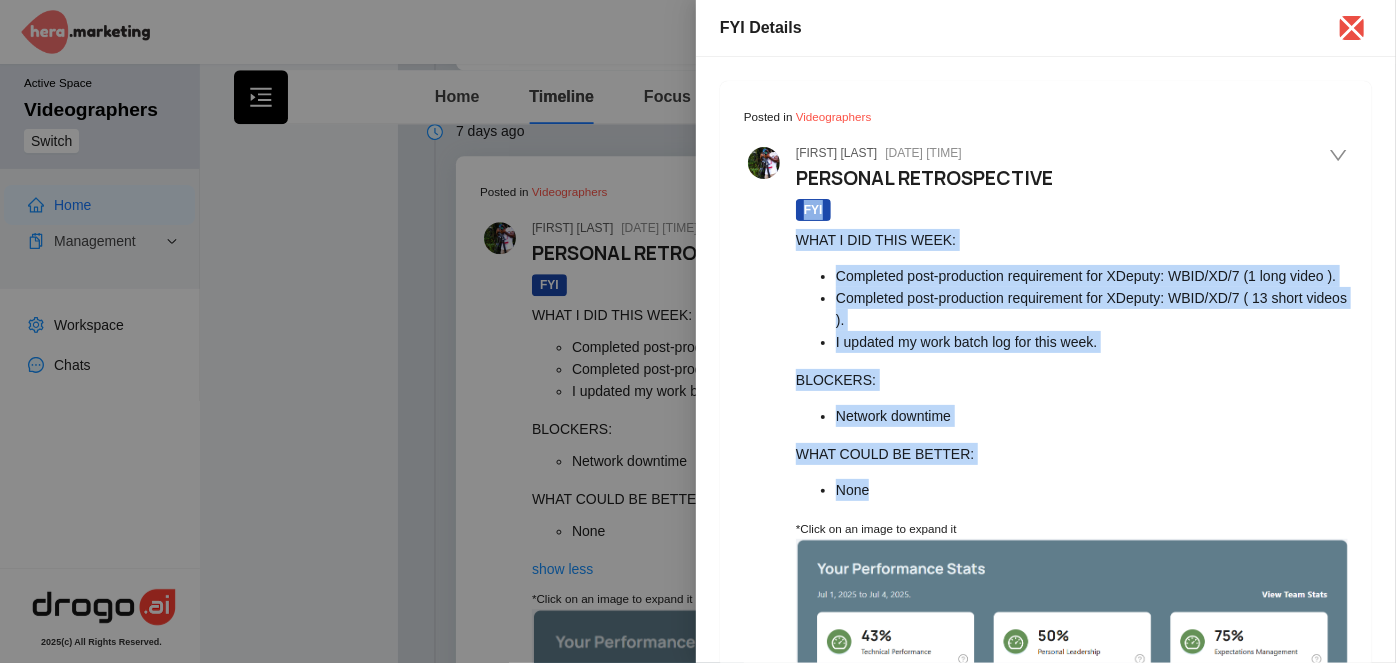 drag, startPoint x: 898, startPoint y: 515, endPoint x: 797, endPoint y: 210, distance: 321.28802 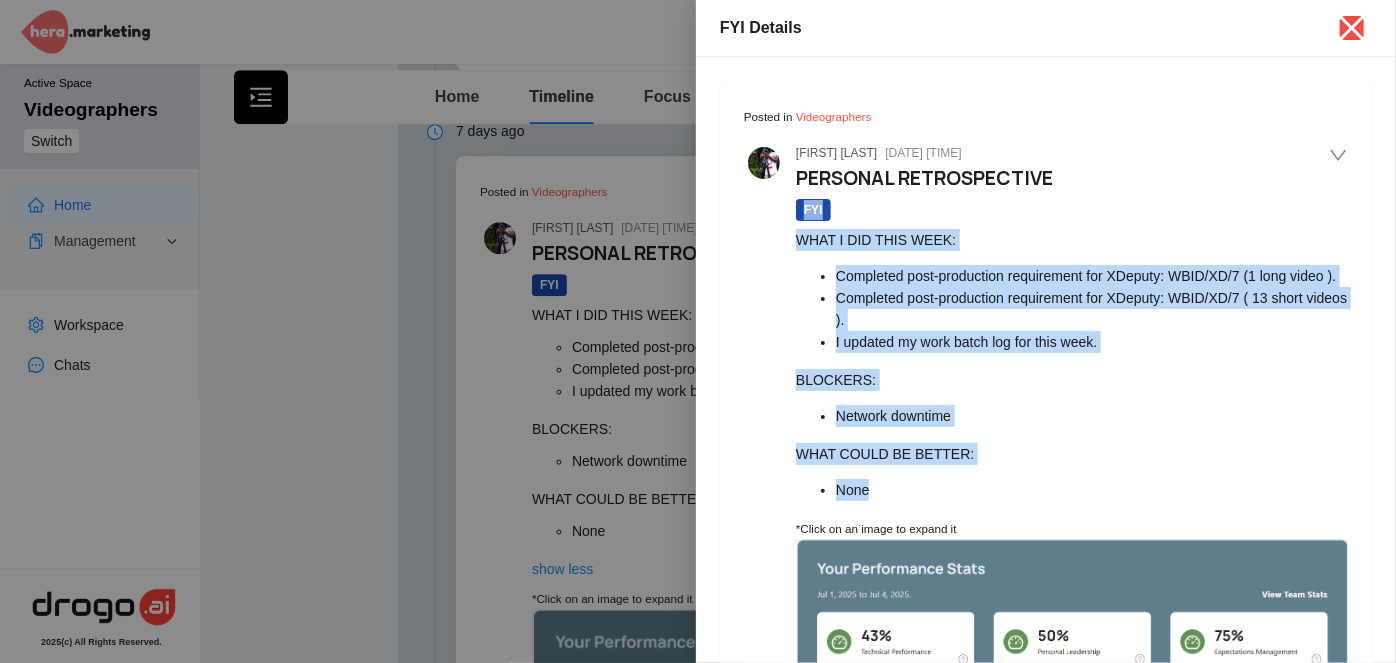 drag, startPoint x: 1345, startPoint y: 27, endPoint x: 677, endPoint y: 374, distance: 752.7503 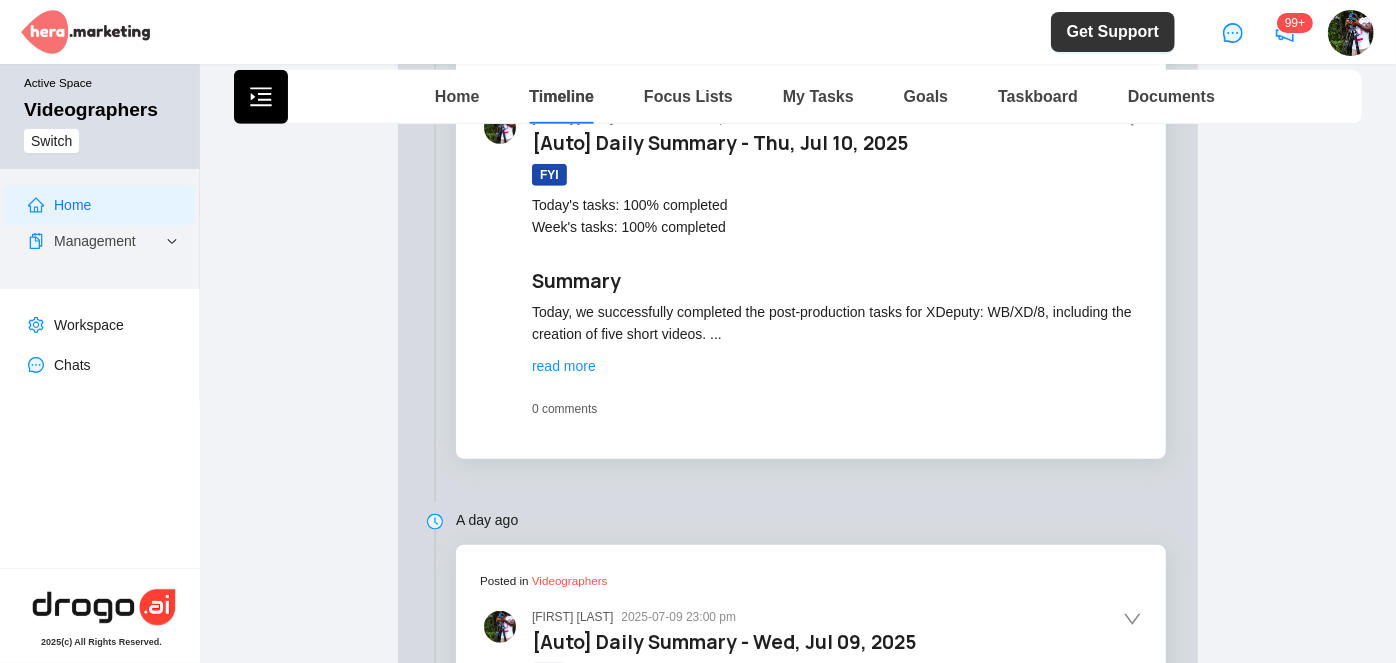 scroll, scrollTop: 0, scrollLeft: 0, axis: both 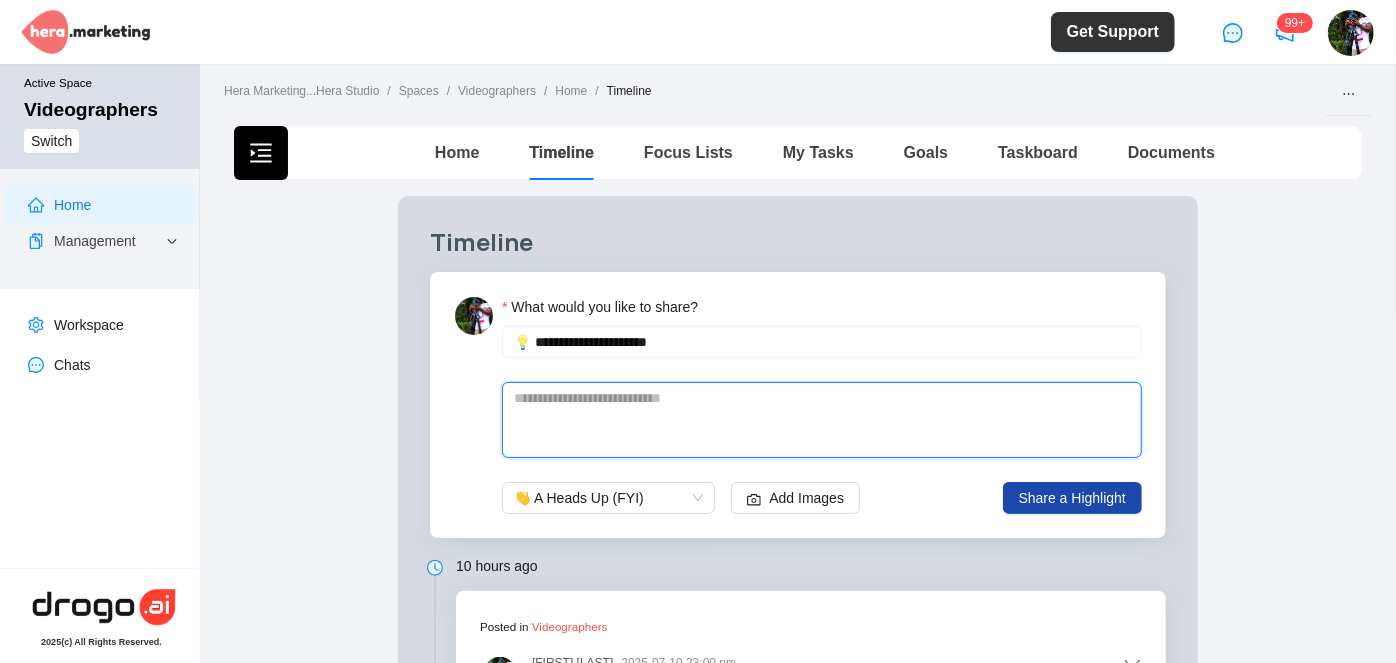 click at bounding box center (822, 420) 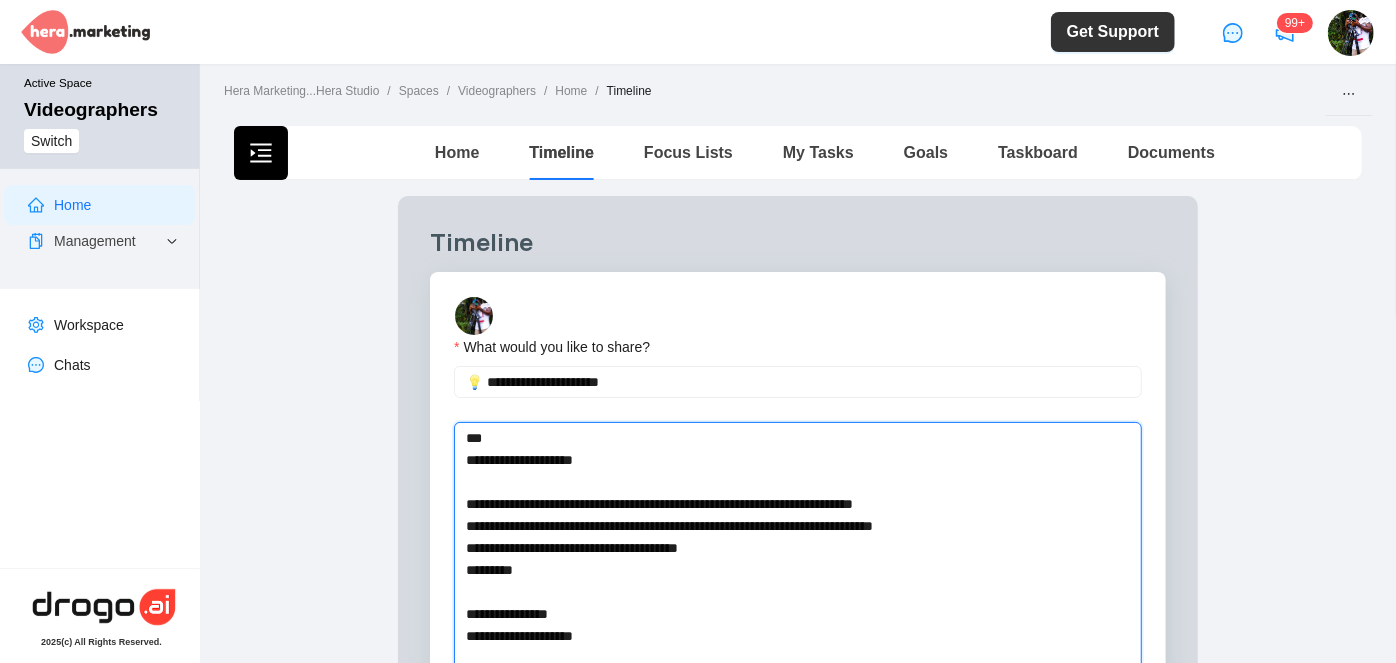 drag, startPoint x: 551, startPoint y: 395, endPoint x: 507, endPoint y: 399, distance: 44.181442 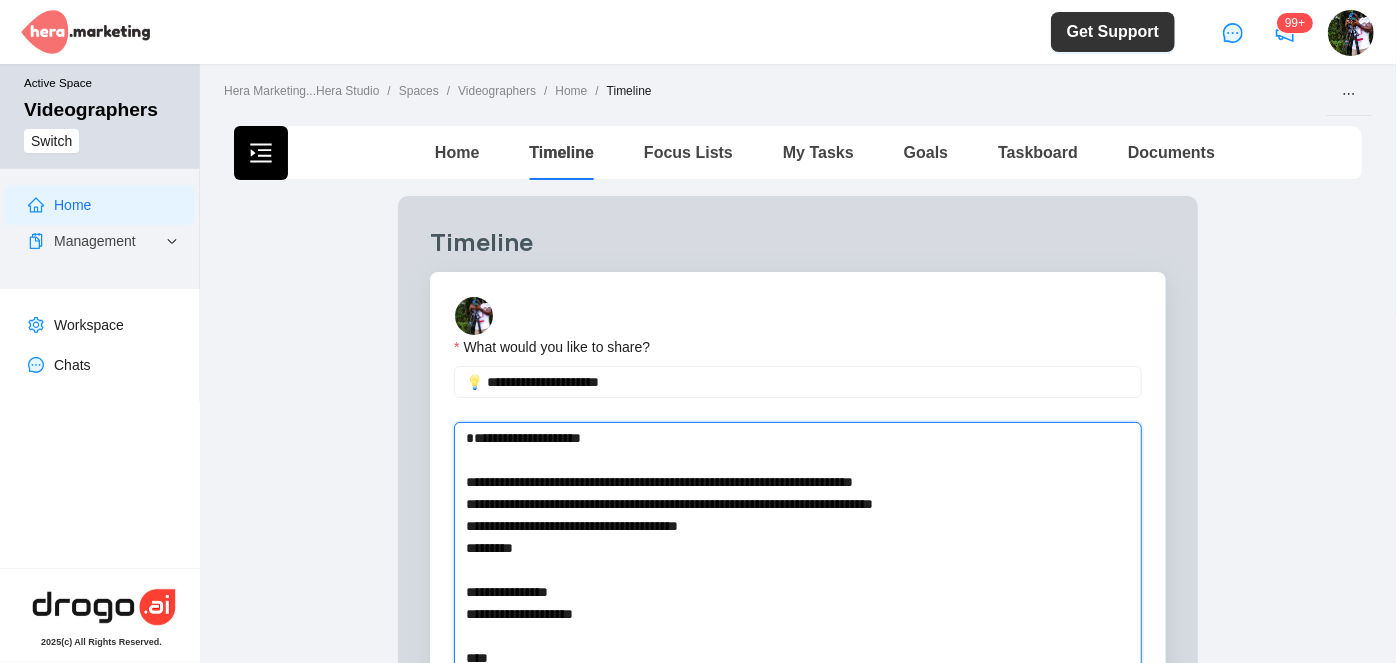 type 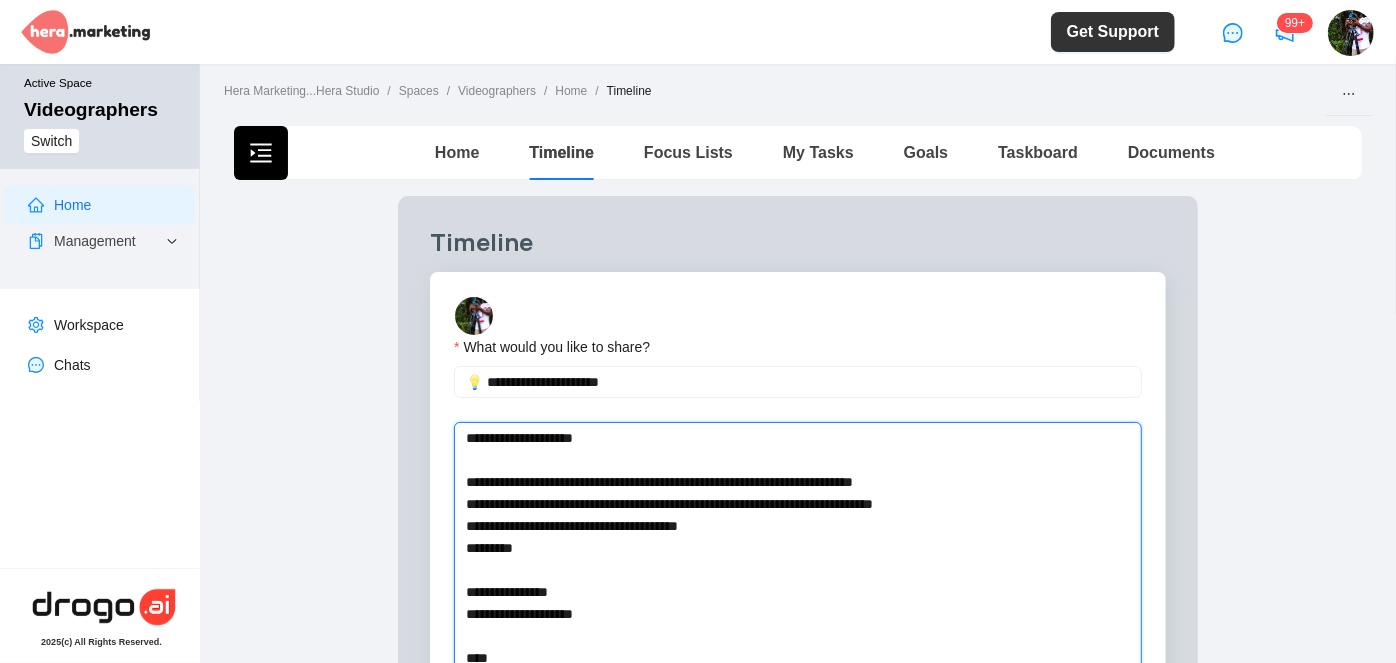 drag, startPoint x: 506, startPoint y: 441, endPoint x: 560, endPoint y: 483, distance: 68.41052 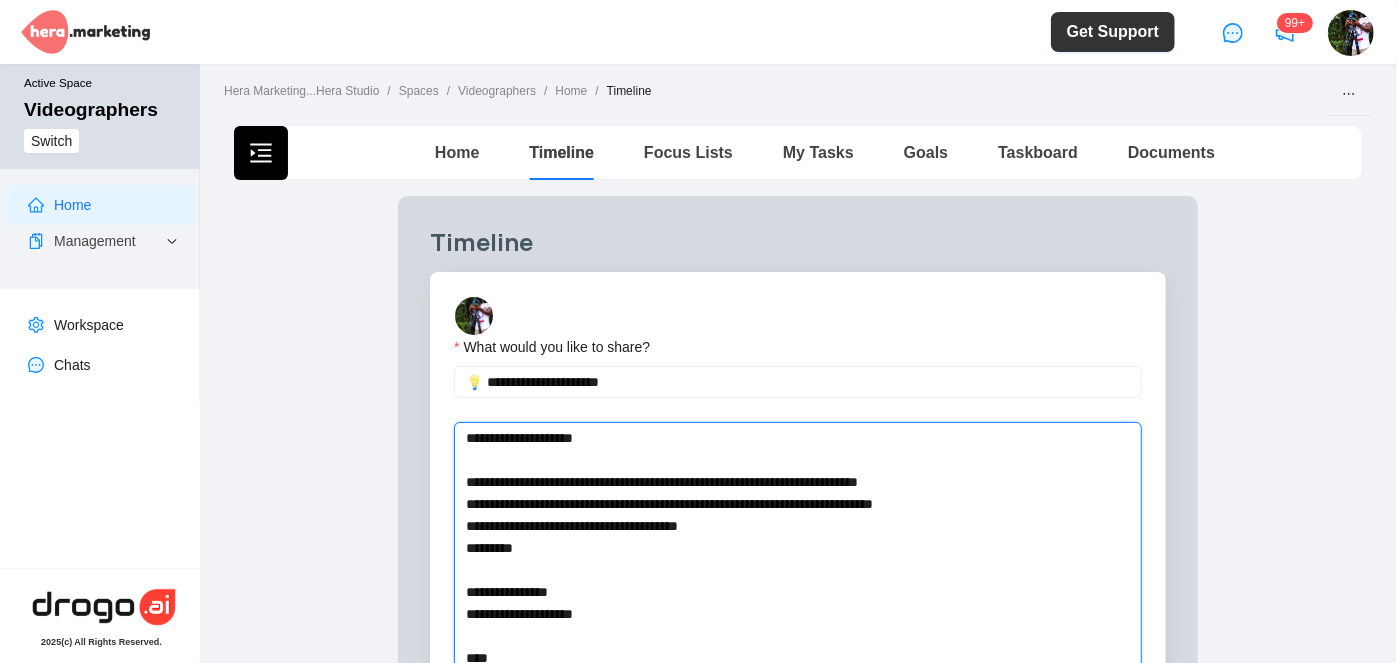 type 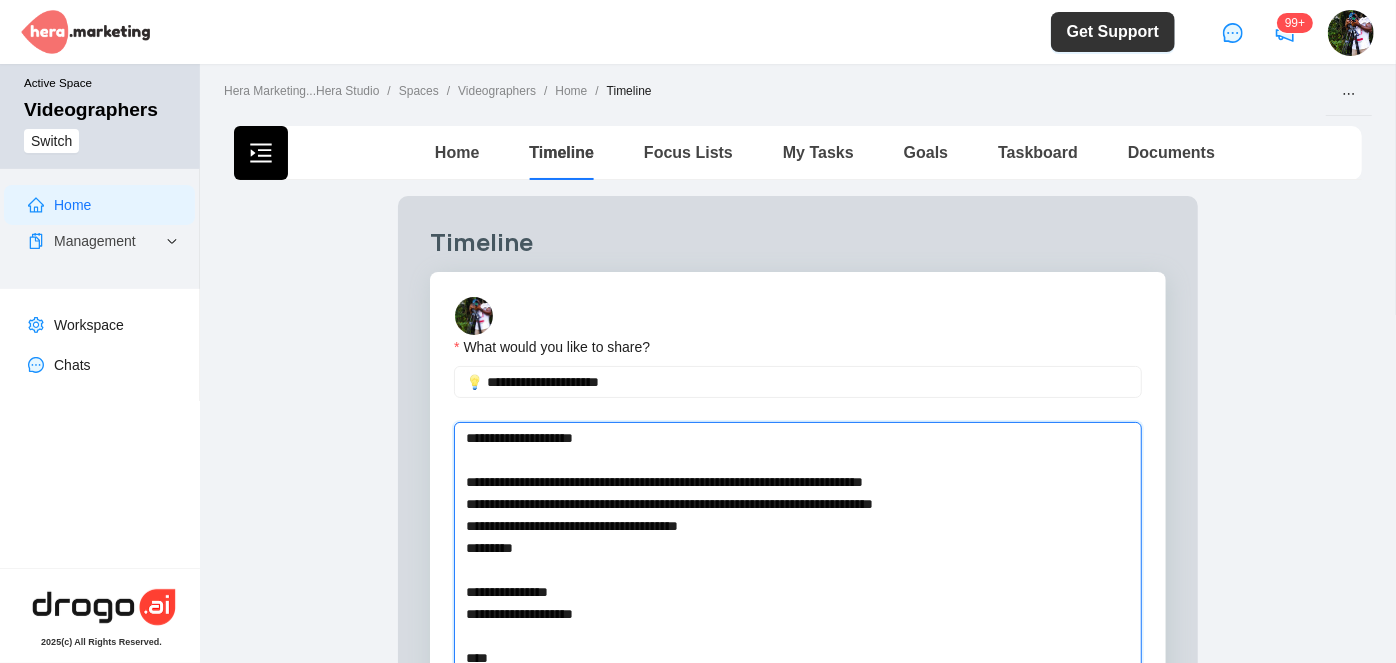 click on "**********" at bounding box center [774, 548] 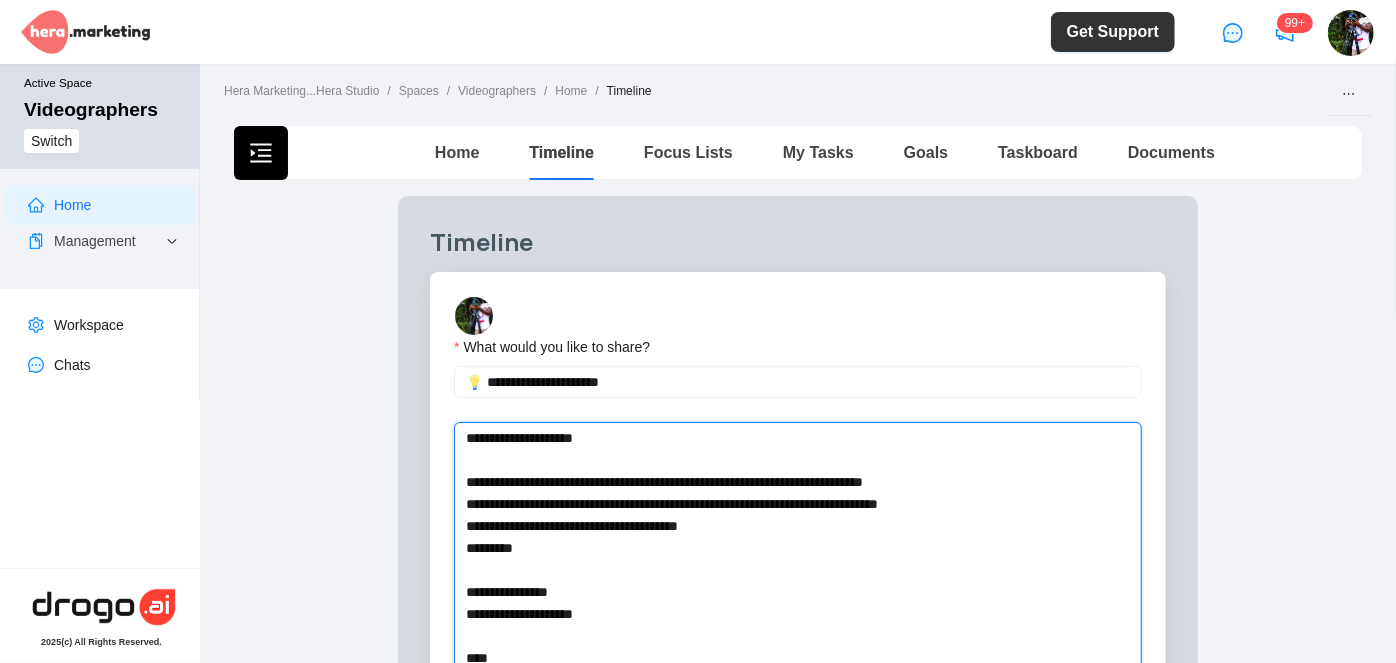 type 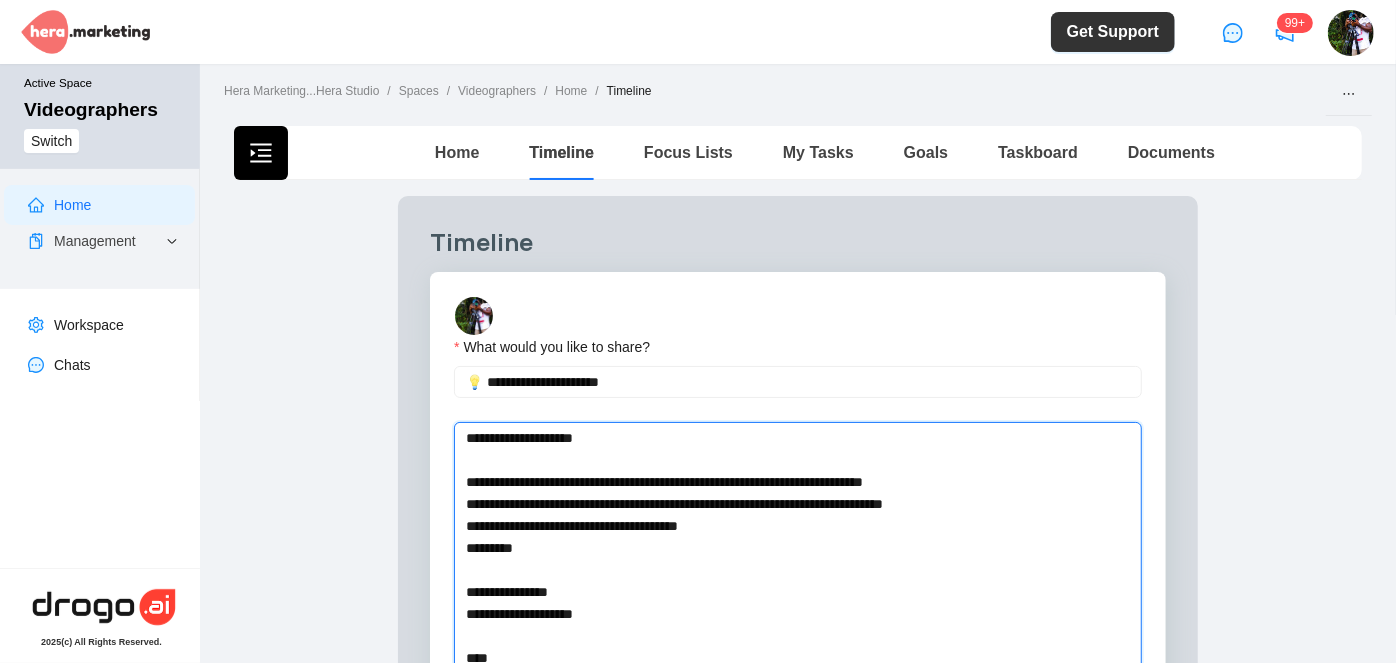 click on "**********" at bounding box center (774, 548) 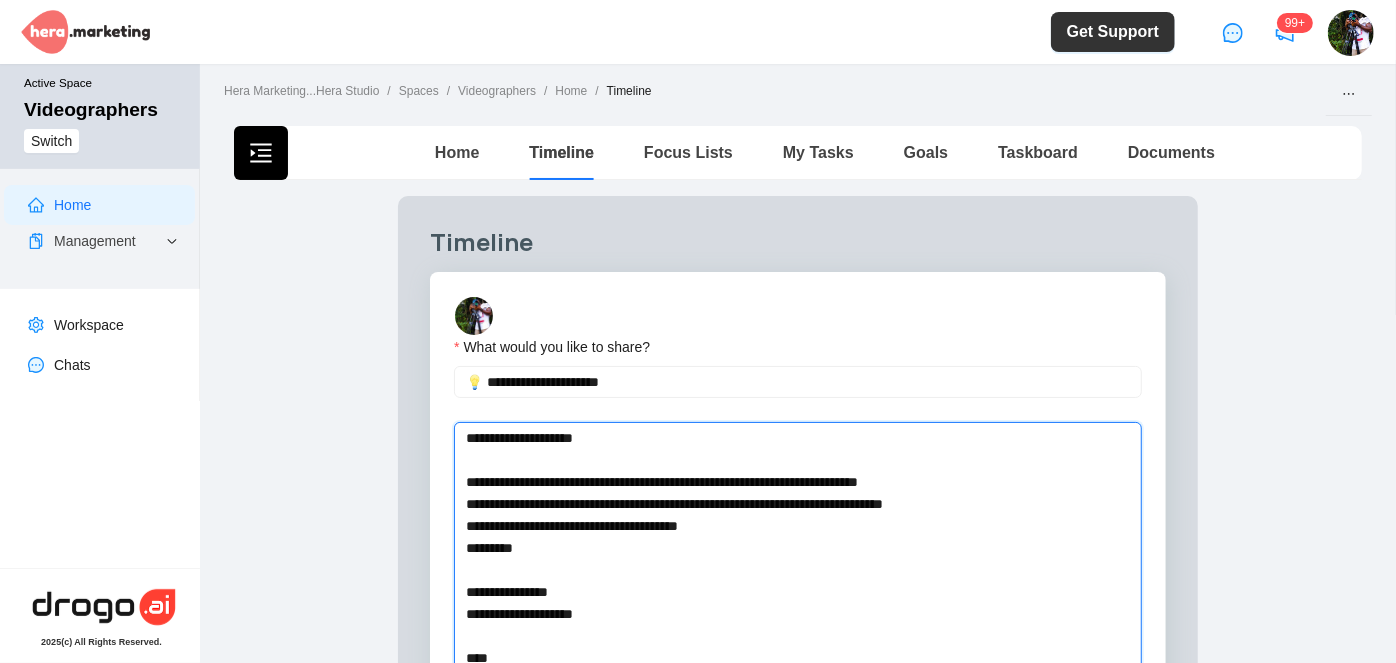 type 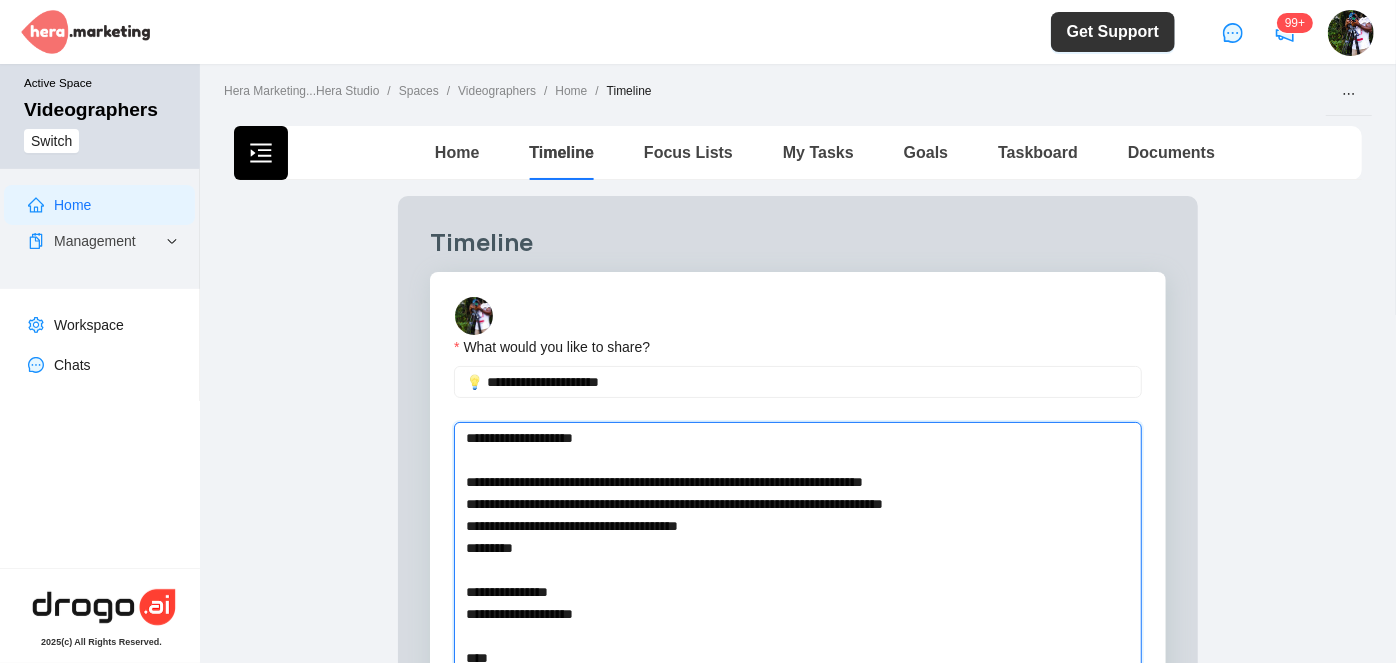 click on "**********" at bounding box center [774, 548] 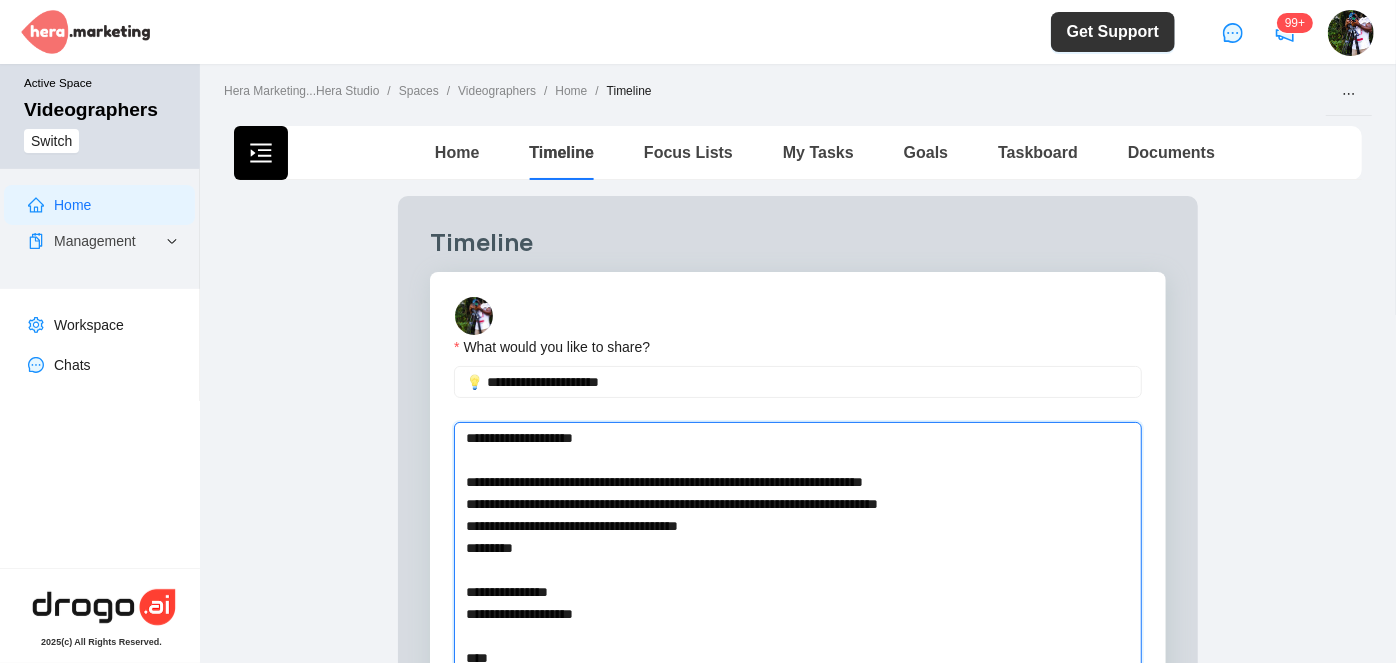 type 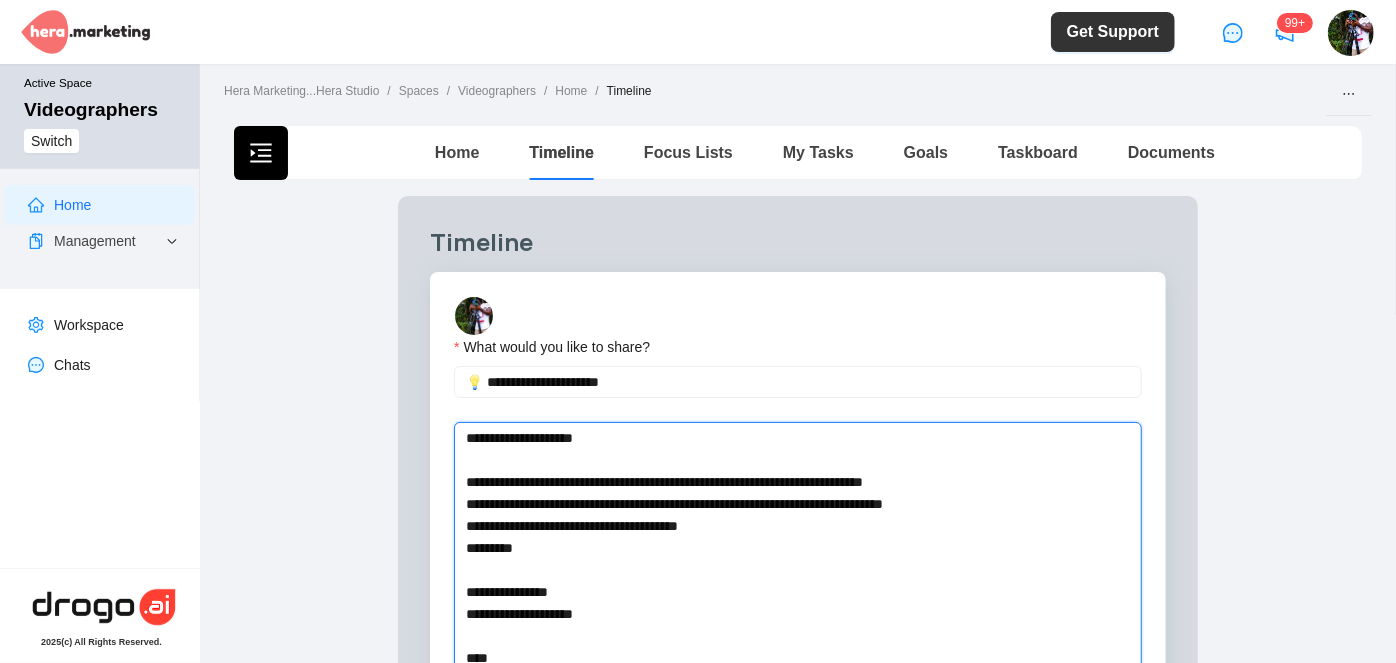 click on "**********" at bounding box center (774, 548) 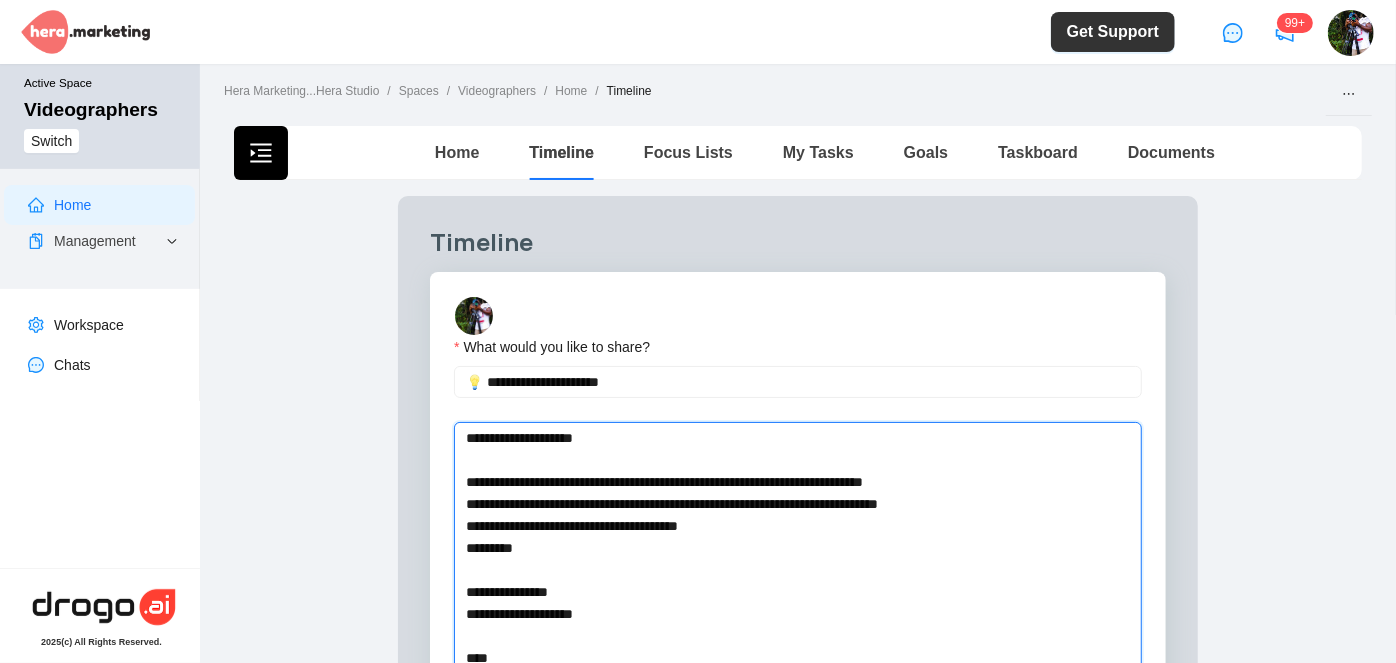 type 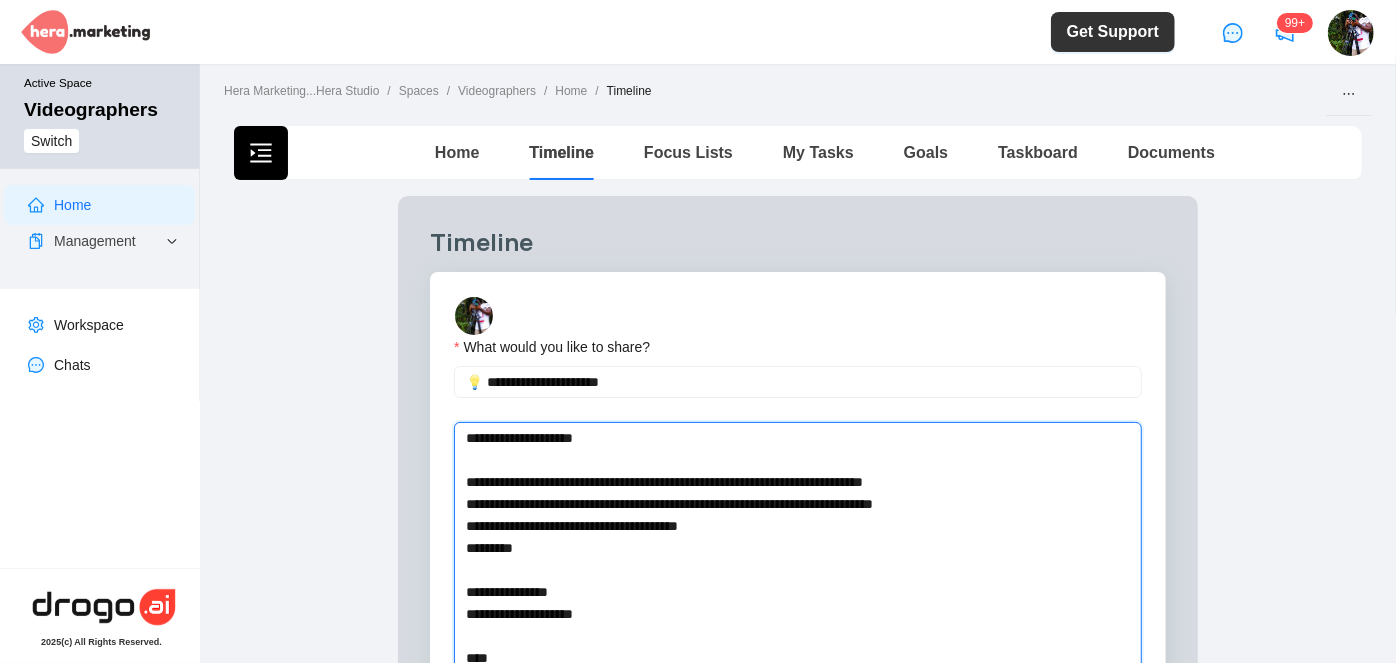 type 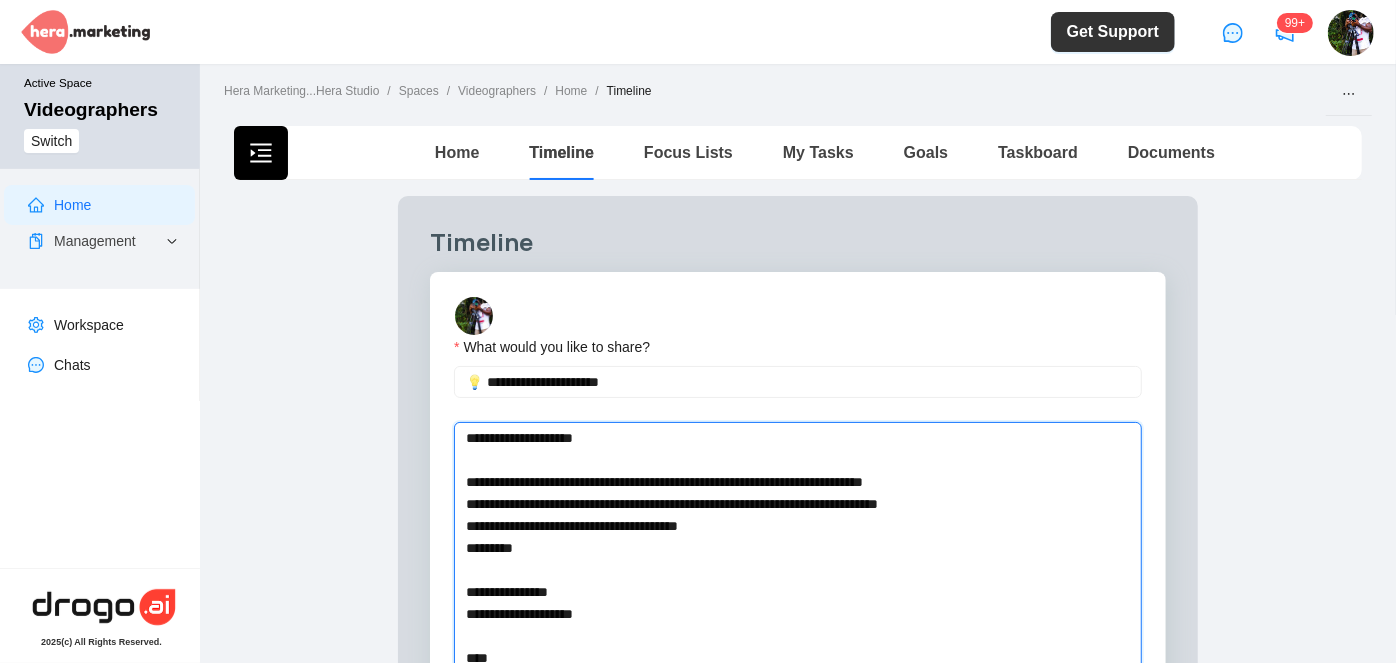 drag, startPoint x: 789, startPoint y: 488, endPoint x: 497, endPoint y: 491, distance: 292.0154 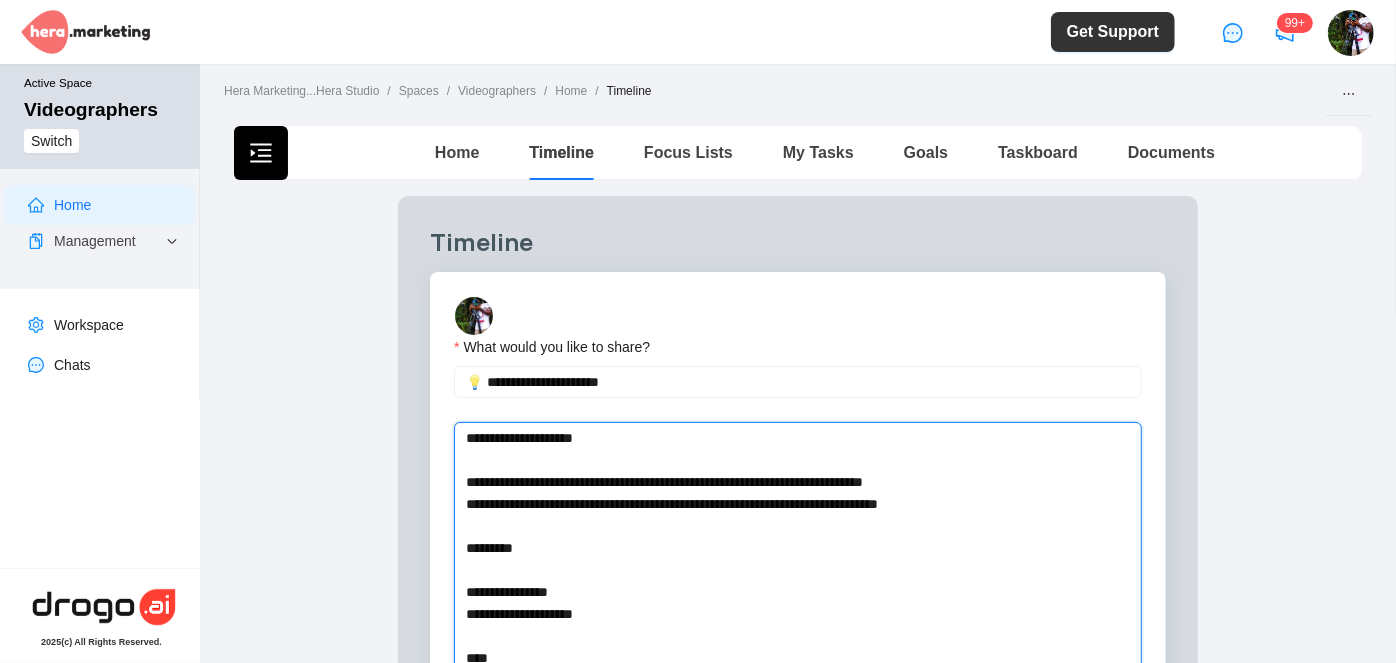 type 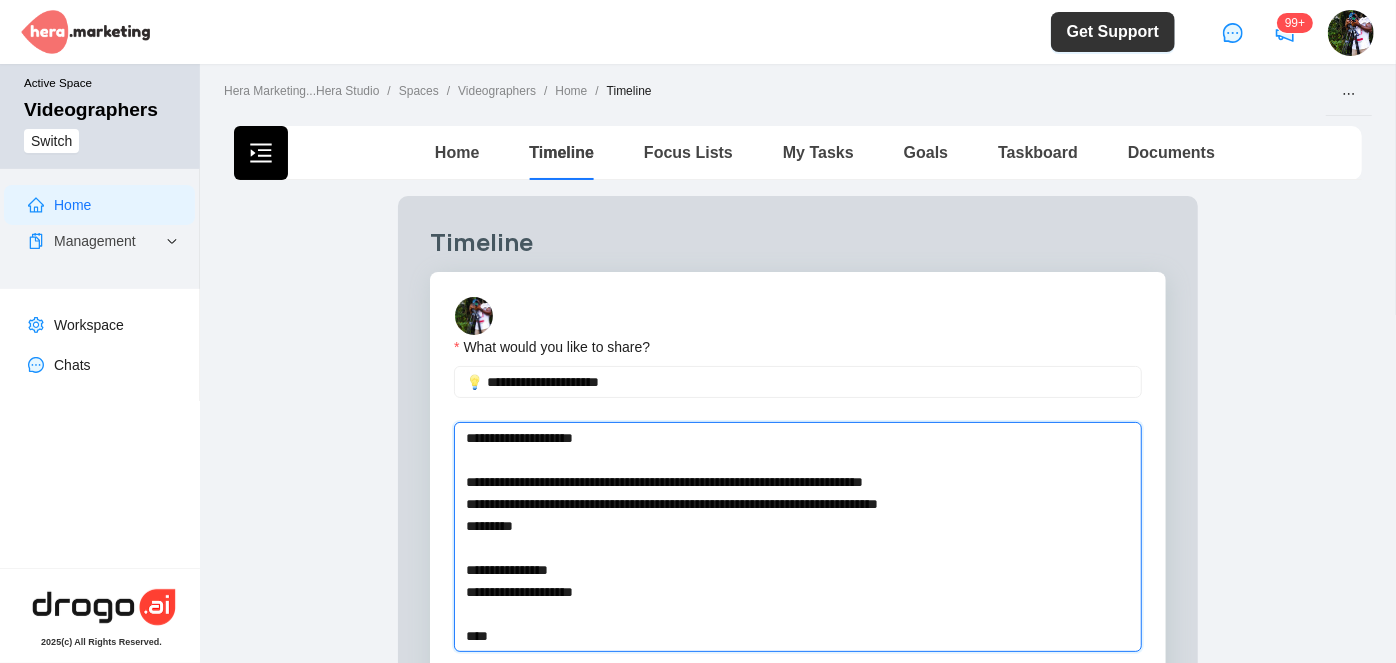 type 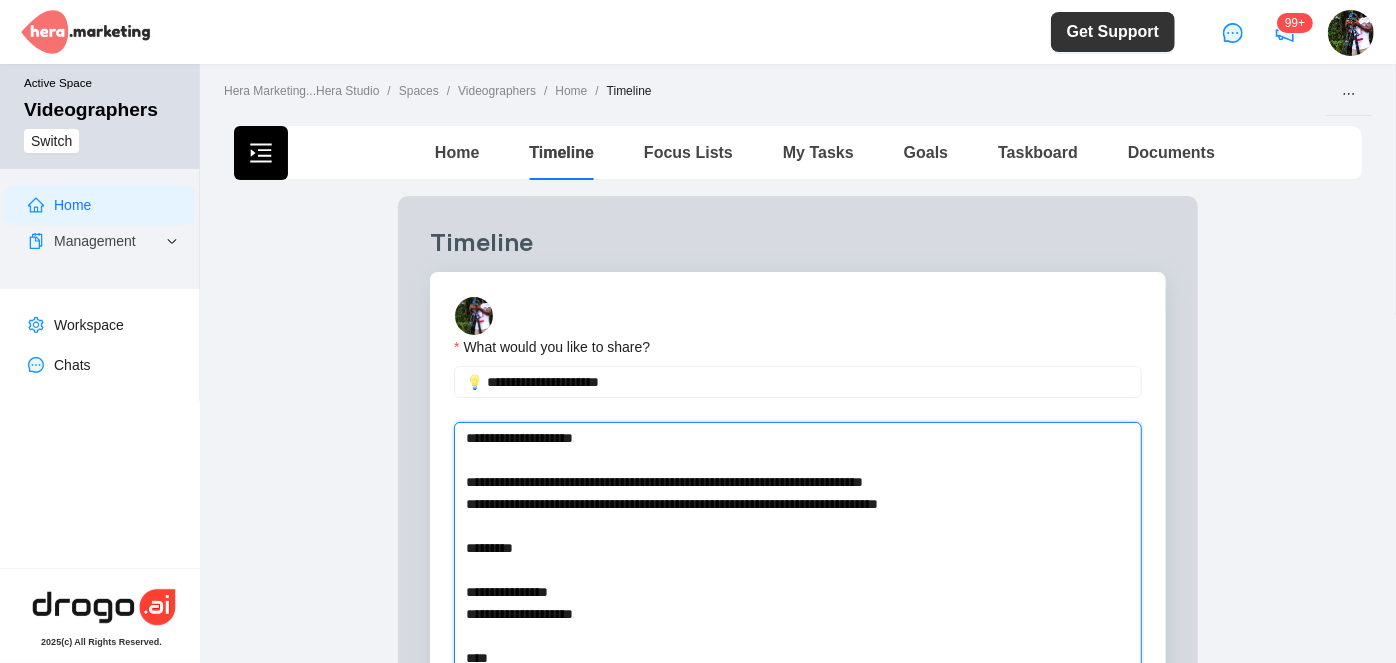 type 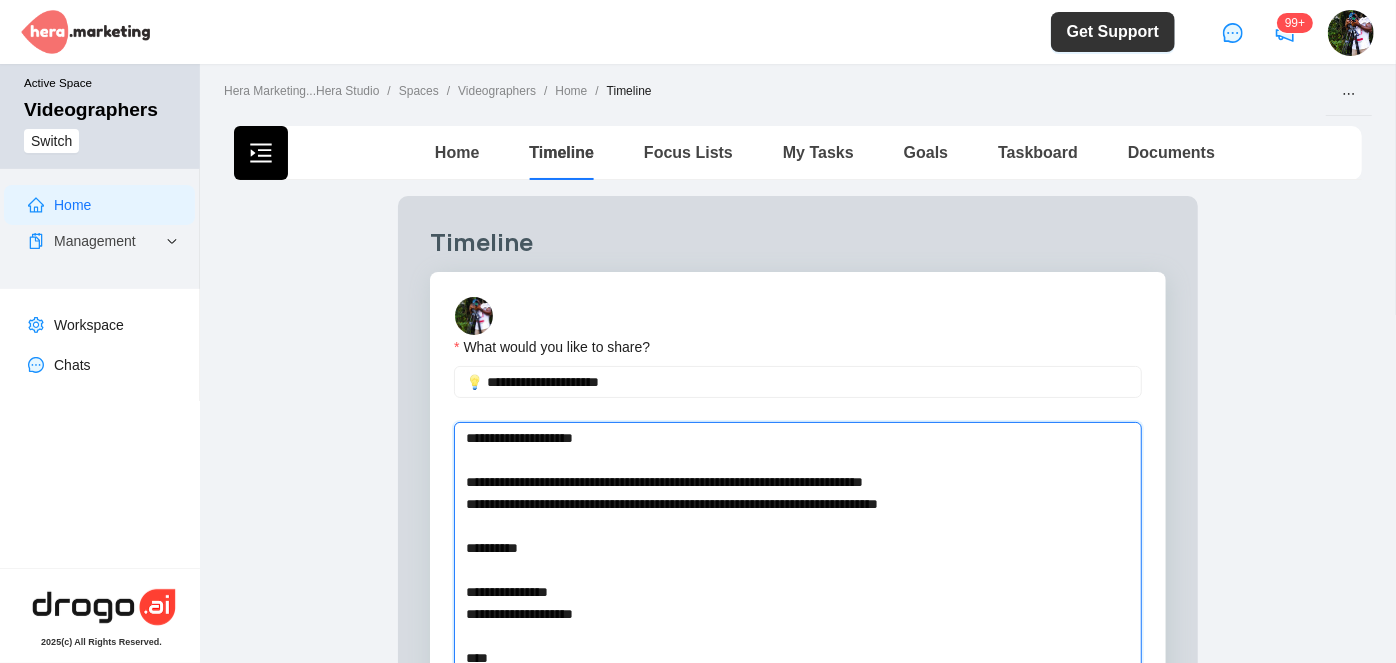 type 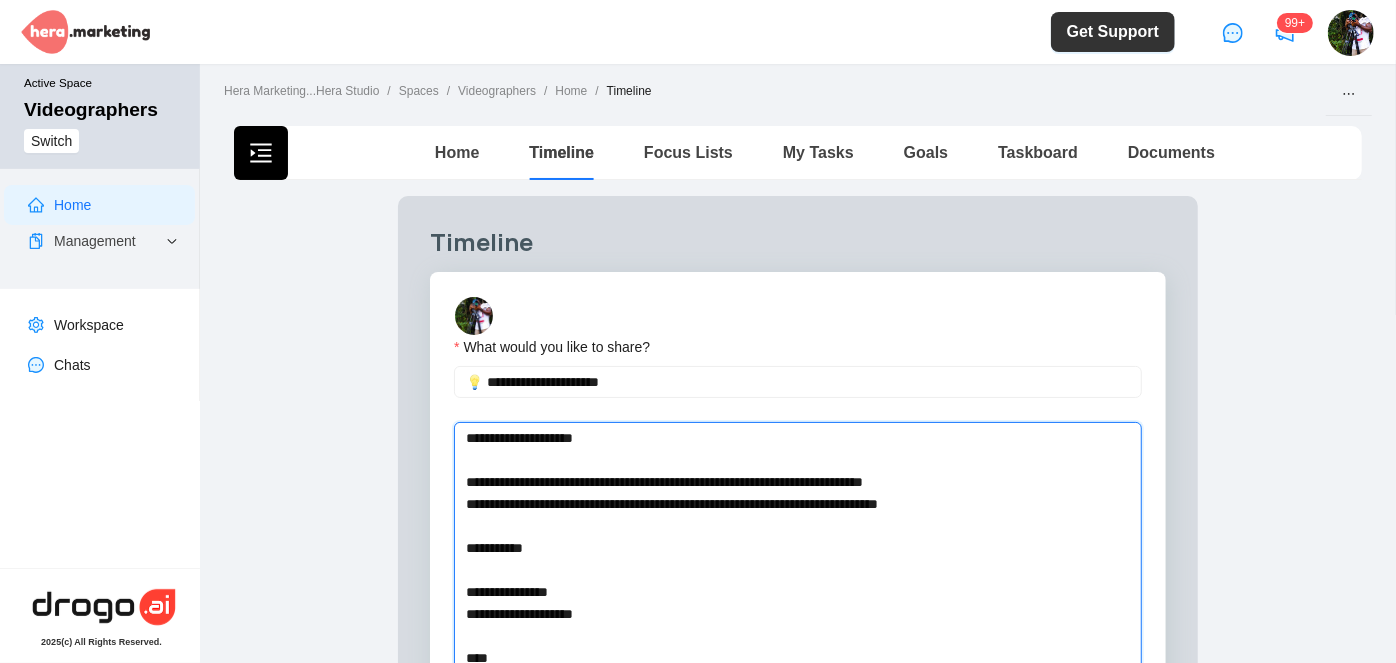 click on "**********" at bounding box center (774, 548) 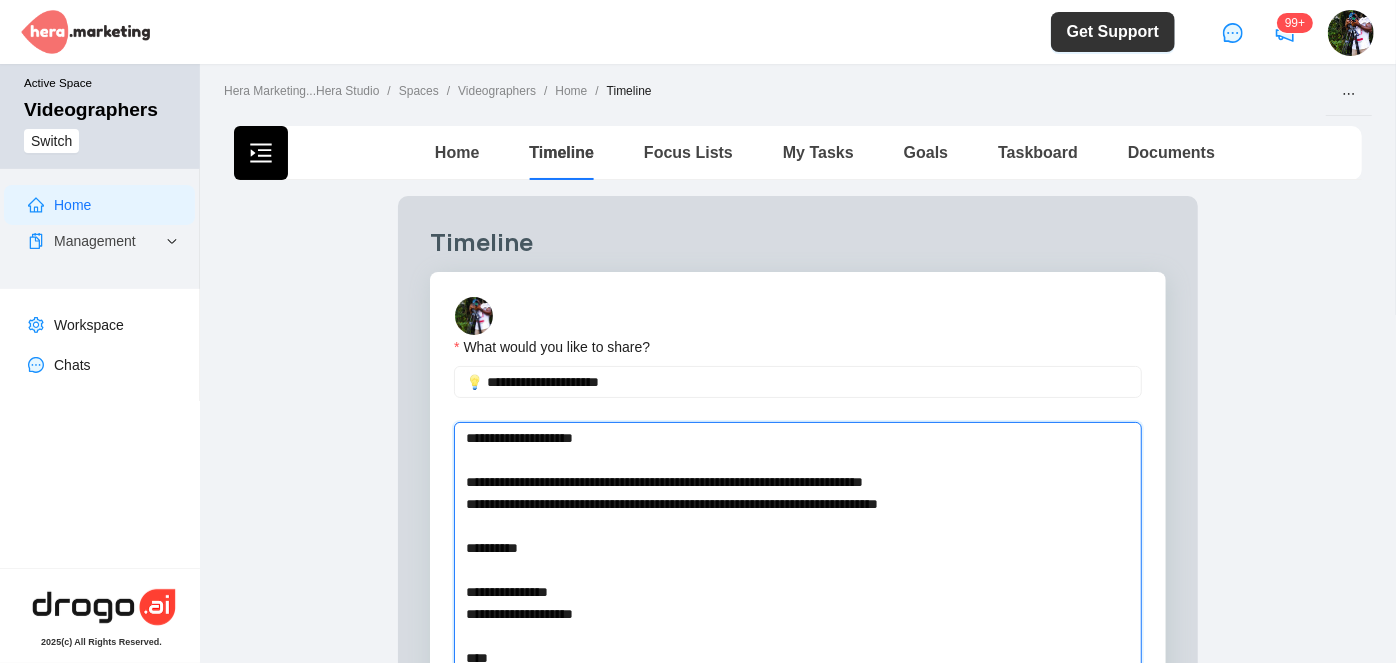 type 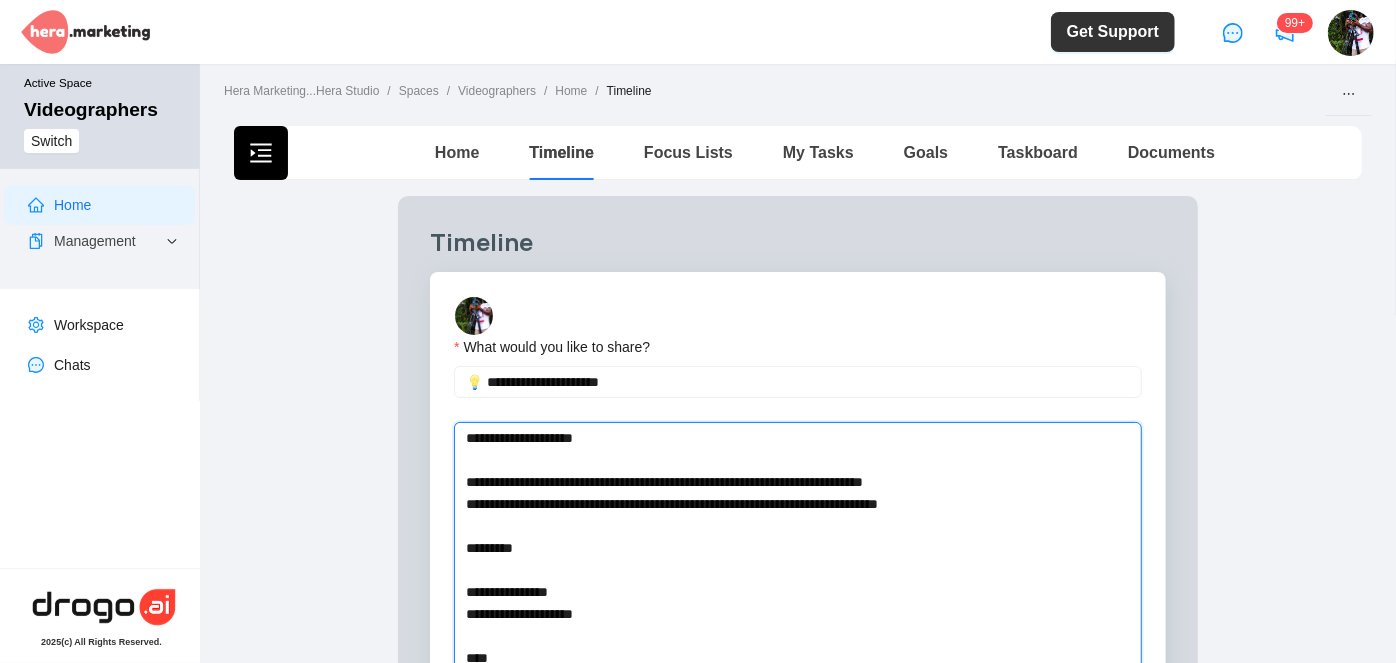 click on "**********" at bounding box center (774, 548) 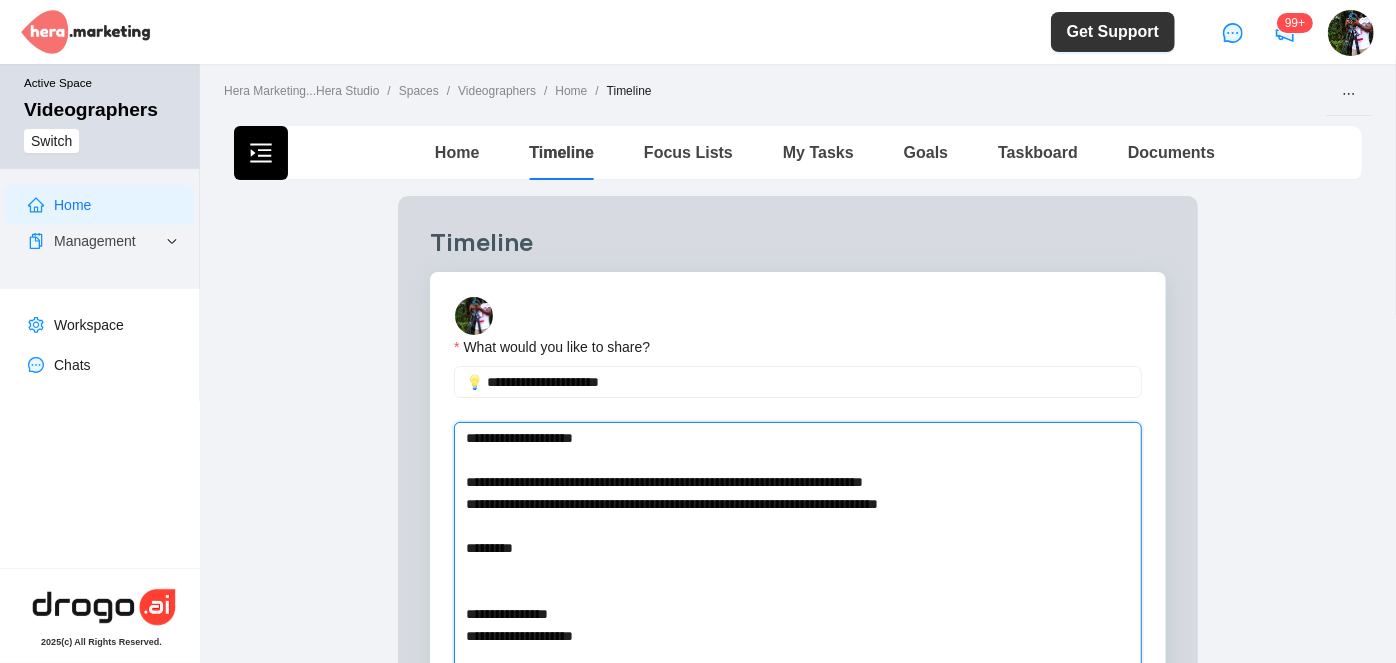type 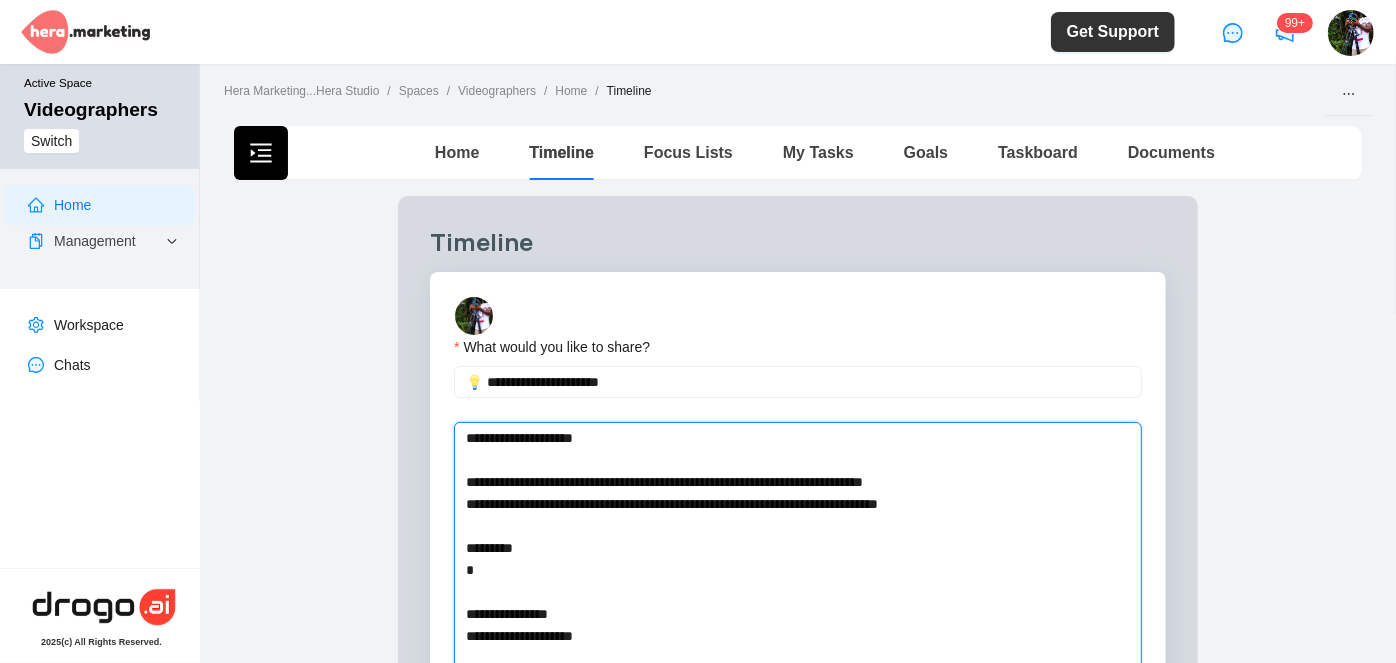 type 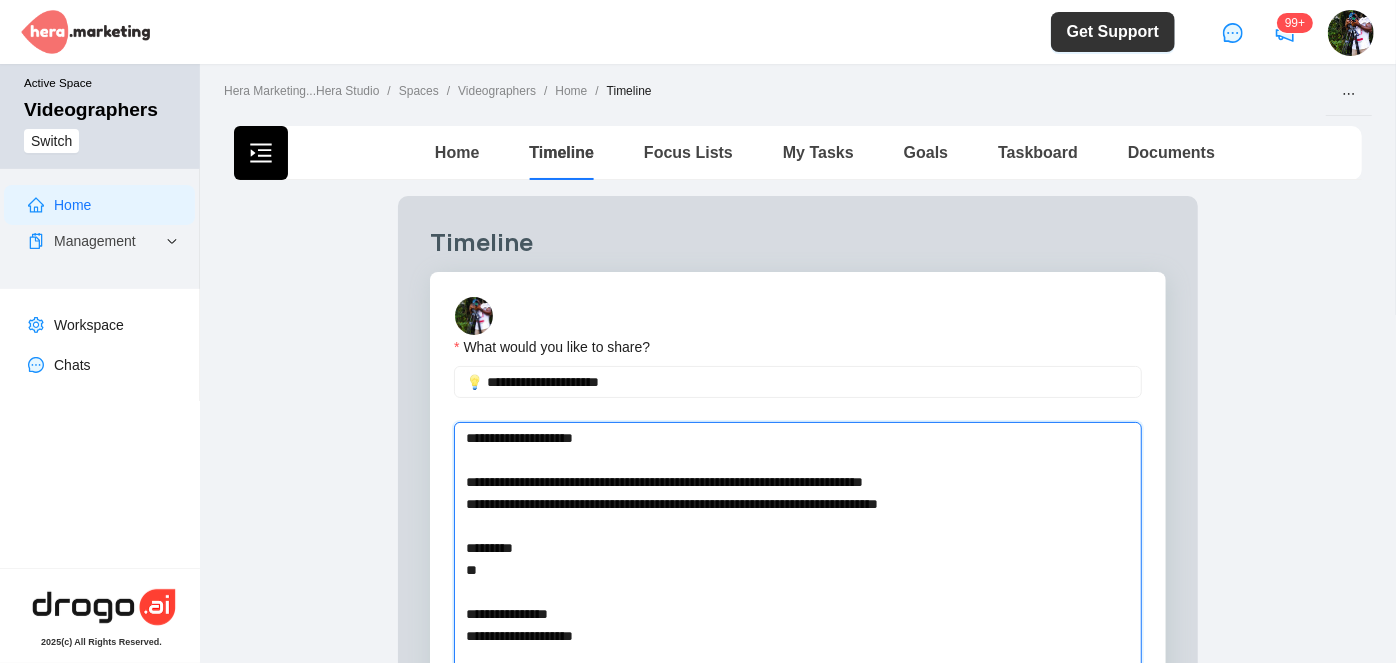 type 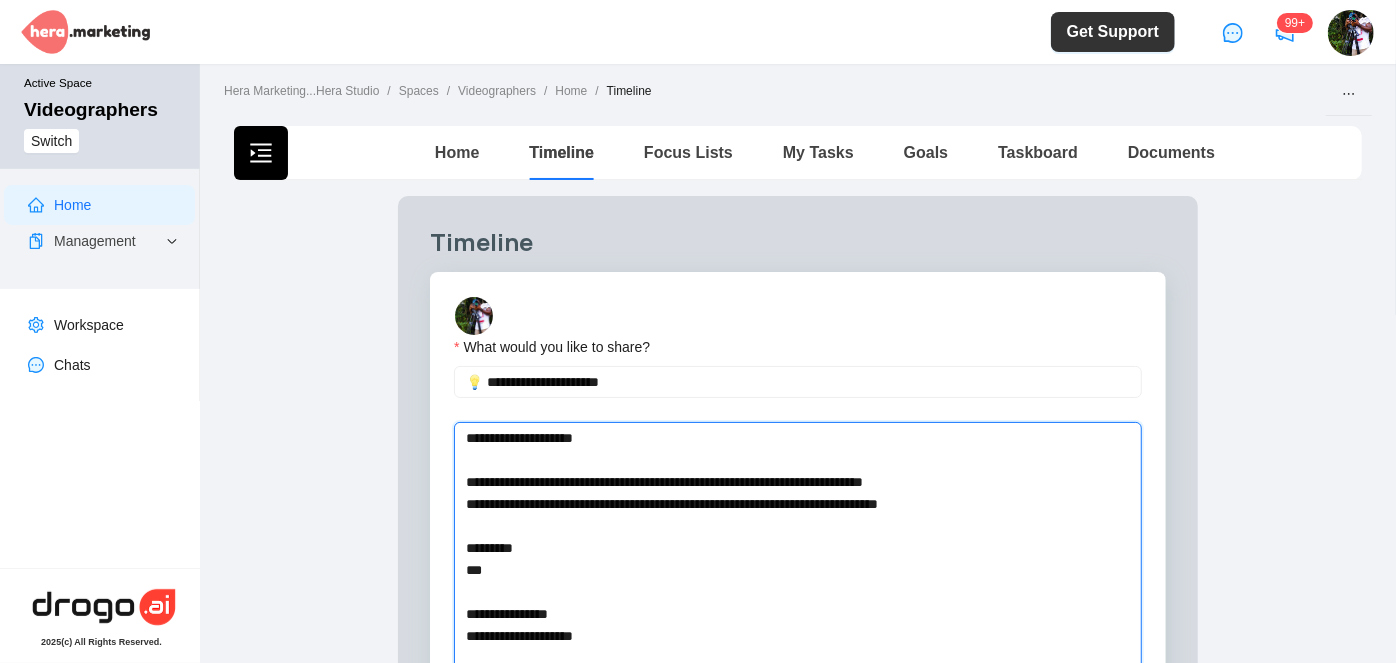 type 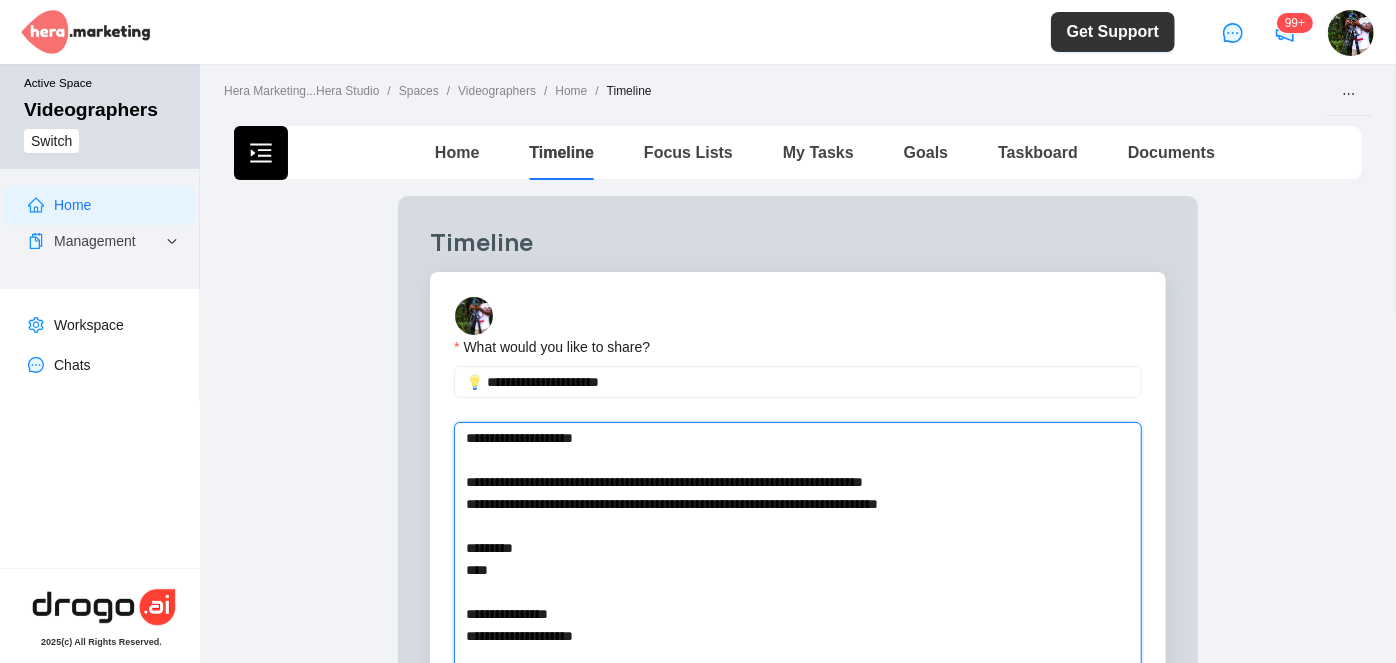 type 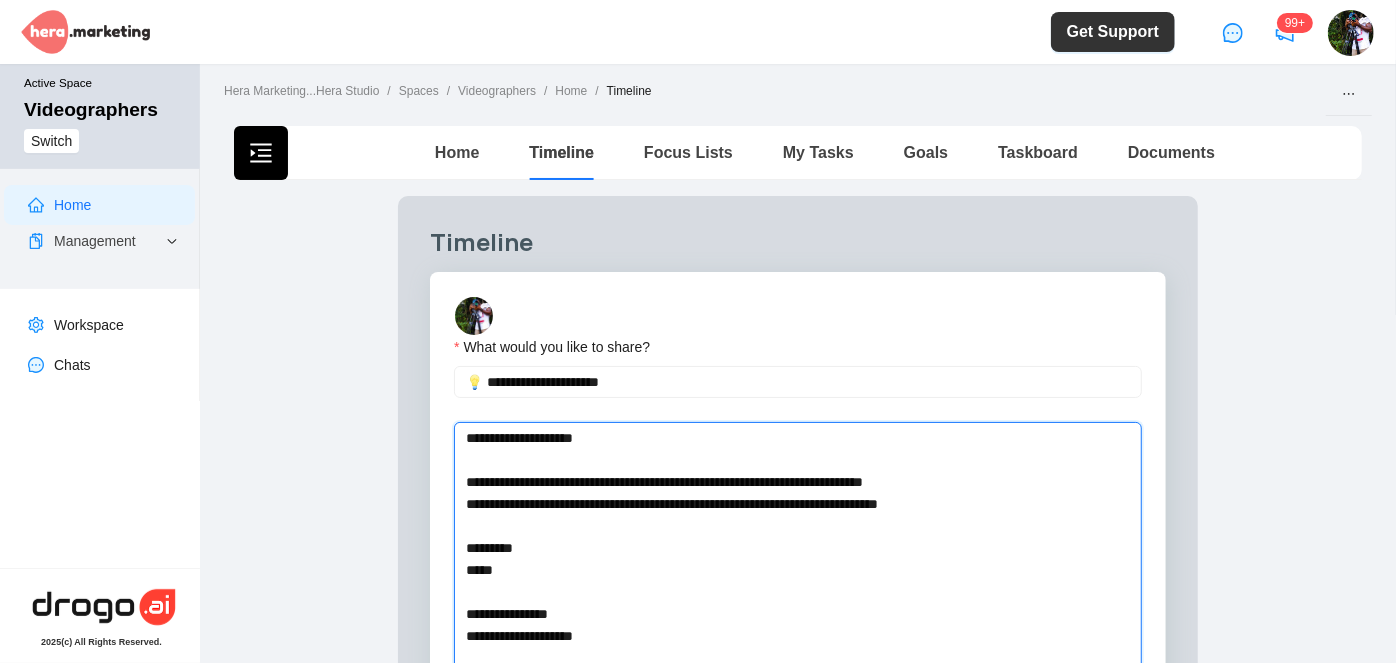 type 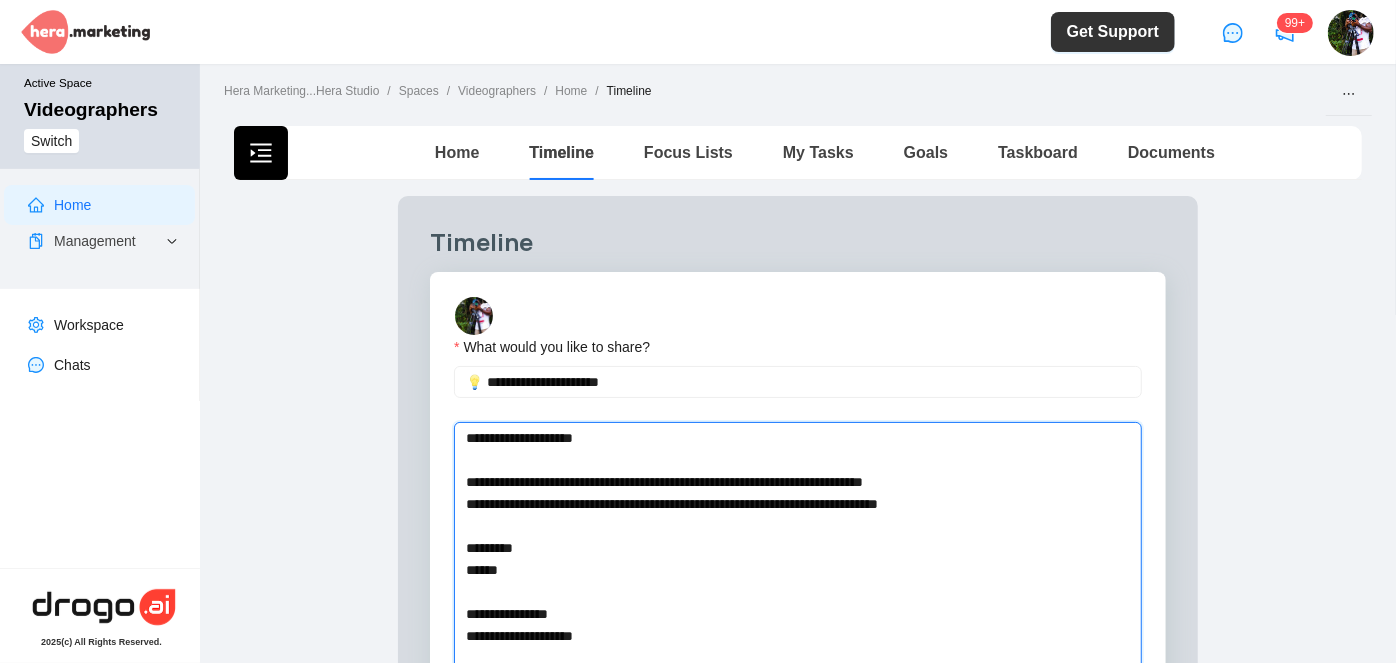 type 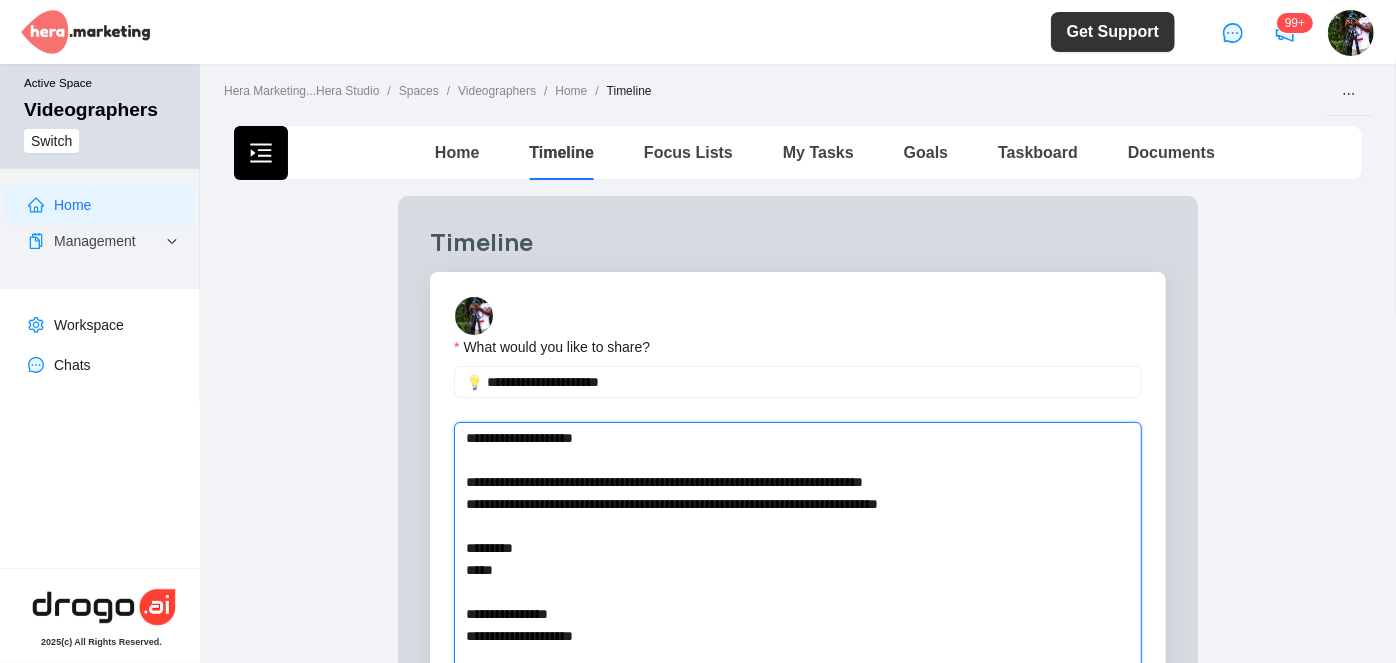 type 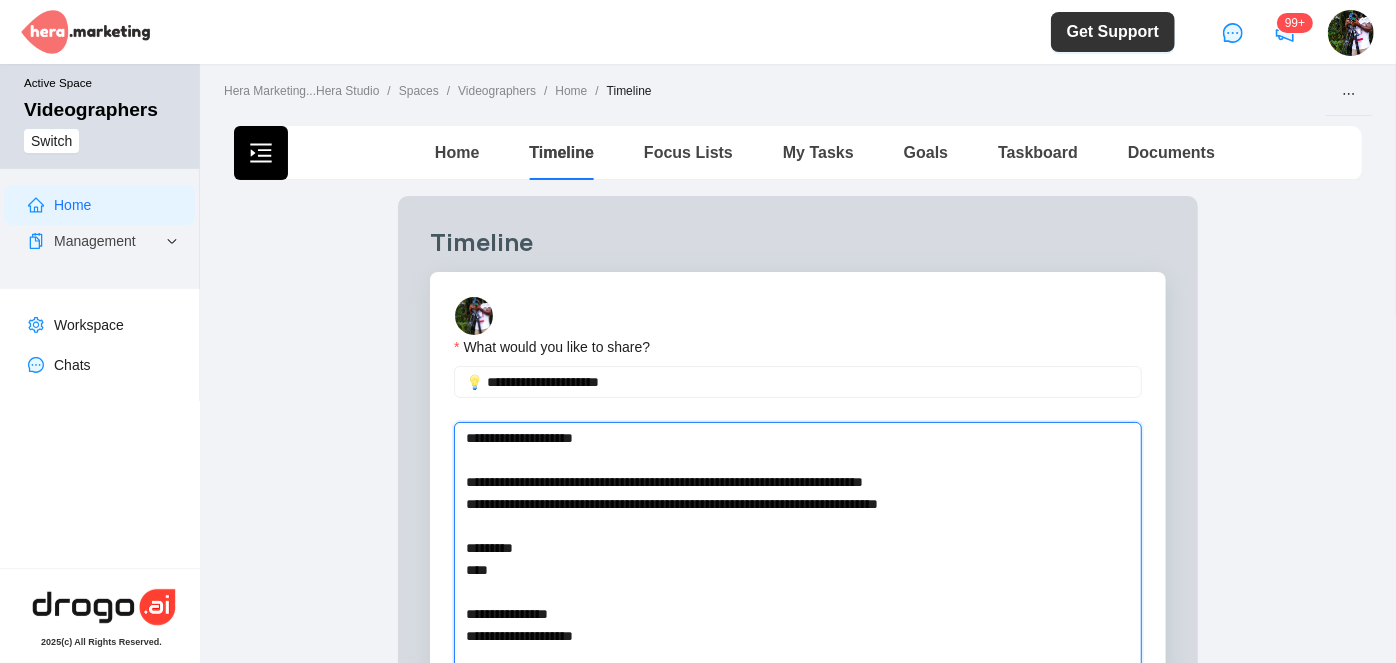 type 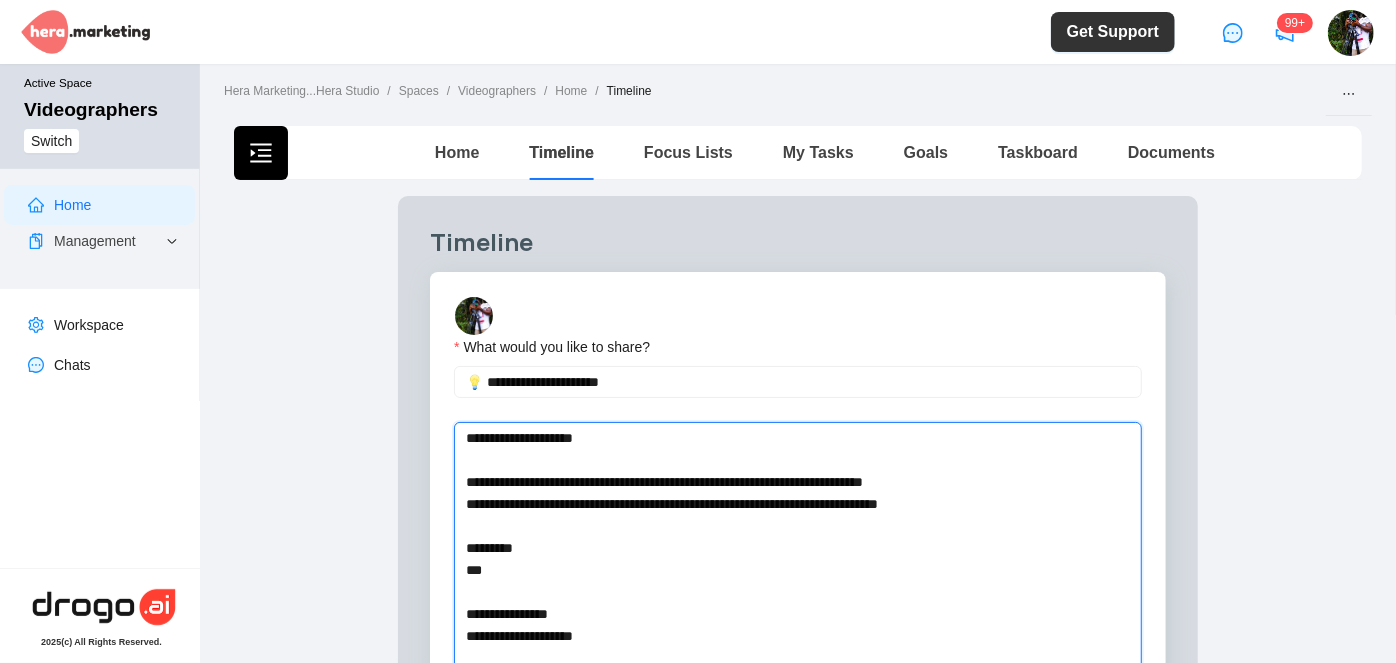 type 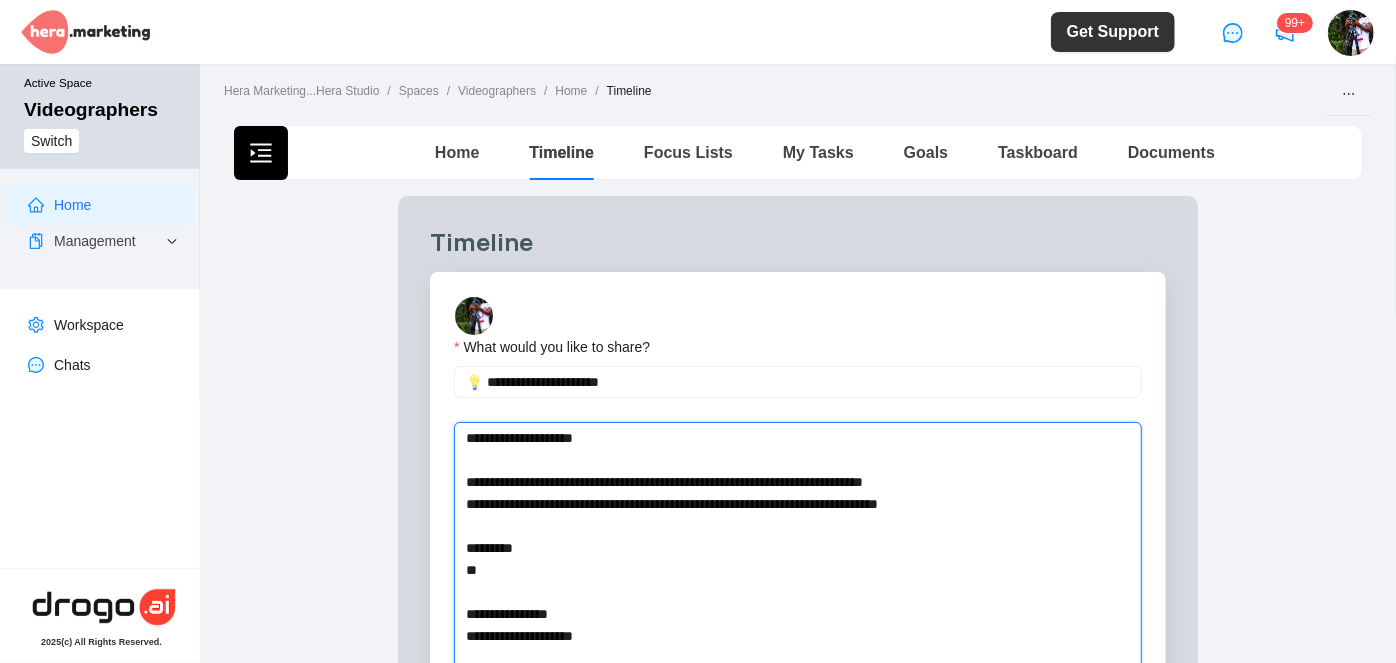 type 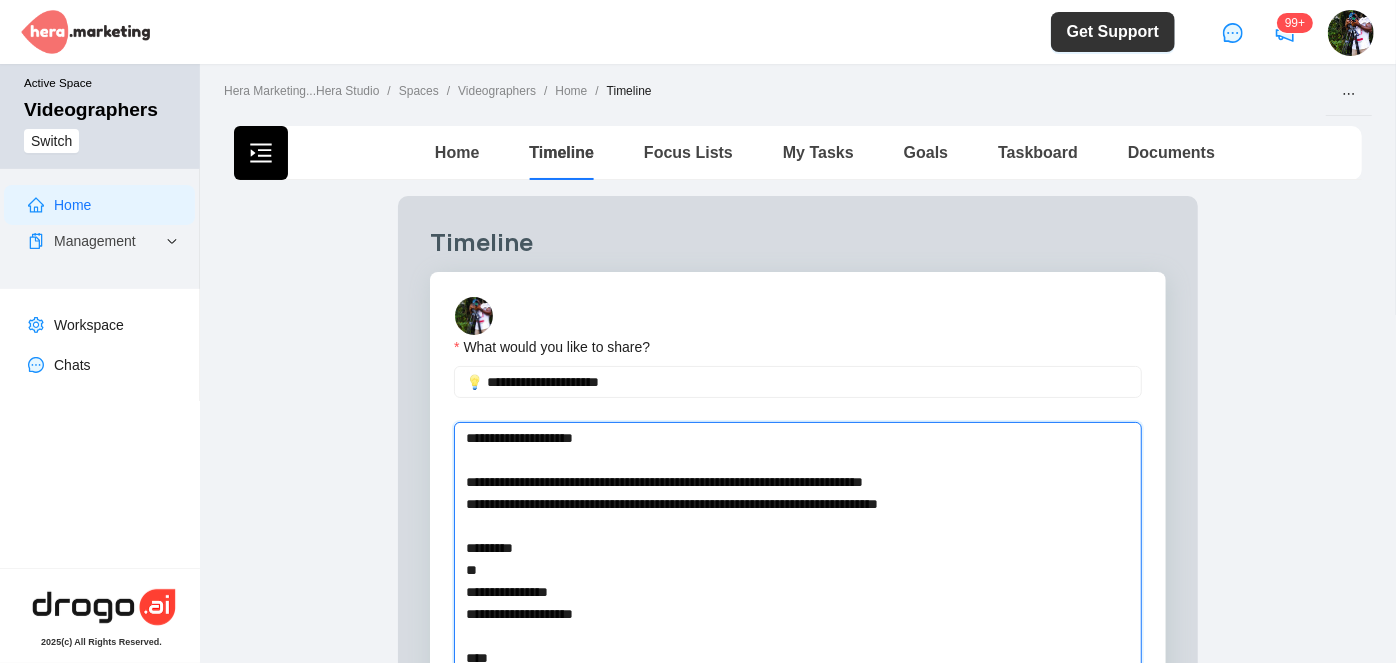 type 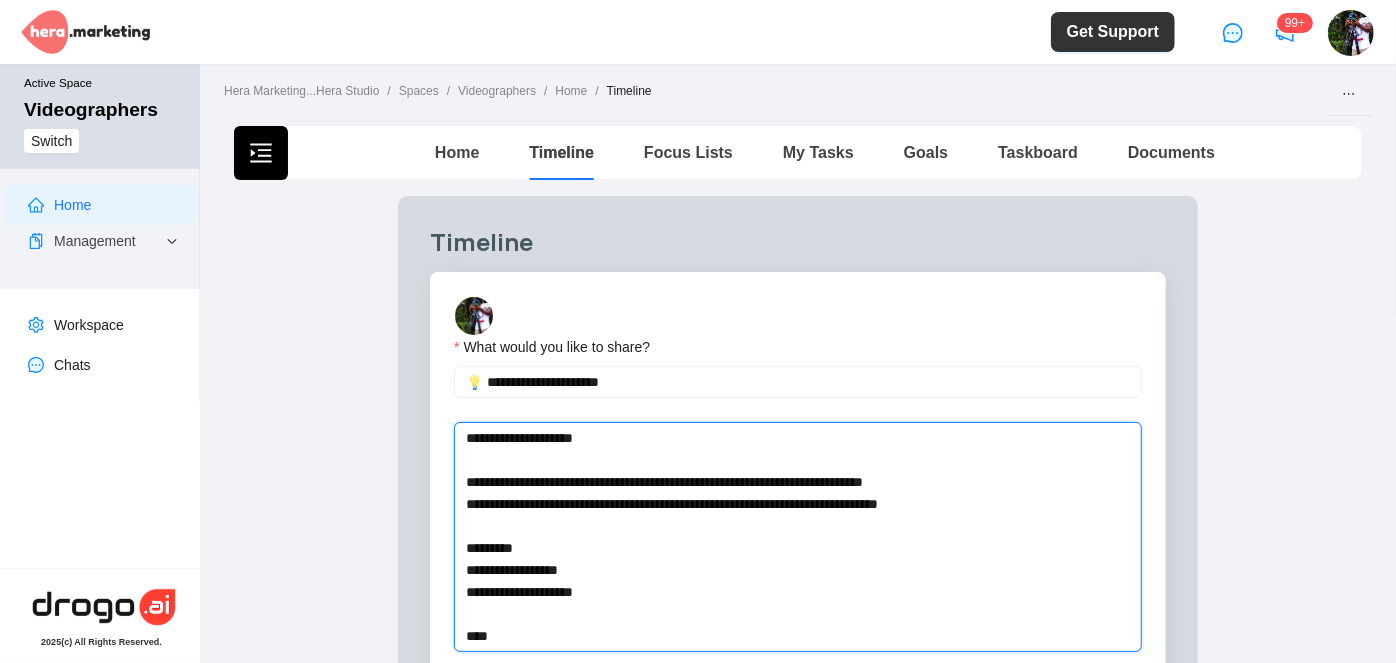 click on "**********" at bounding box center [774, 537] 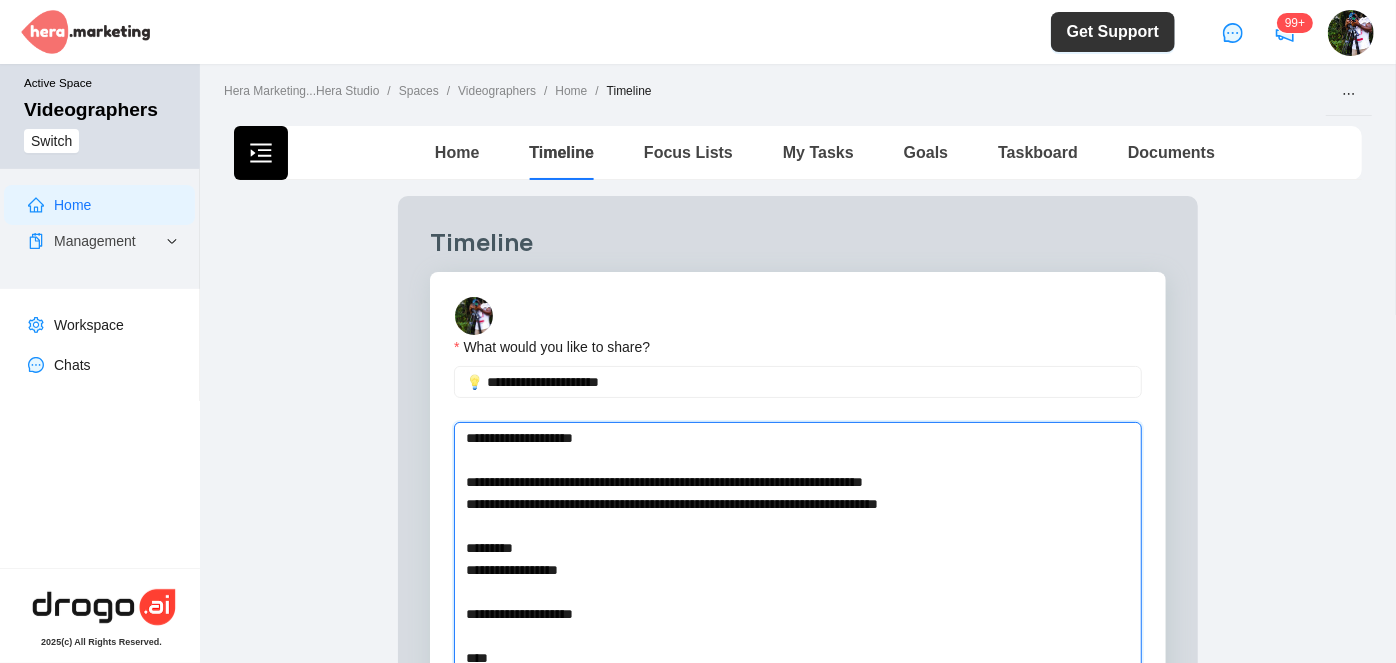 click on "**********" at bounding box center [774, 548] 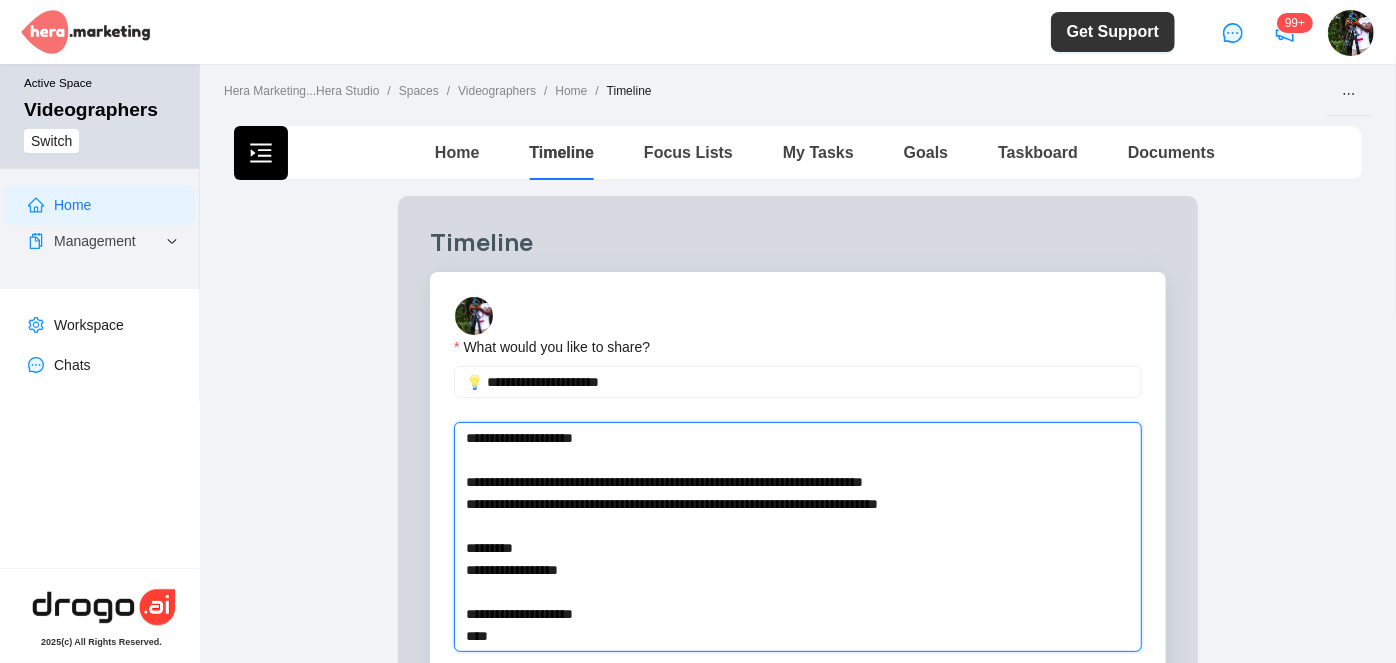 type 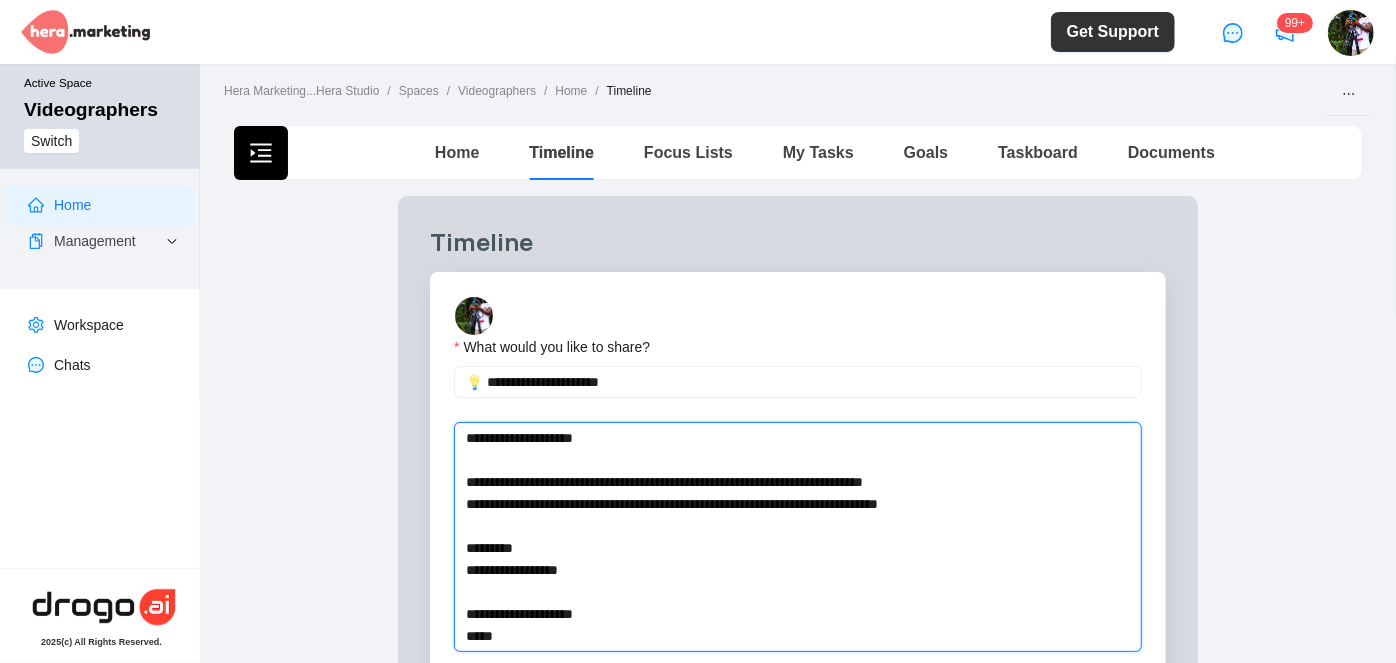 type 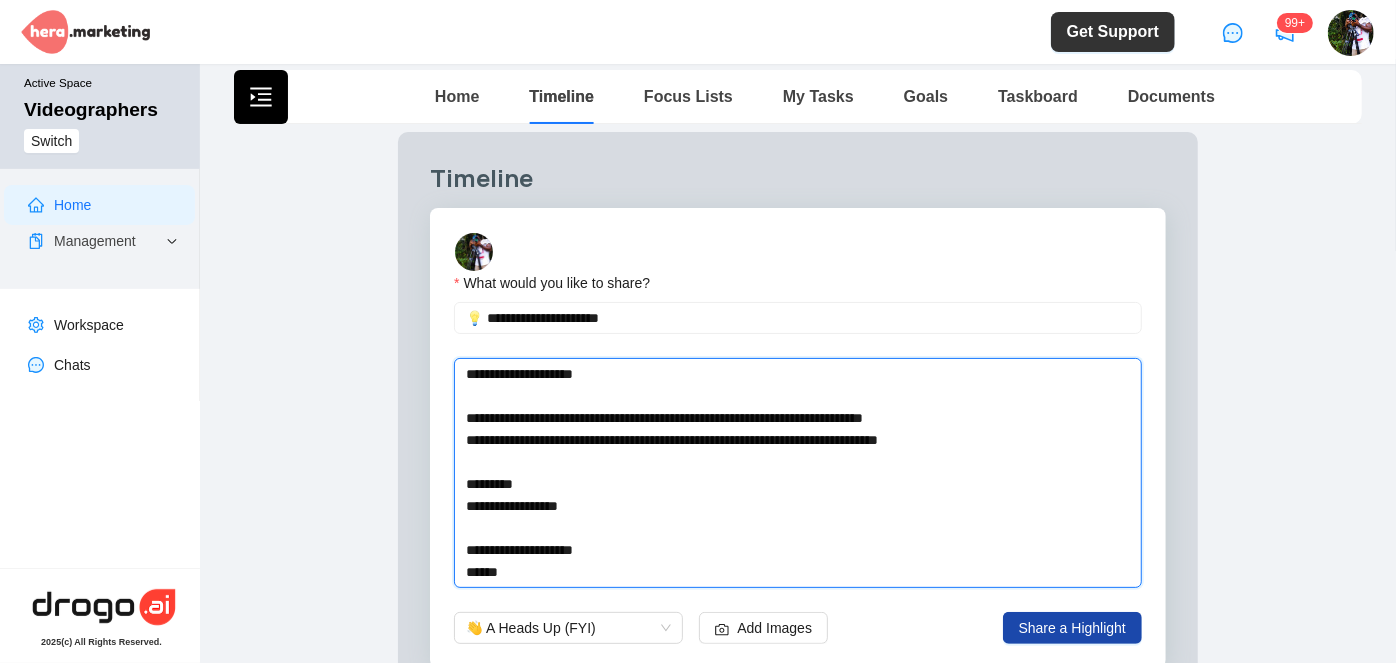 scroll, scrollTop: 90, scrollLeft: 0, axis: vertical 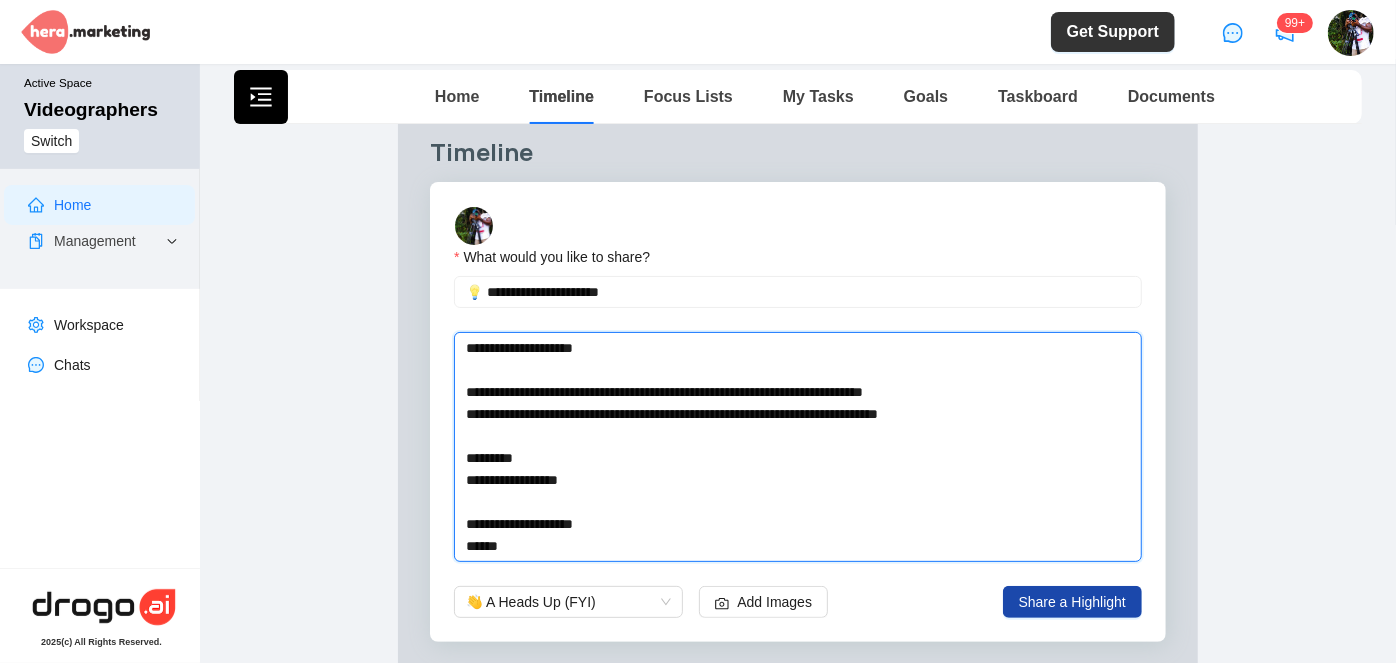 click on "**********" at bounding box center [774, 447] 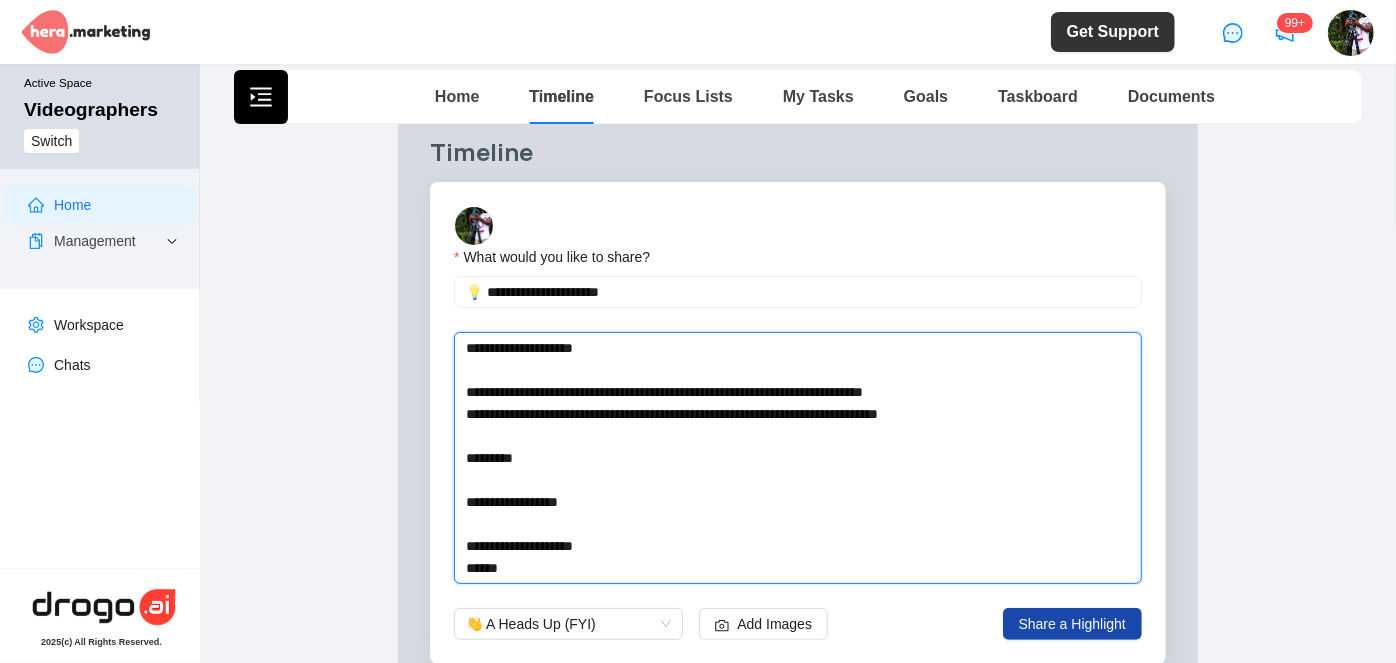 click on "**********" at bounding box center (774, 458) 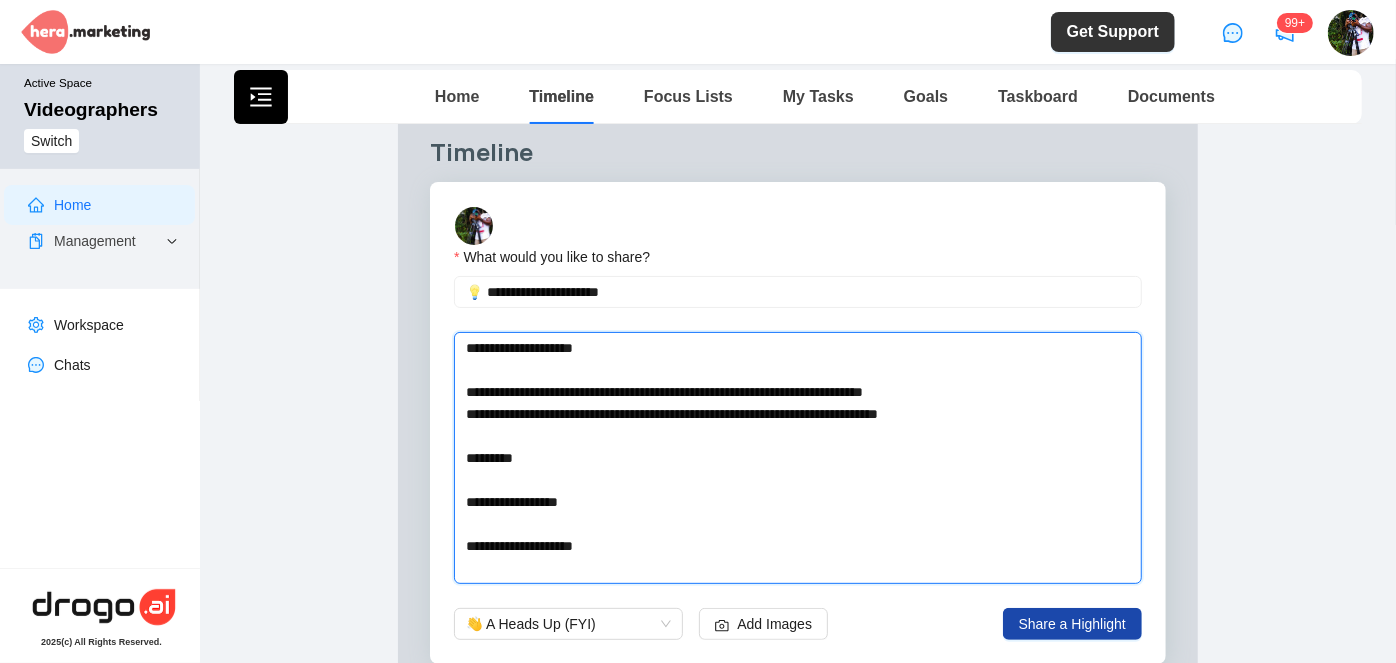 type 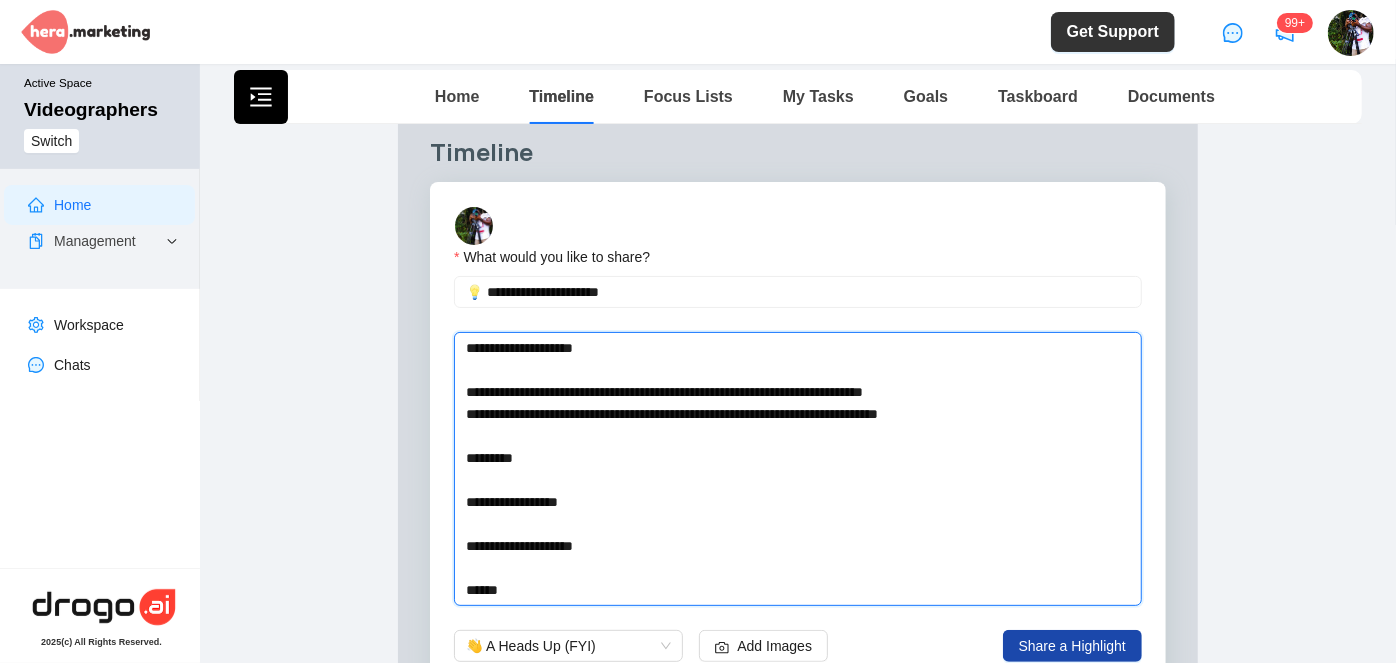 type on "**********" 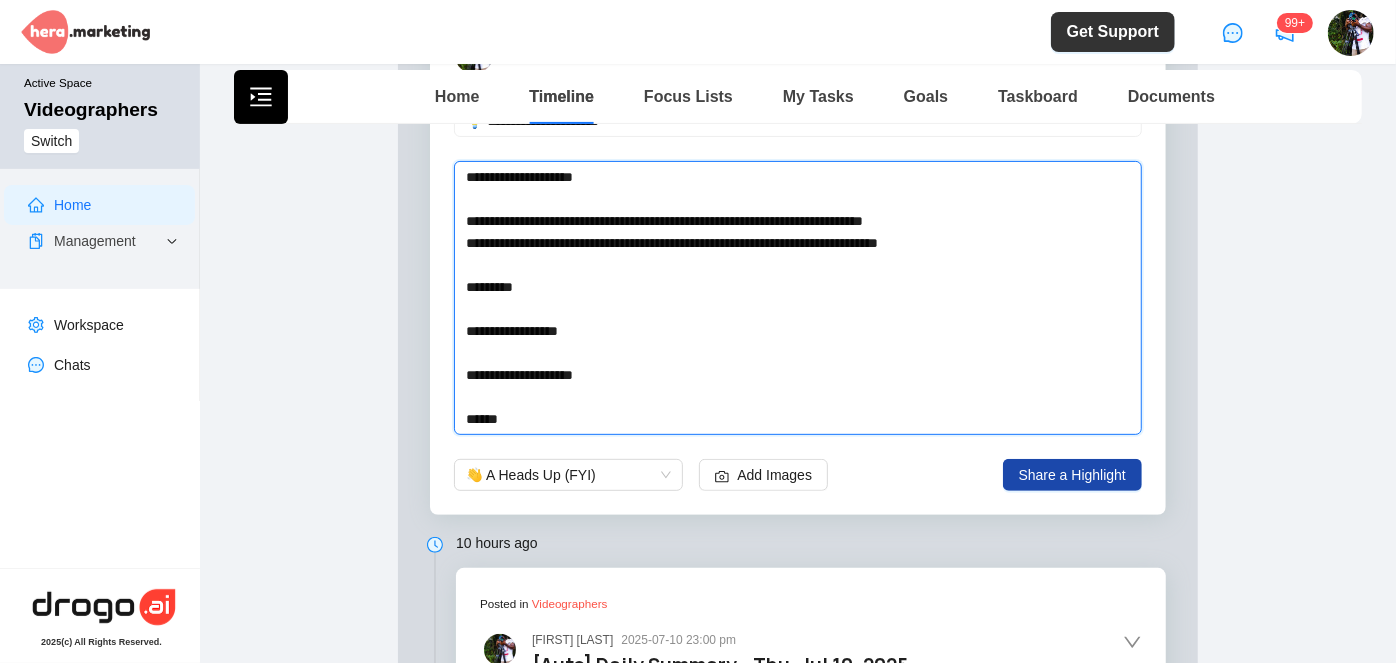 scroll, scrollTop: 181, scrollLeft: 0, axis: vertical 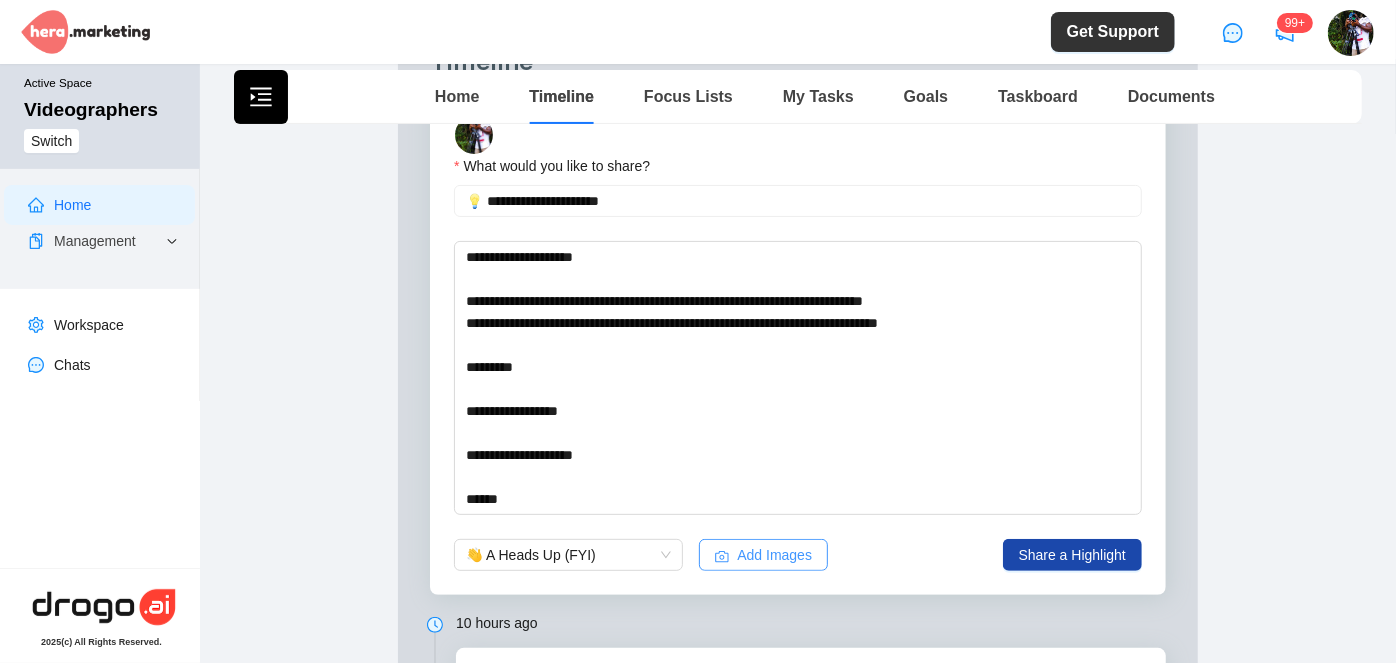 click on "Add Images" at bounding box center [763, 555] 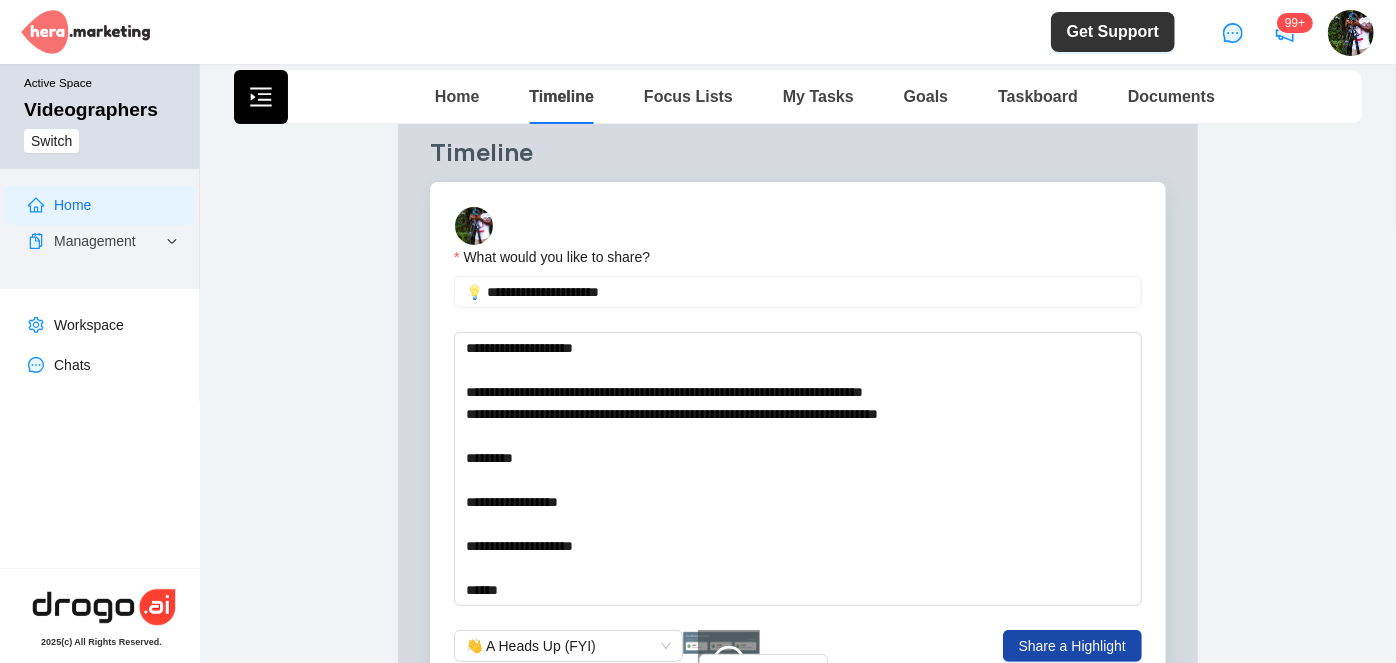 scroll, scrollTop: 181, scrollLeft: 0, axis: vertical 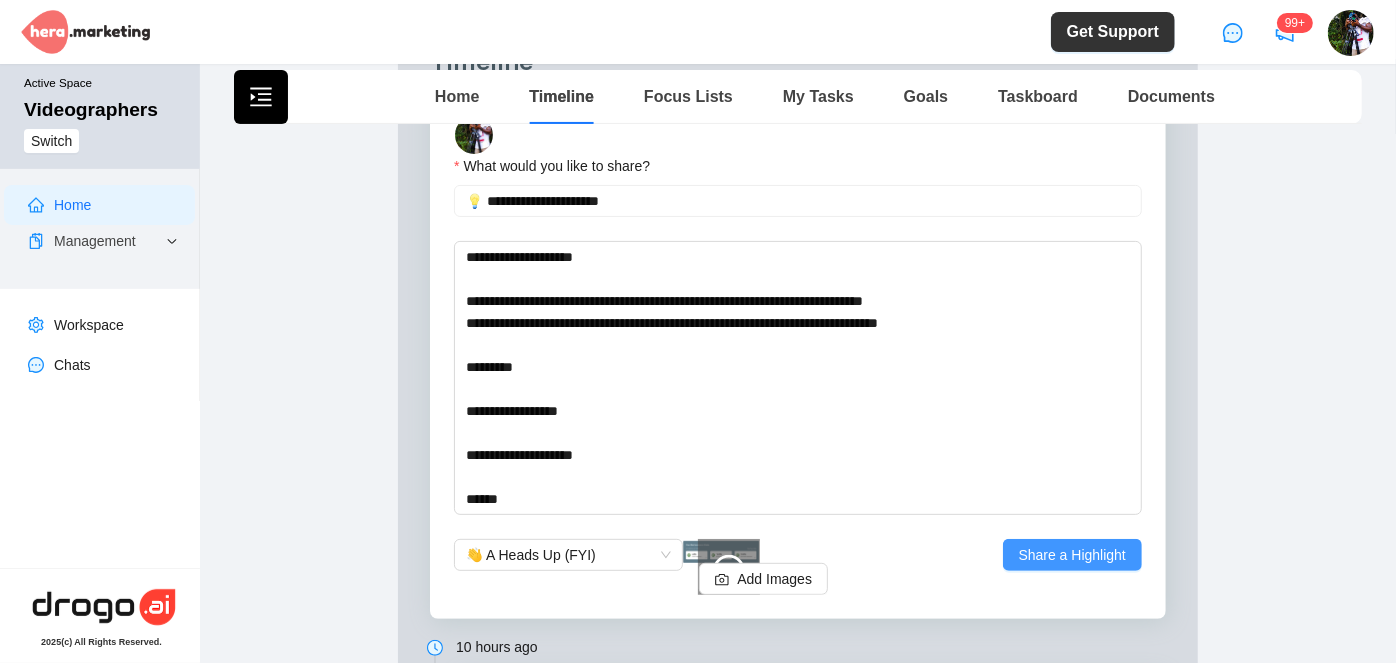 click on "Share a Highlight" at bounding box center [1072, 555] 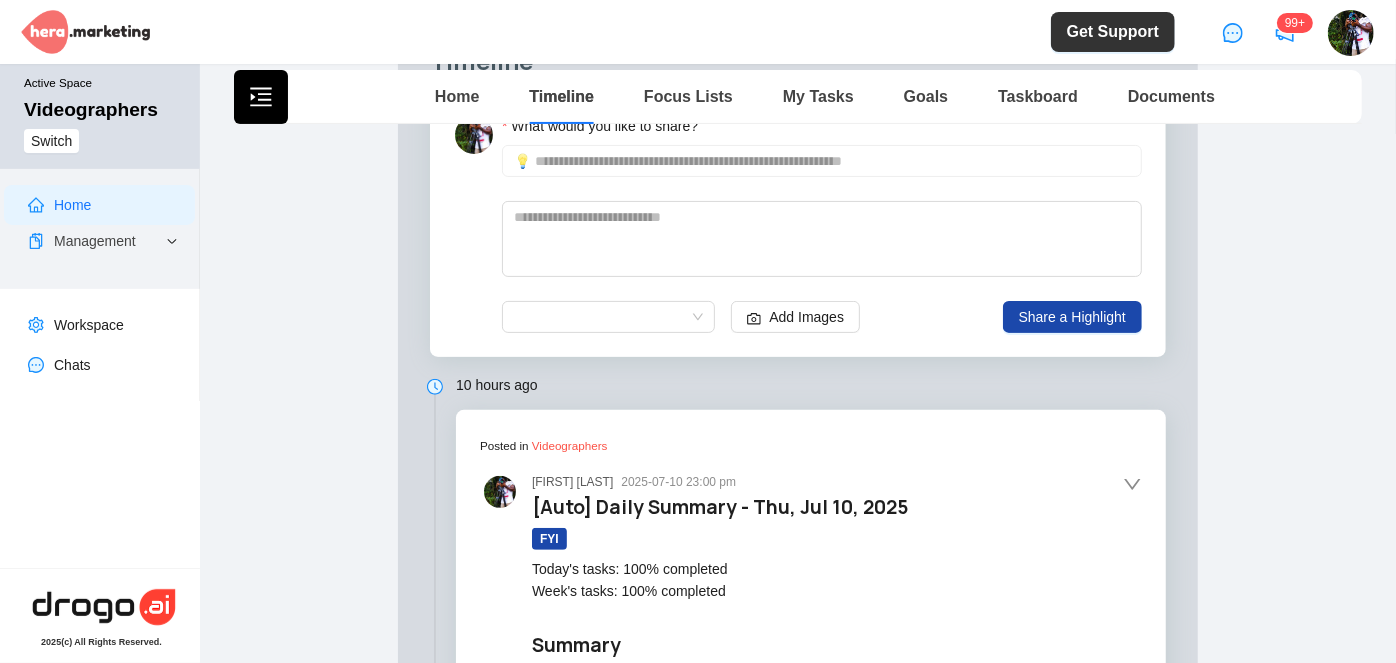 type 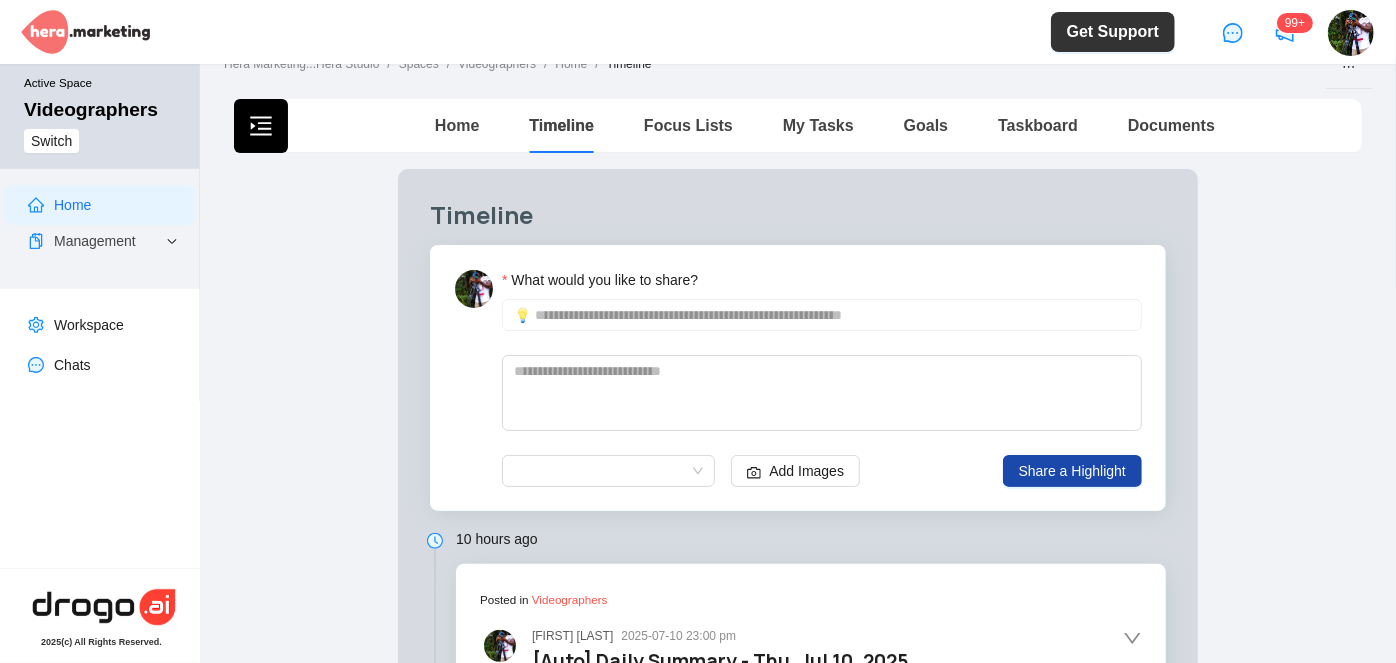 scroll, scrollTop: 0, scrollLeft: 0, axis: both 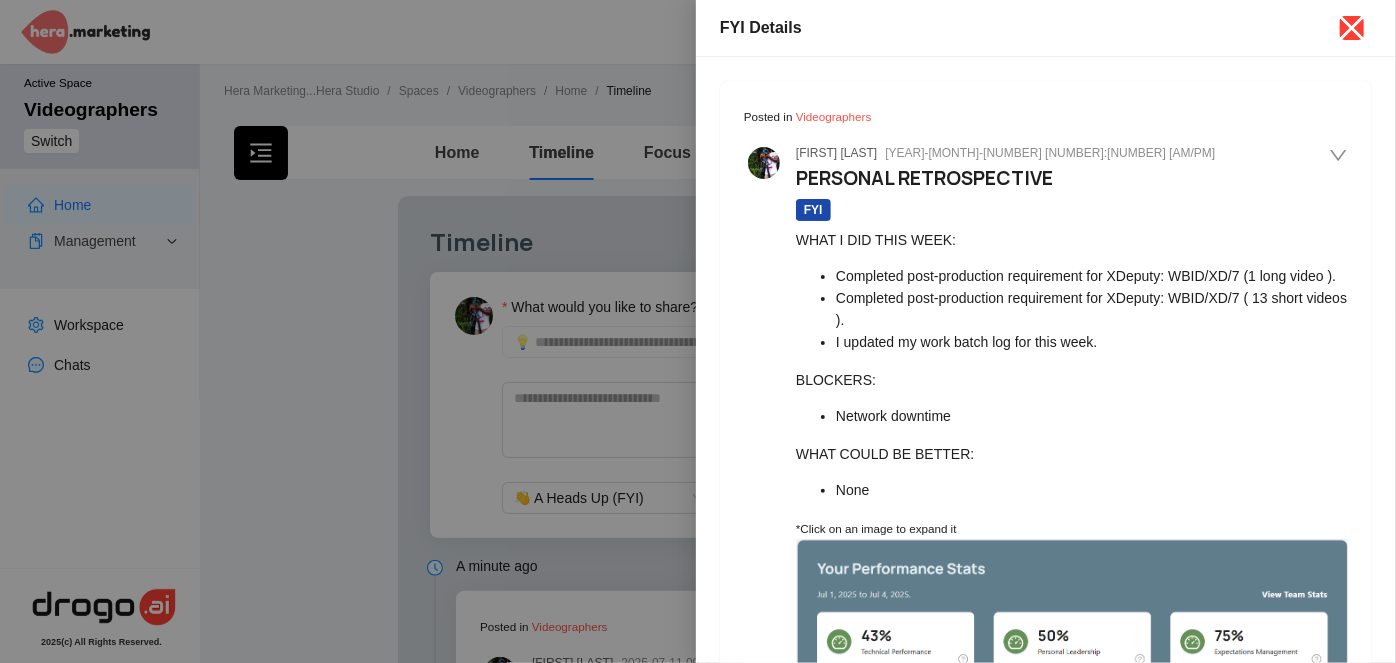 click 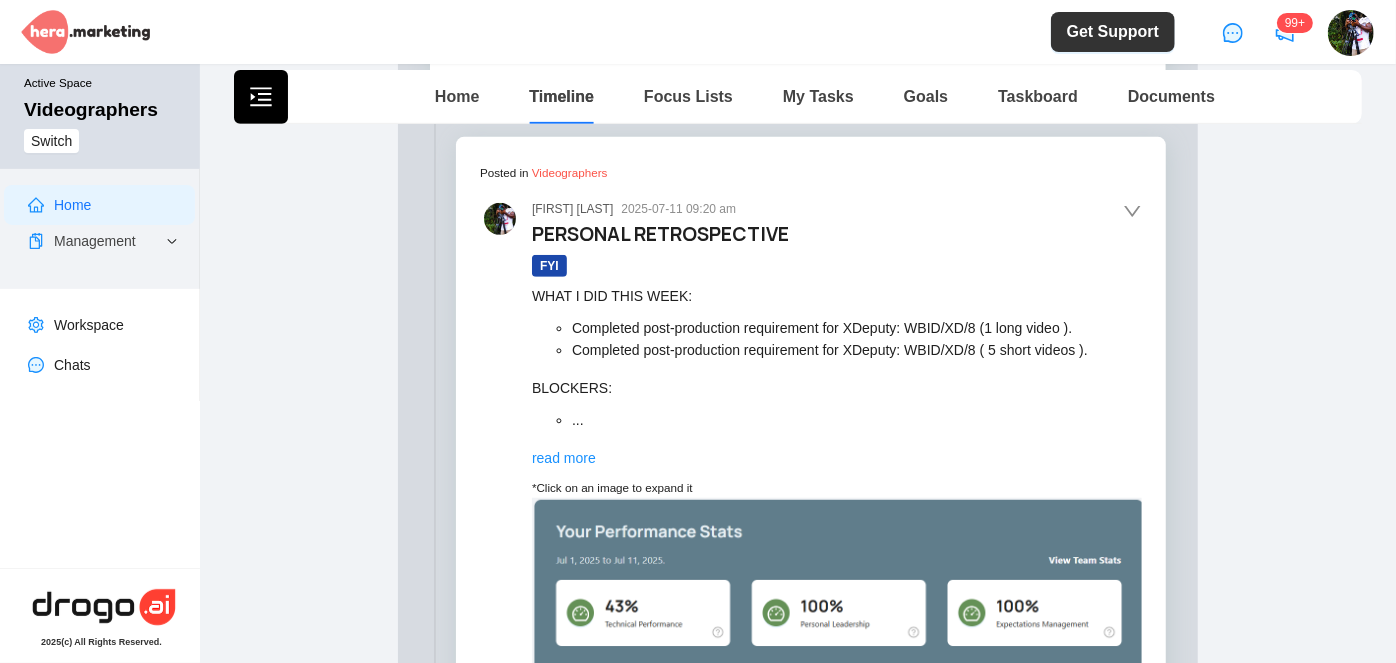scroll, scrollTop: 545, scrollLeft: 0, axis: vertical 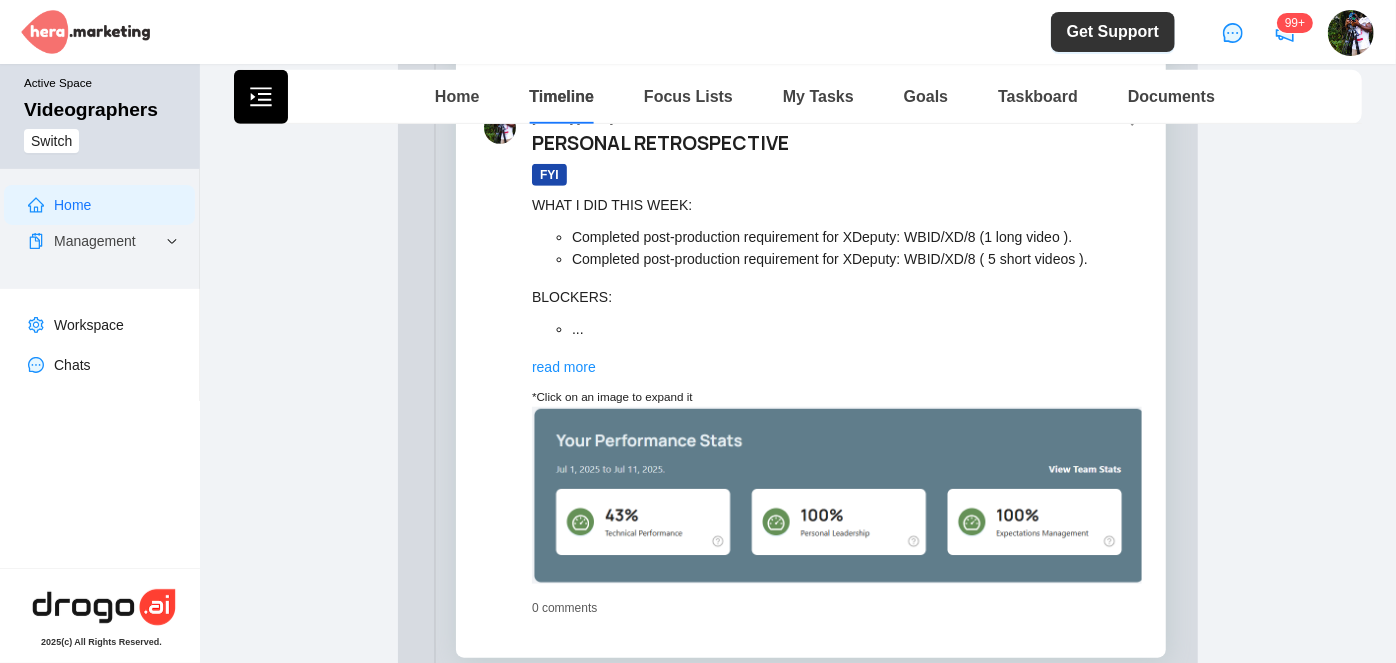 click on "read more" at bounding box center [564, 367] 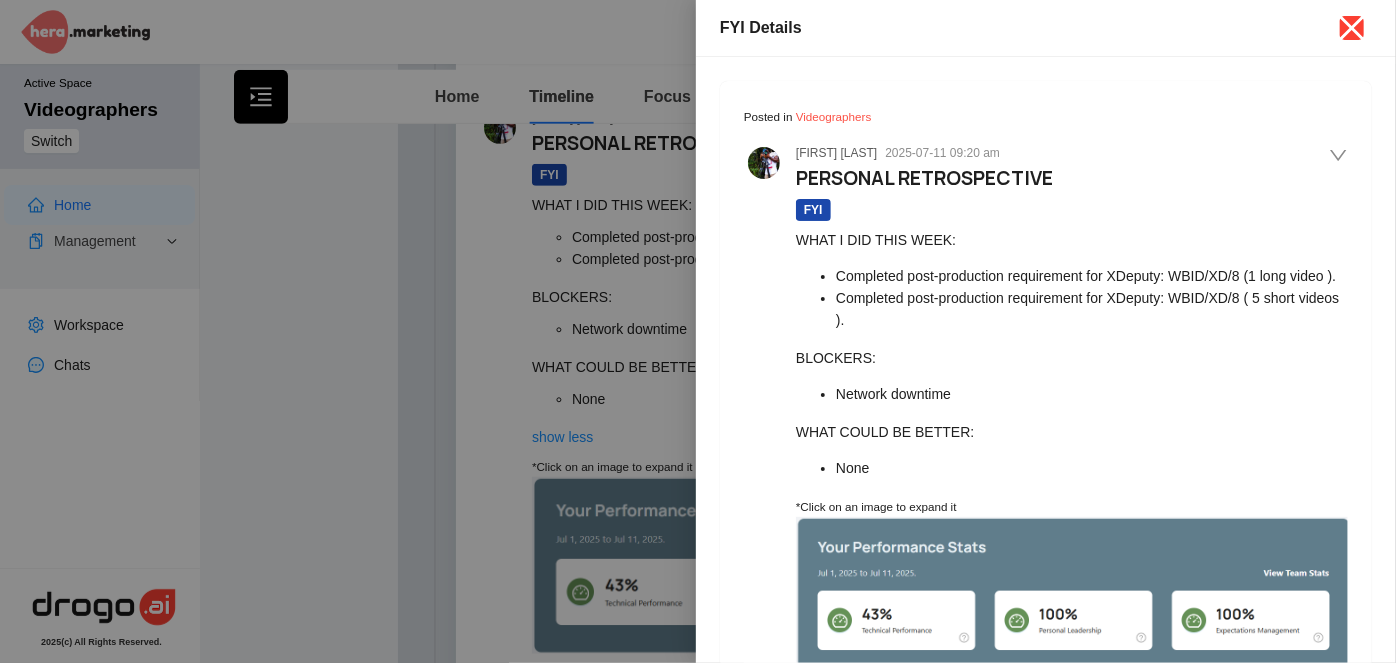 click 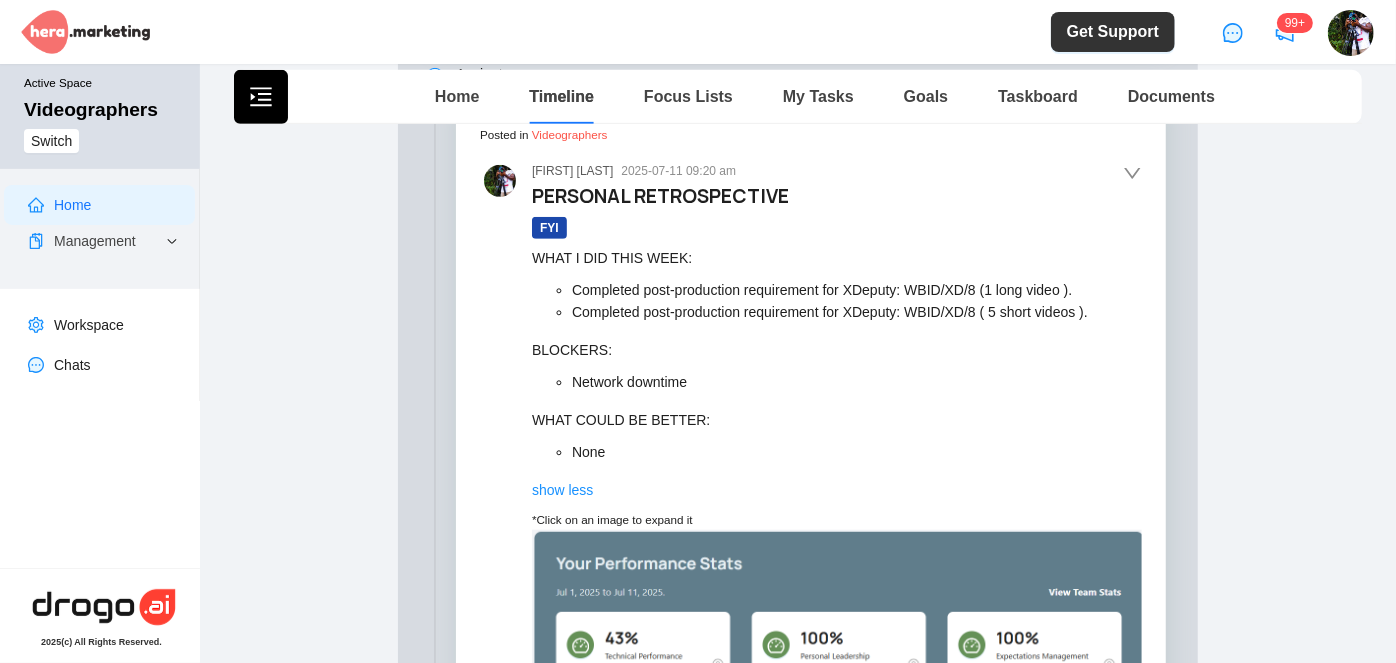 scroll, scrollTop: 545, scrollLeft: 0, axis: vertical 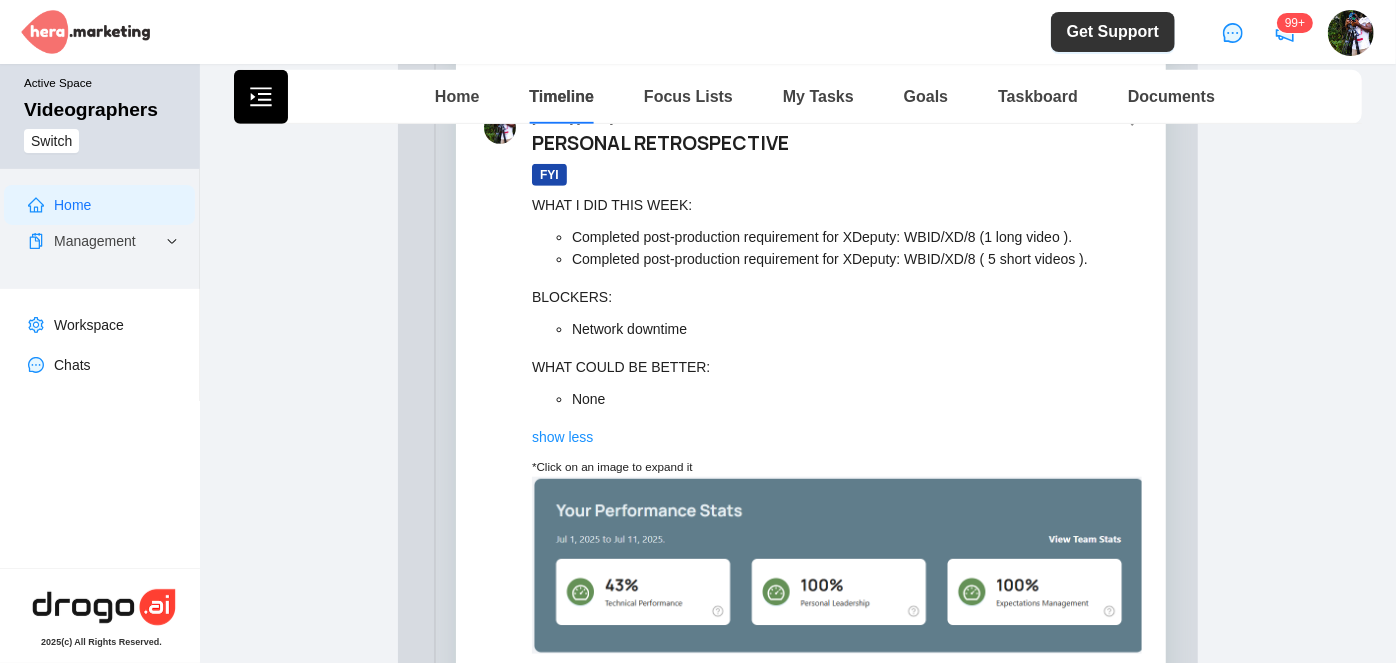 click 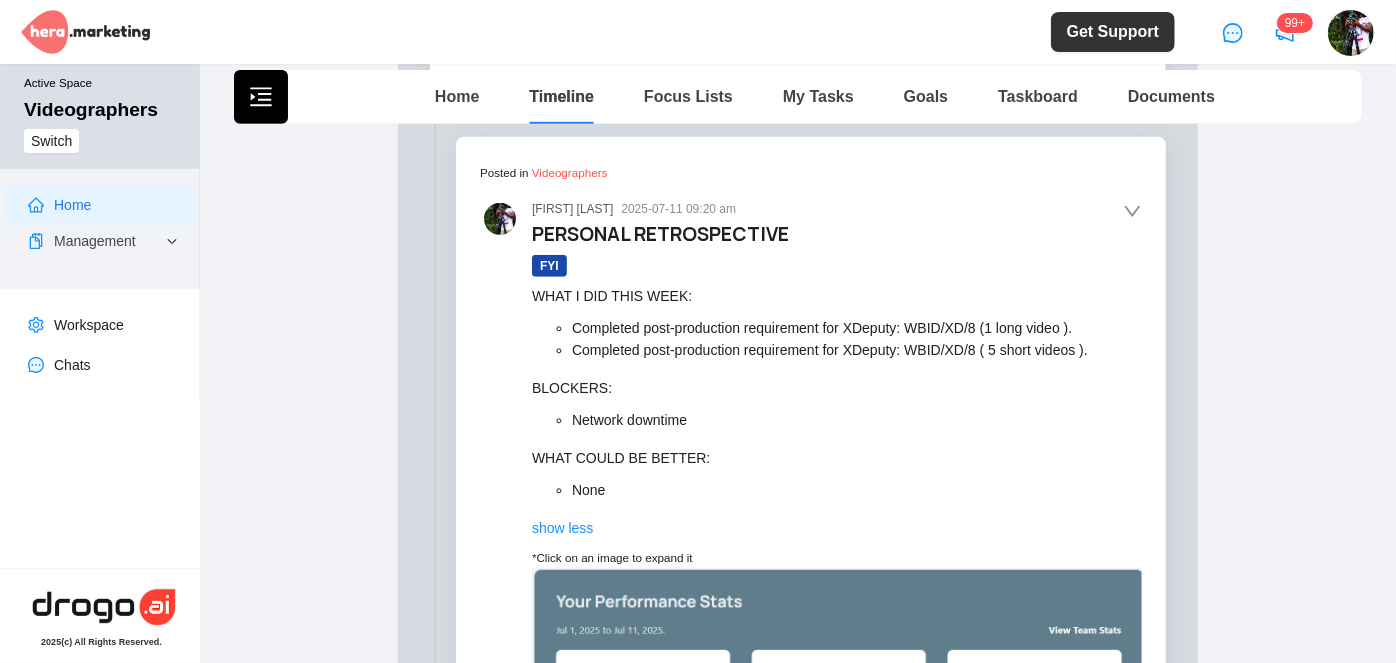 click 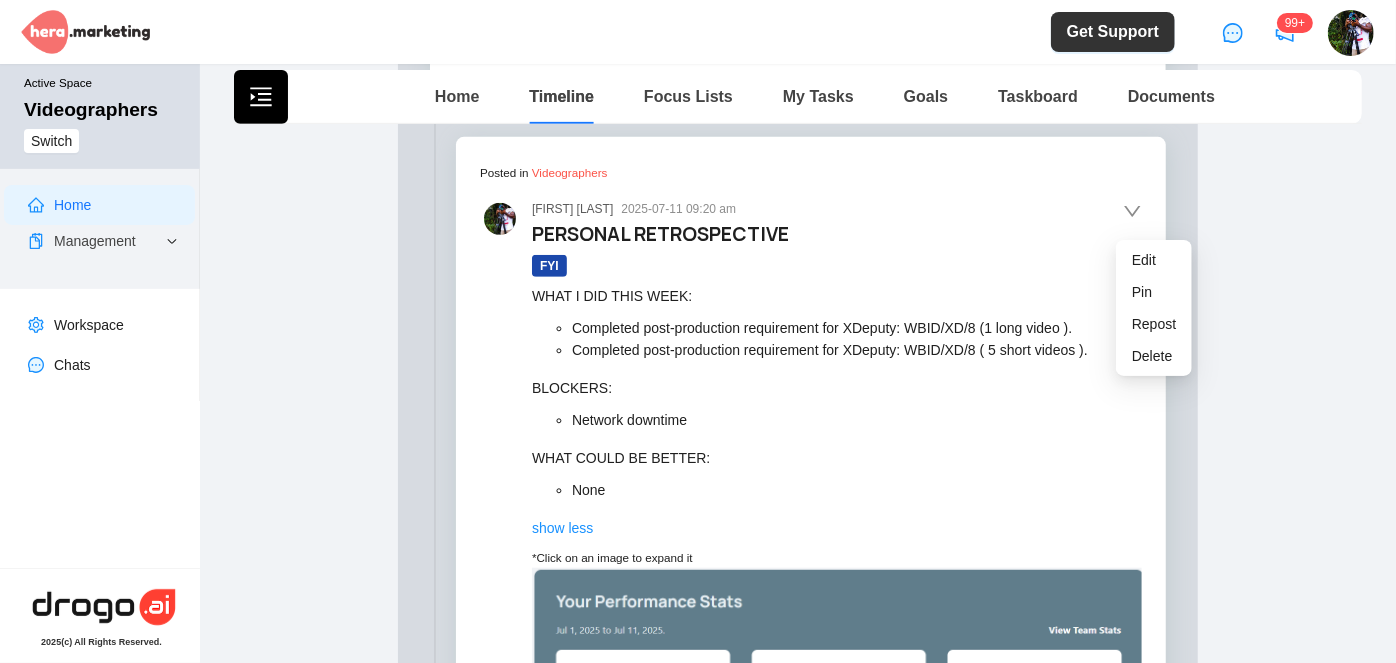 click 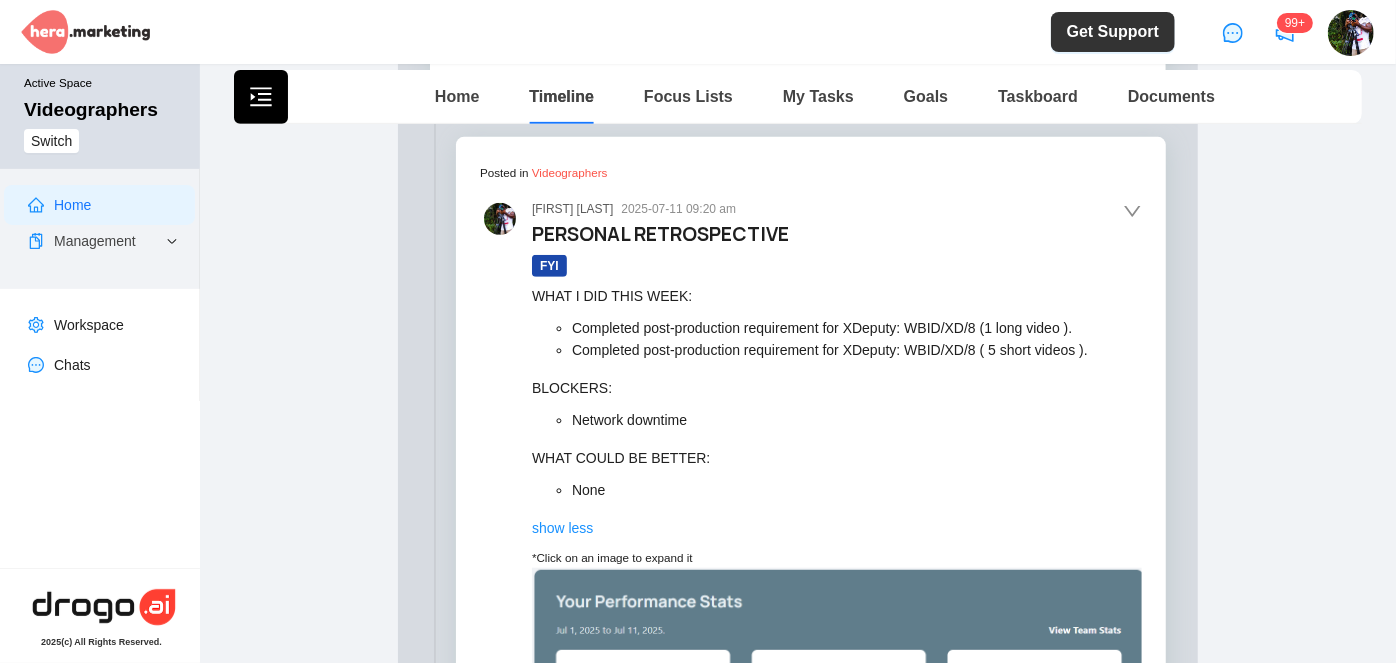 click 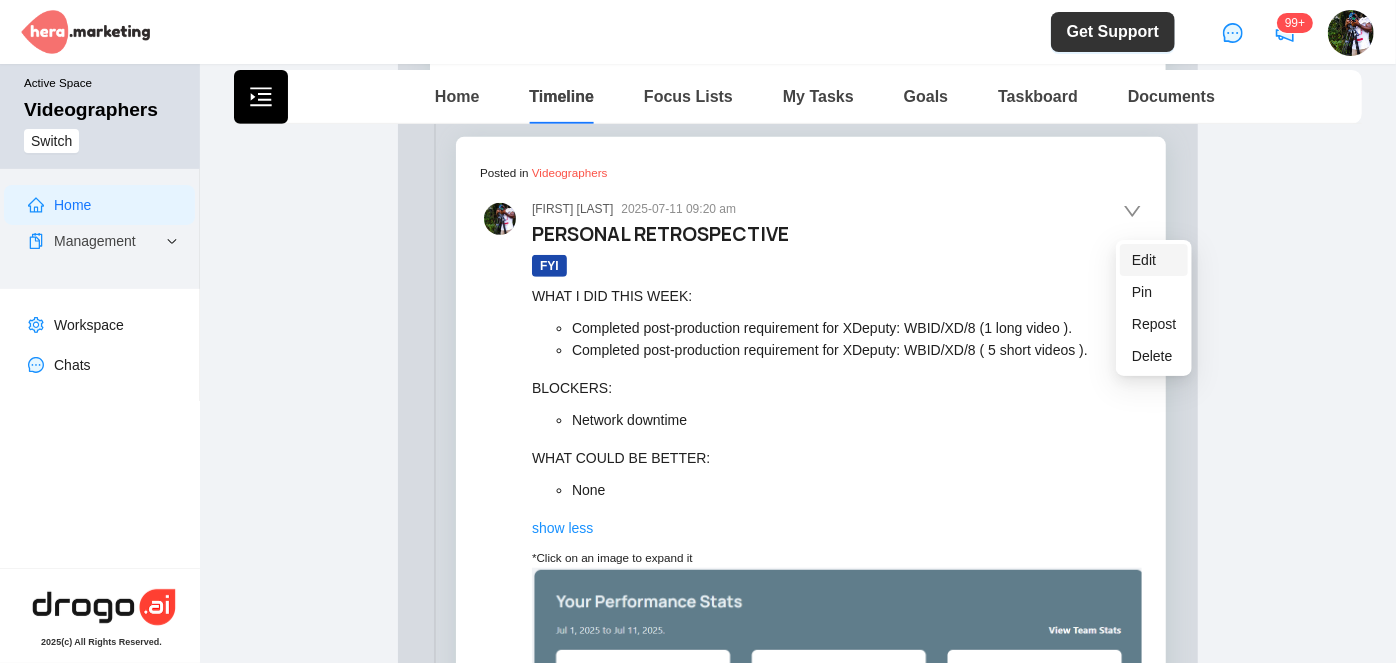 click on "Edit" at bounding box center [1154, 260] 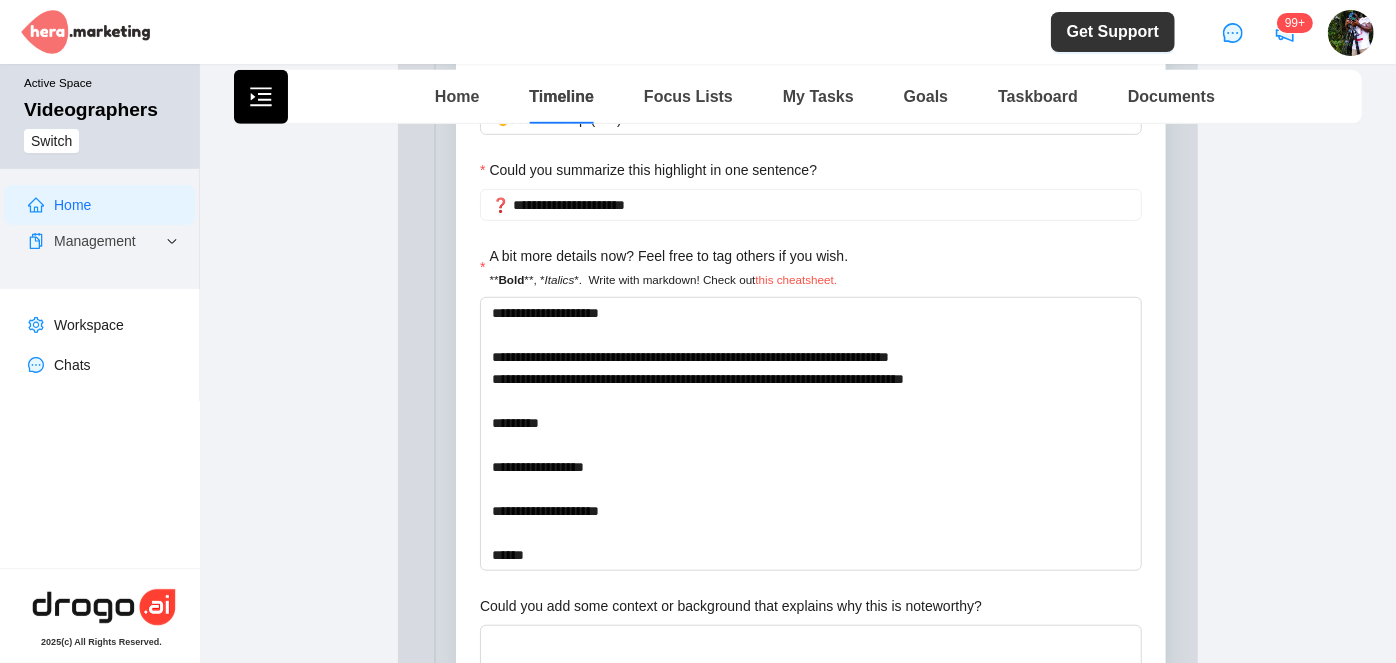 scroll, scrollTop: 636, scrollLeft: 0, axis: vertical 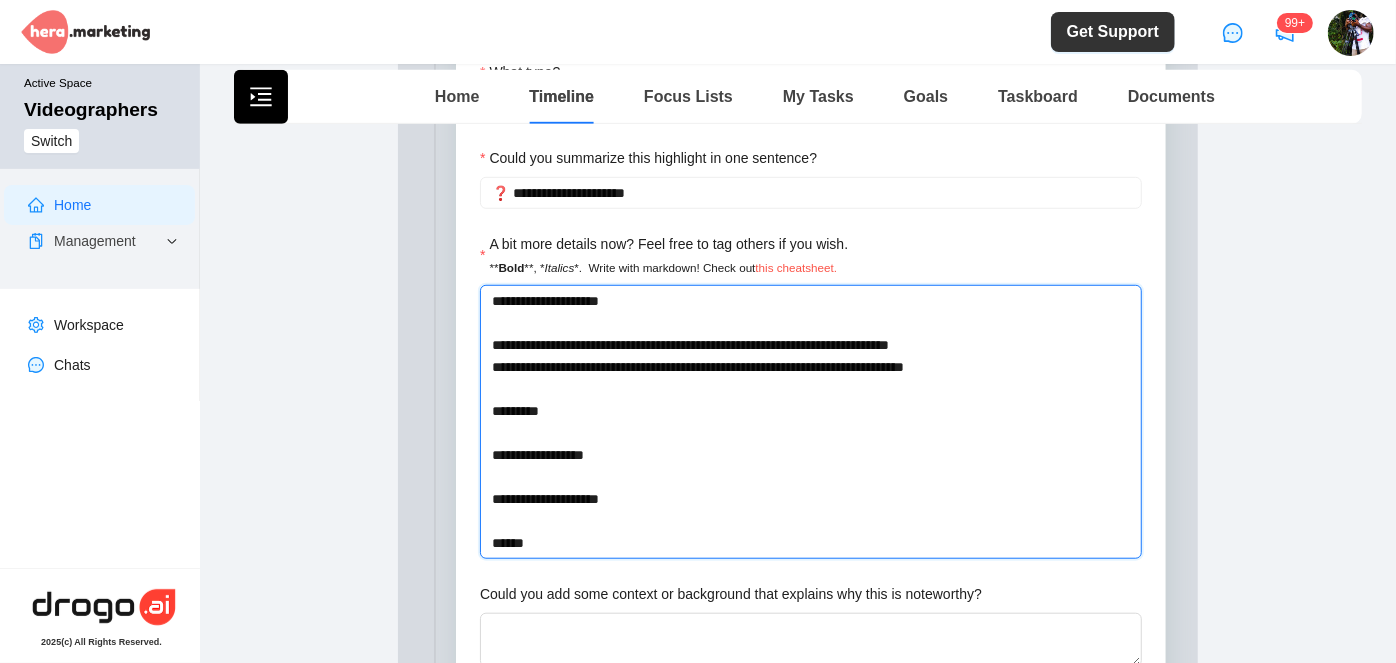 click on "**********" at bounding box center [811, 422] 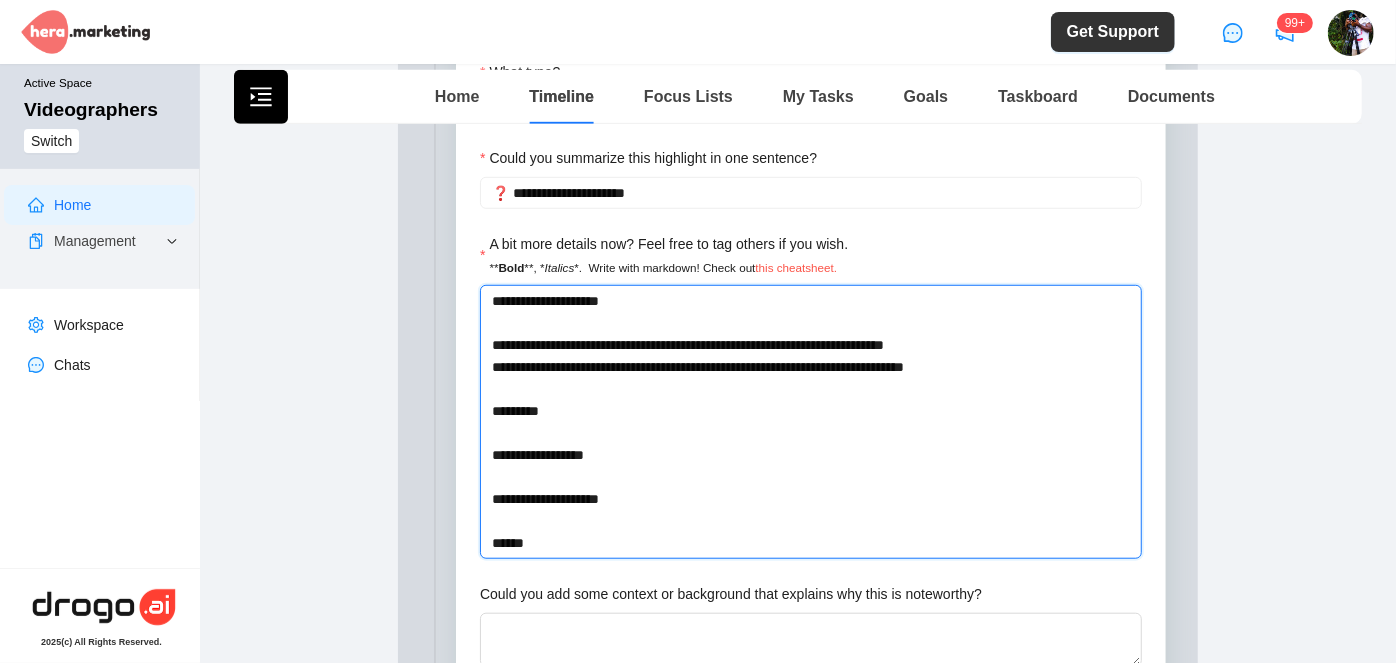 type 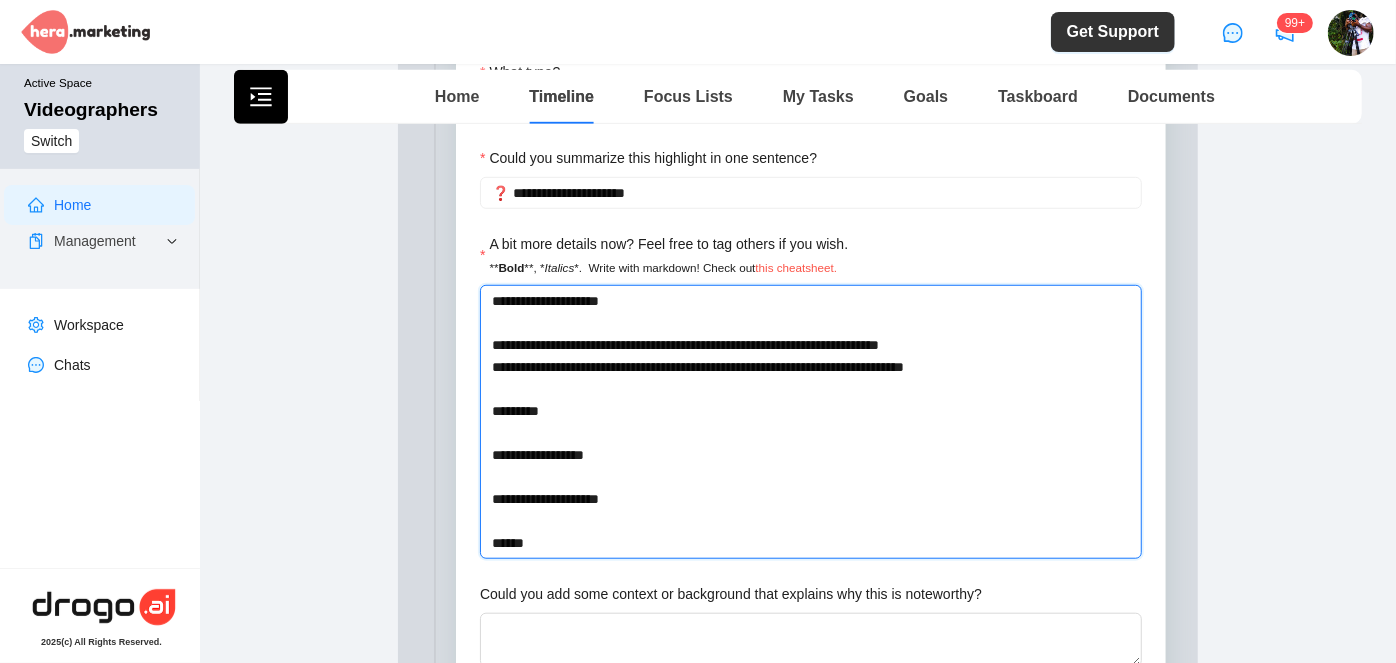 click on "**********" at bounding box center (811, 422) 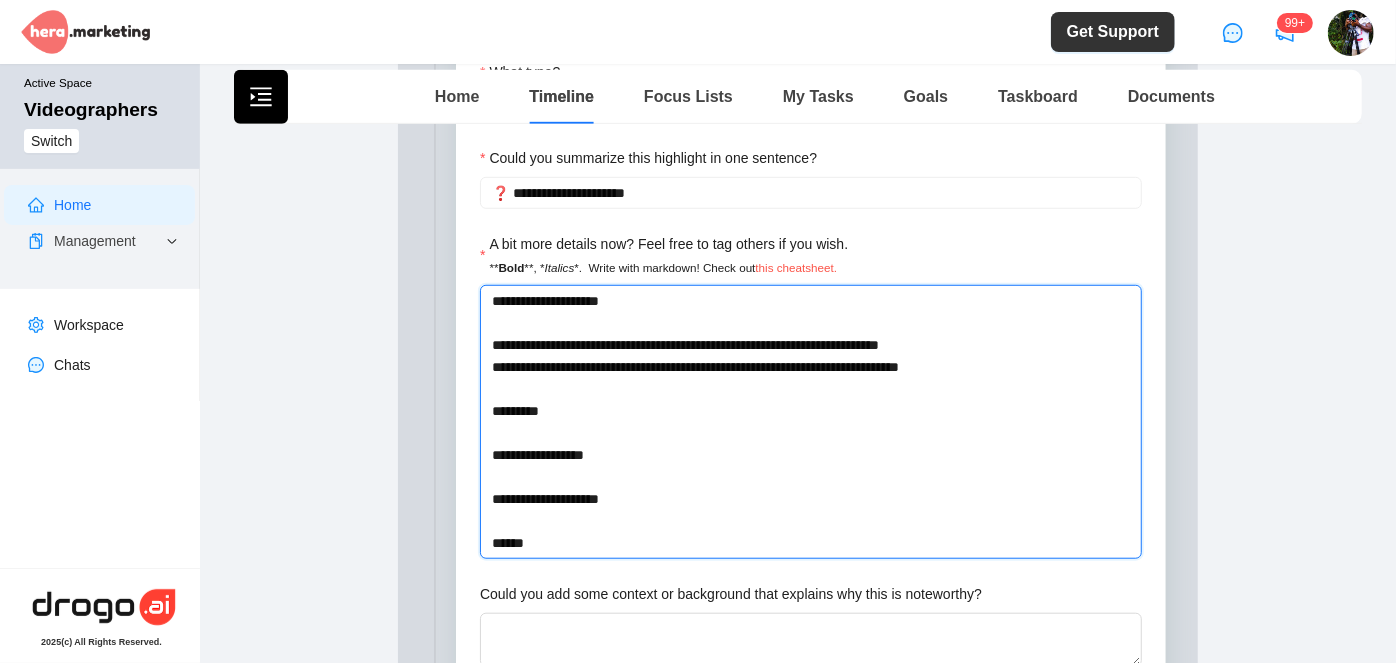 type 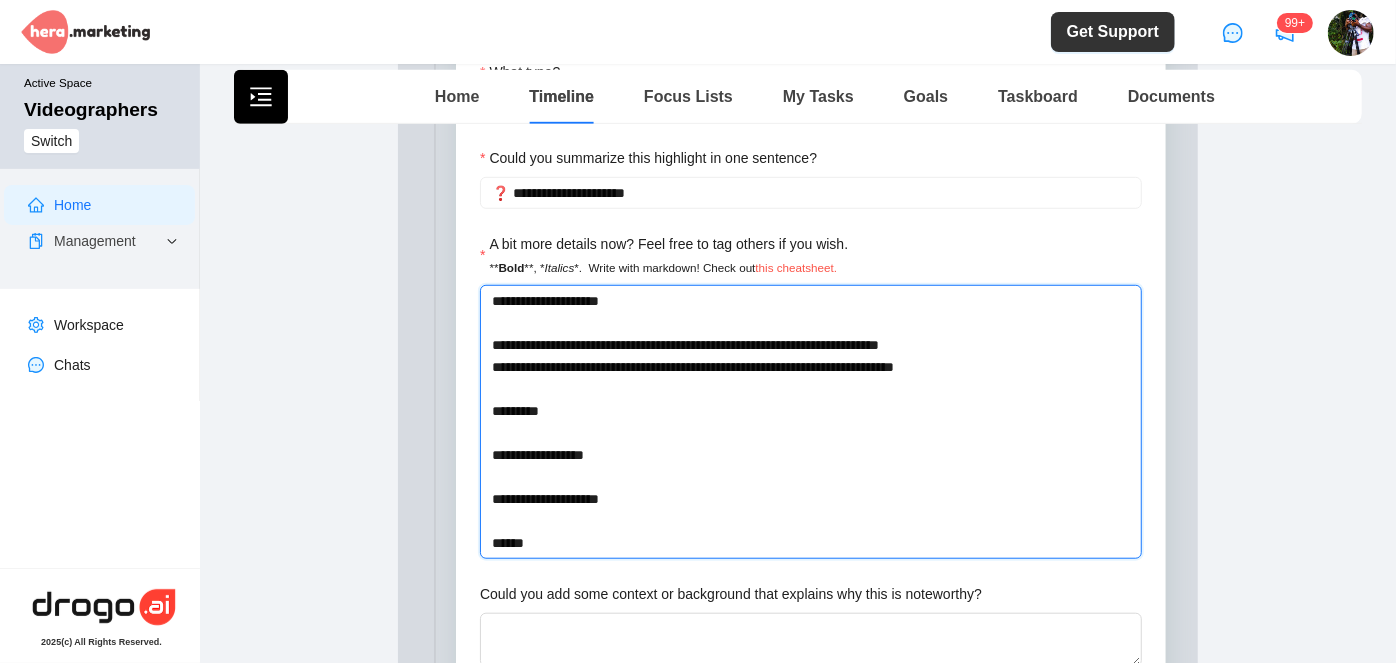 click on "**********" at bounding box center (811, 422) 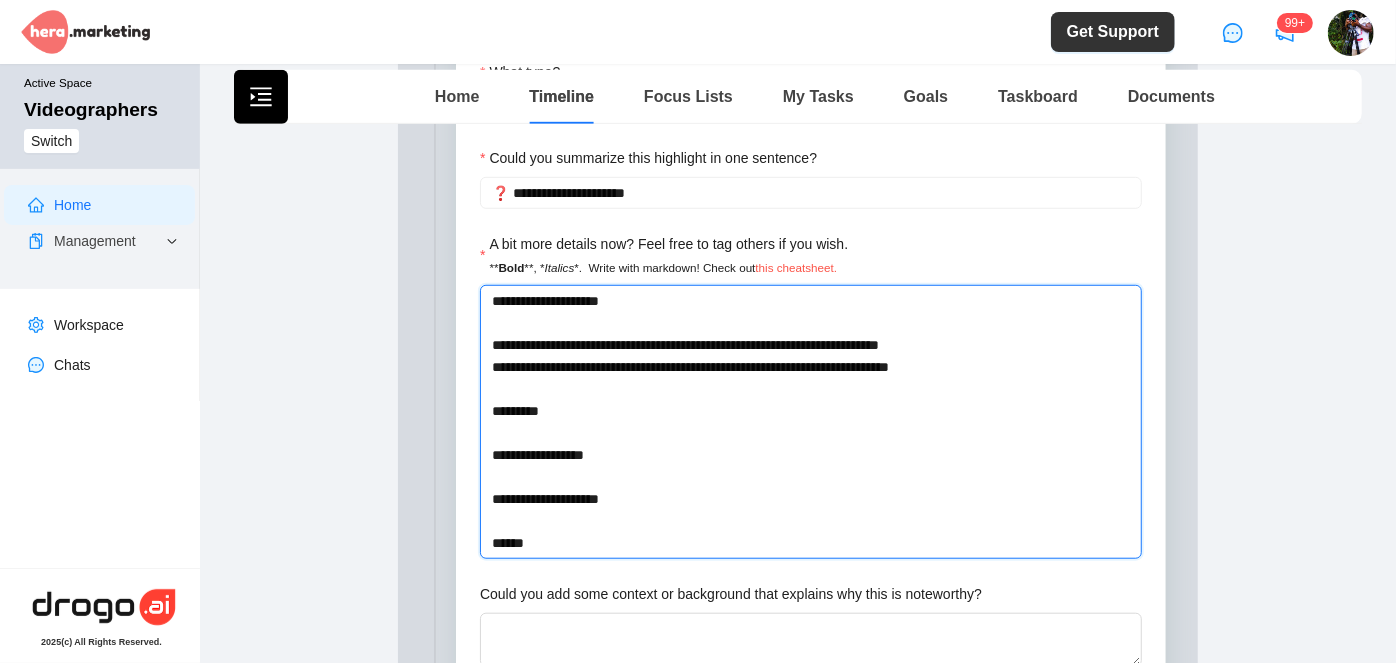 type 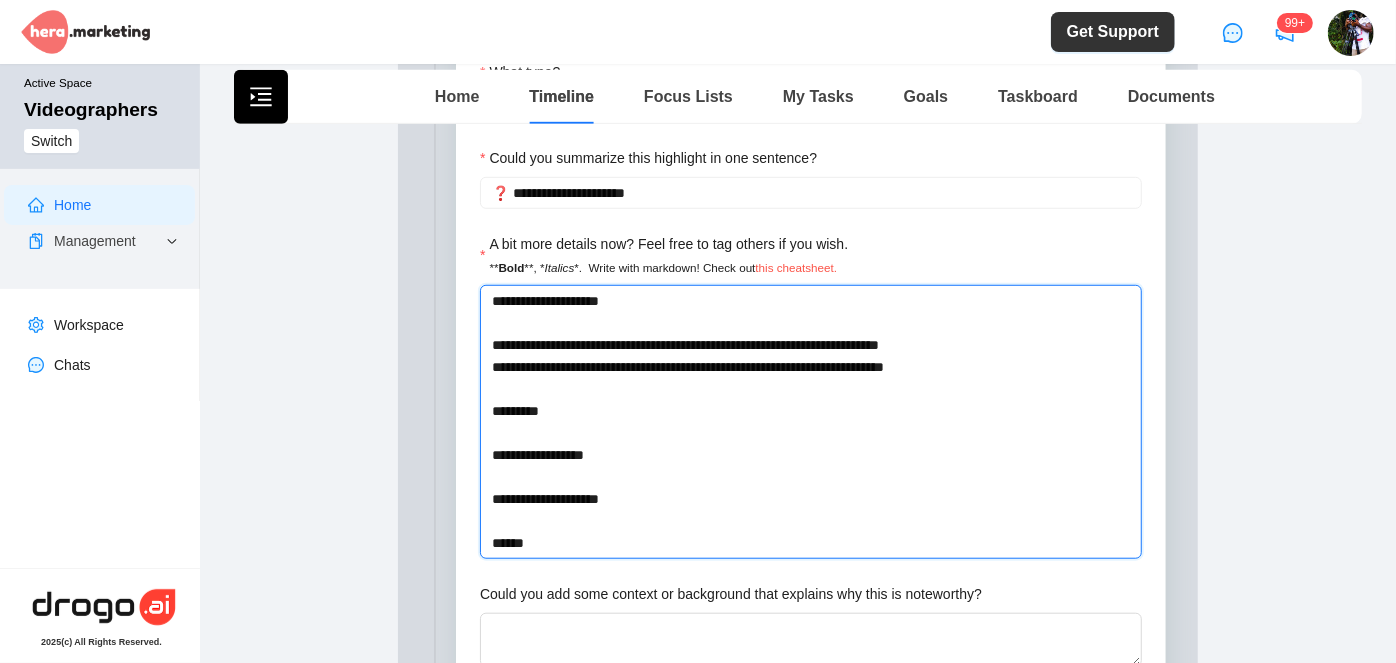type 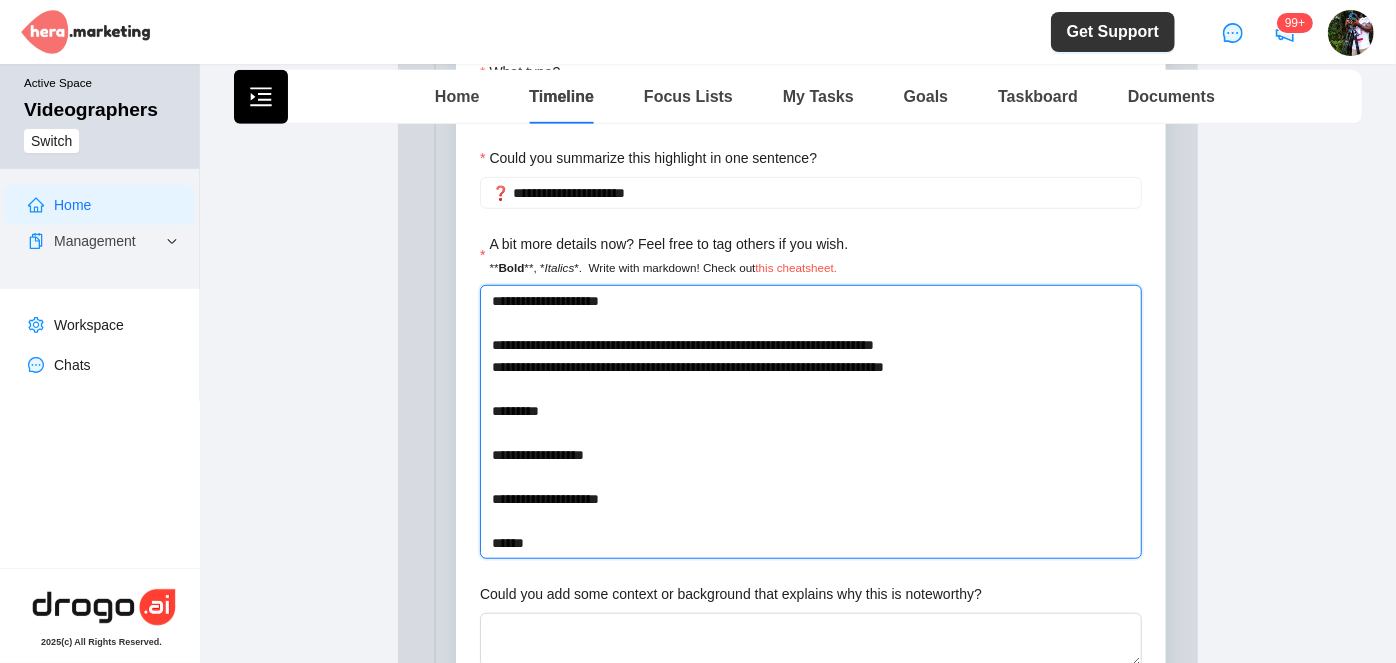 type 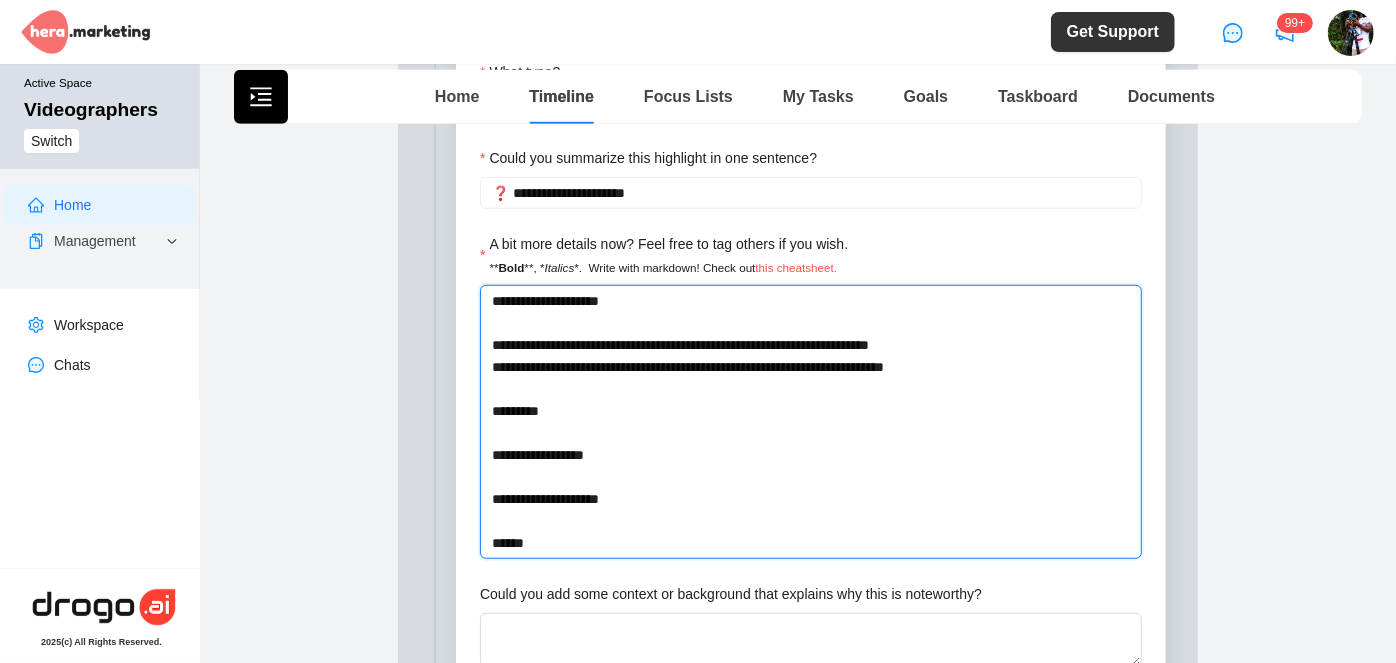 type 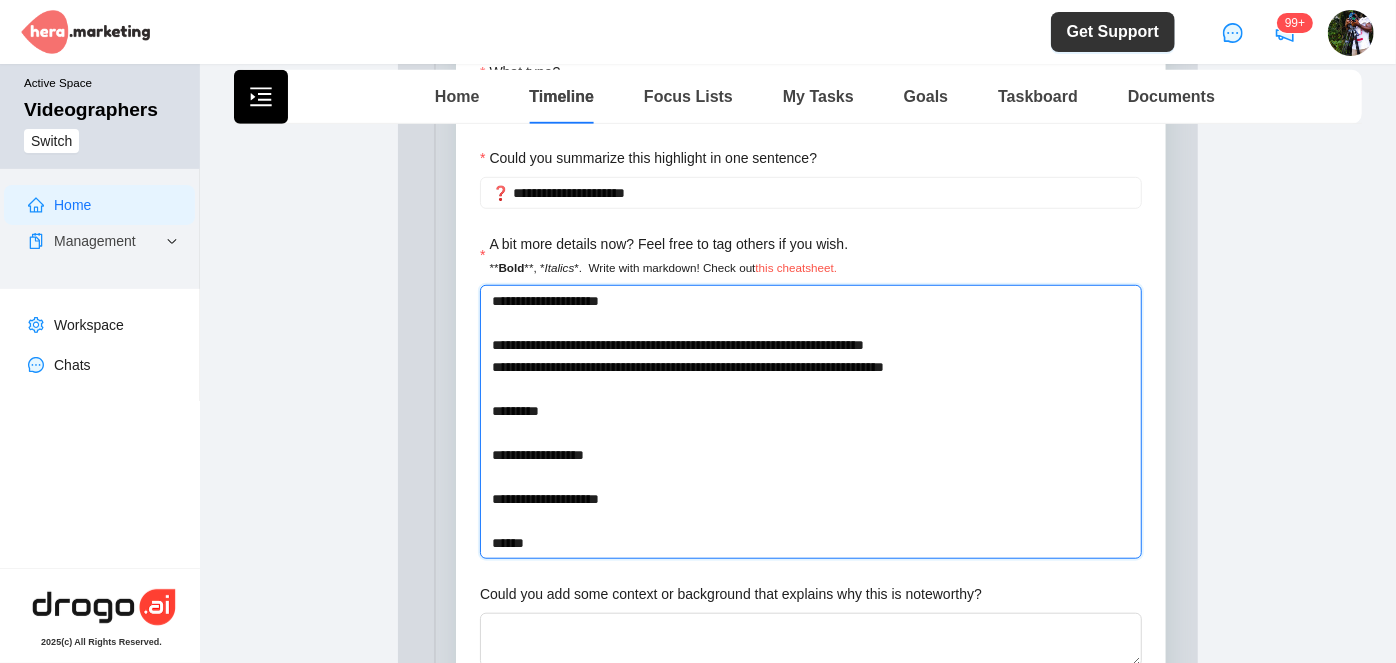 type 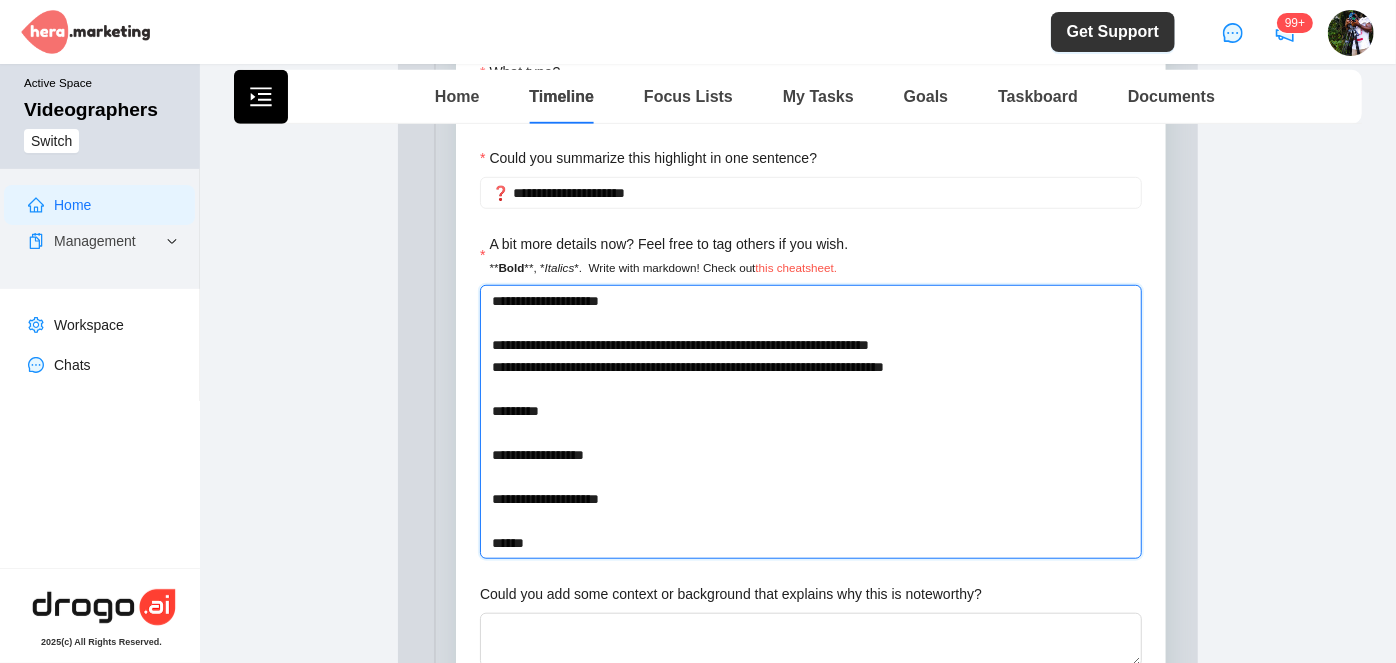 type 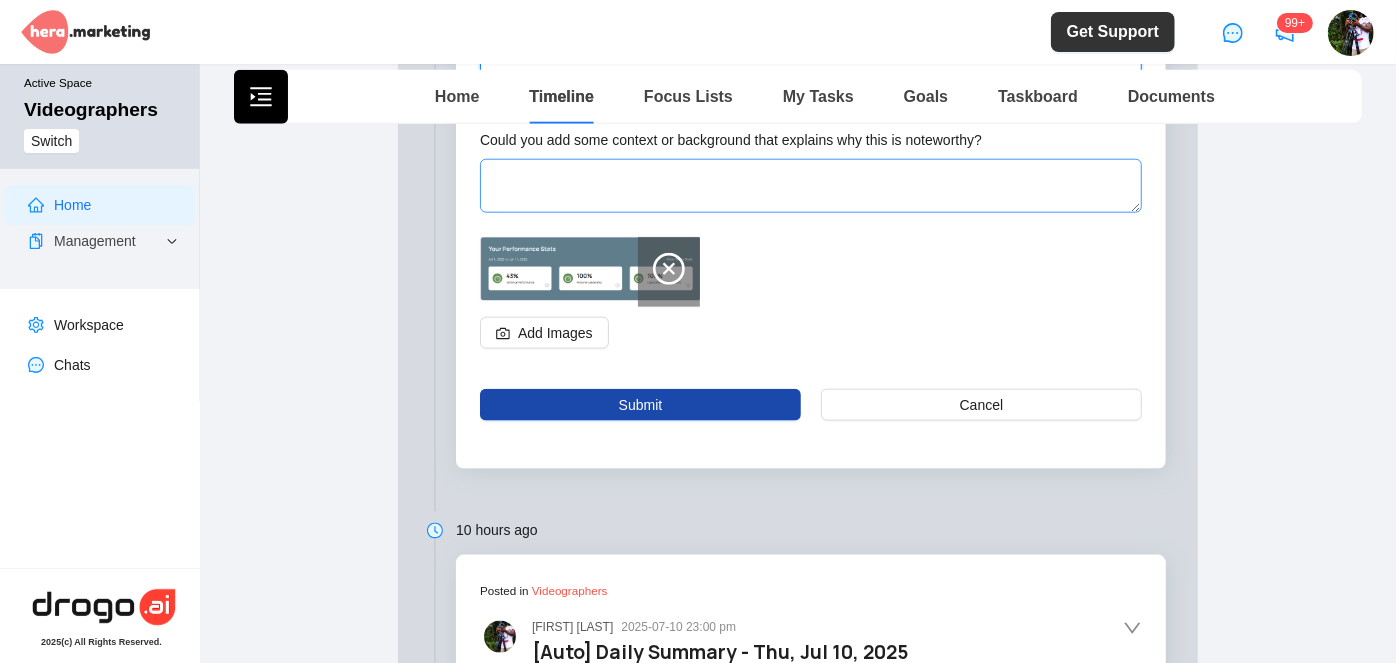 scroll, scrollTop: 1090, scrollLeft: 0, axis: vertical 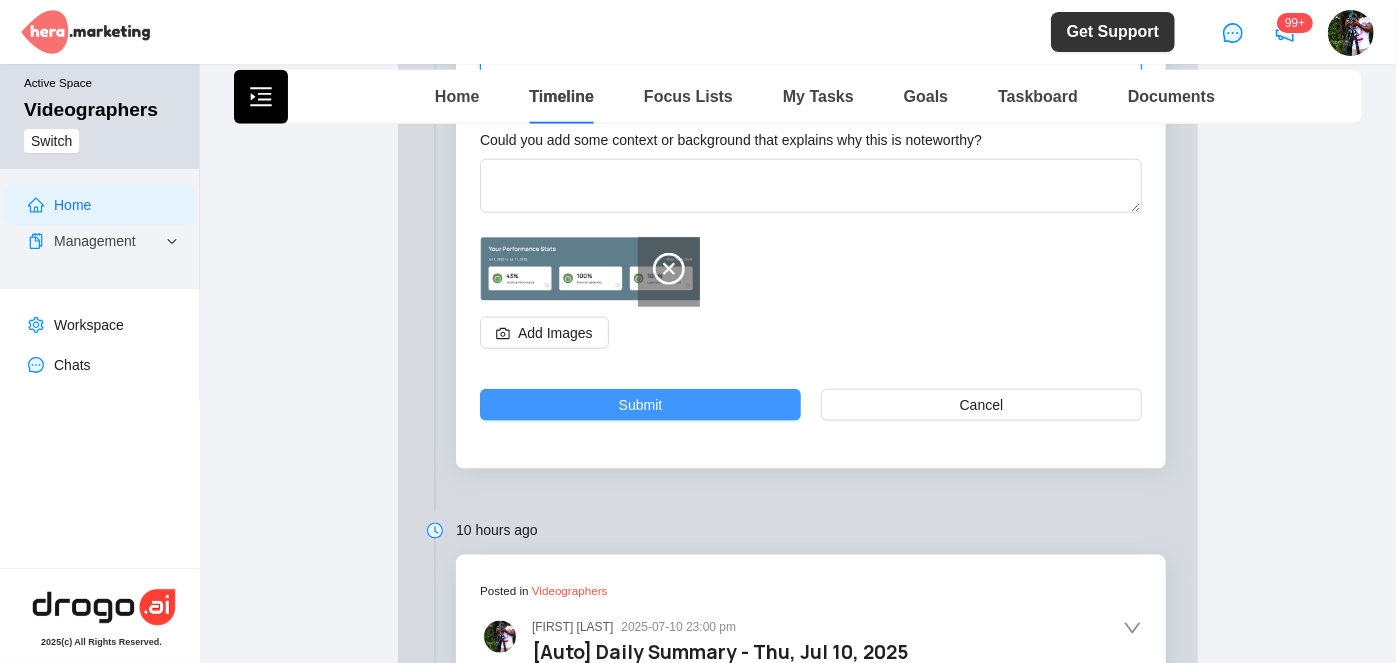 type on "**********" 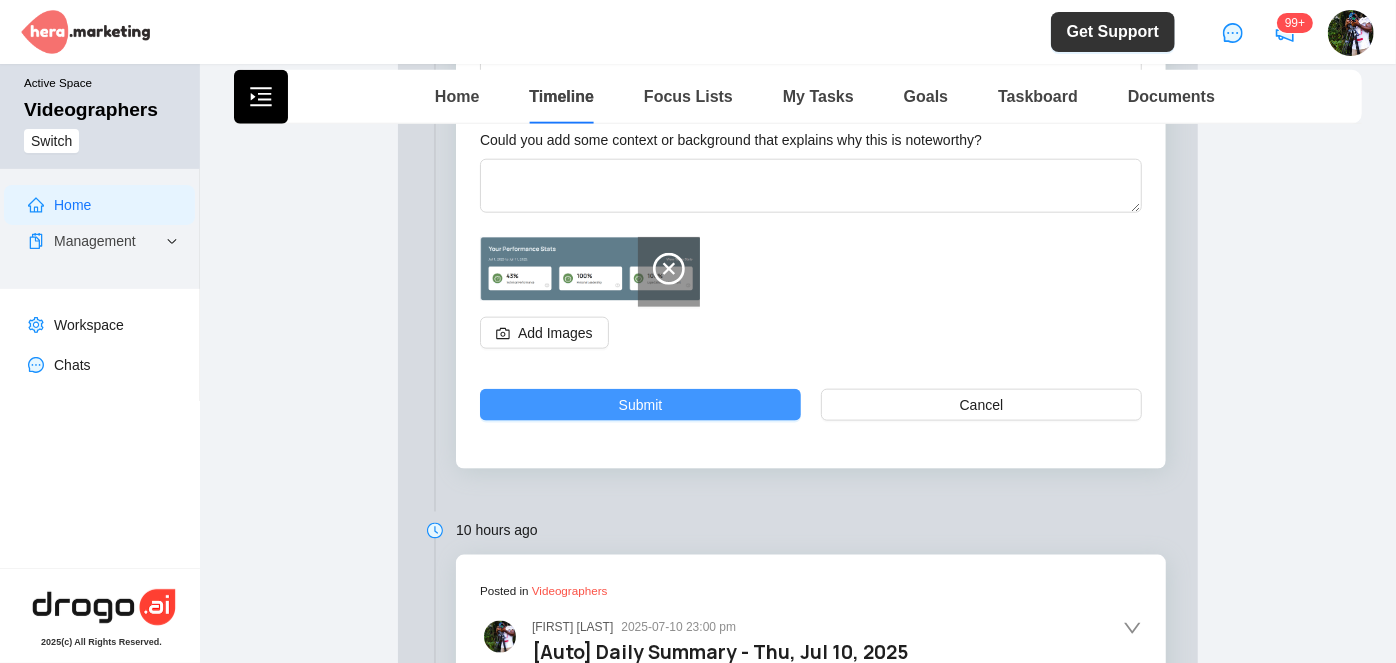 click on "Submit" at bounding box center (640, 405) 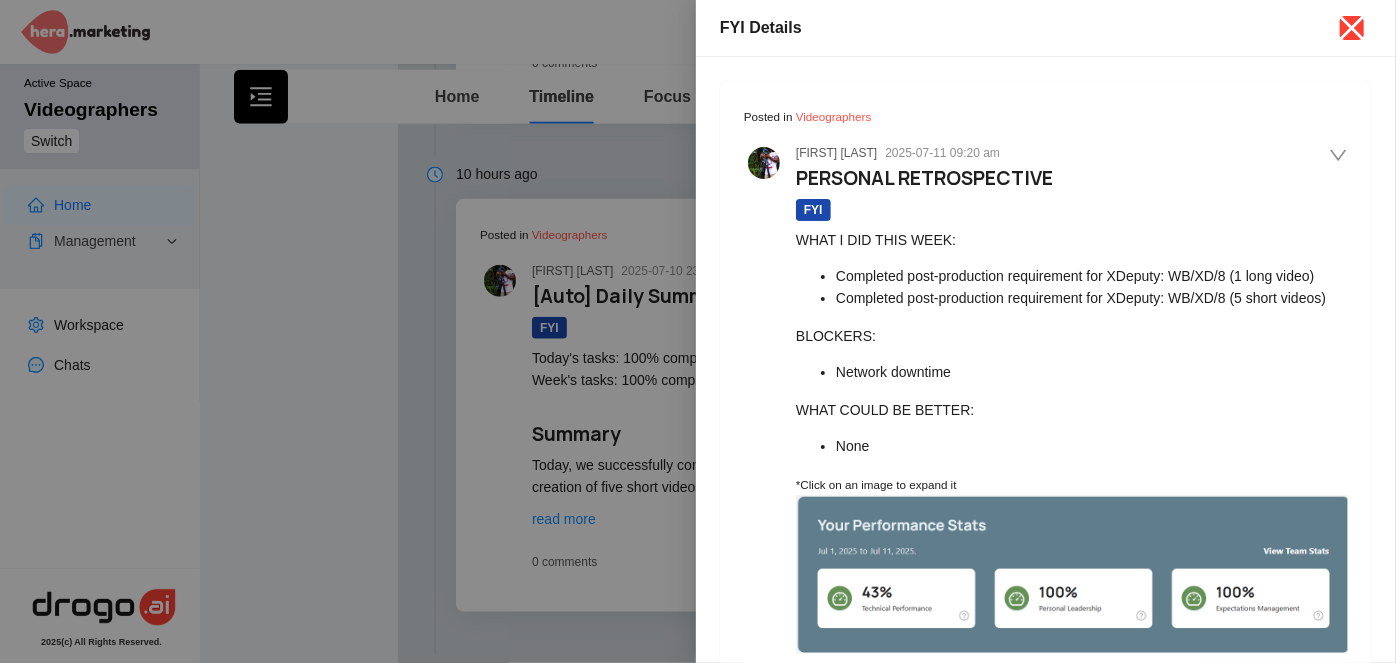 click 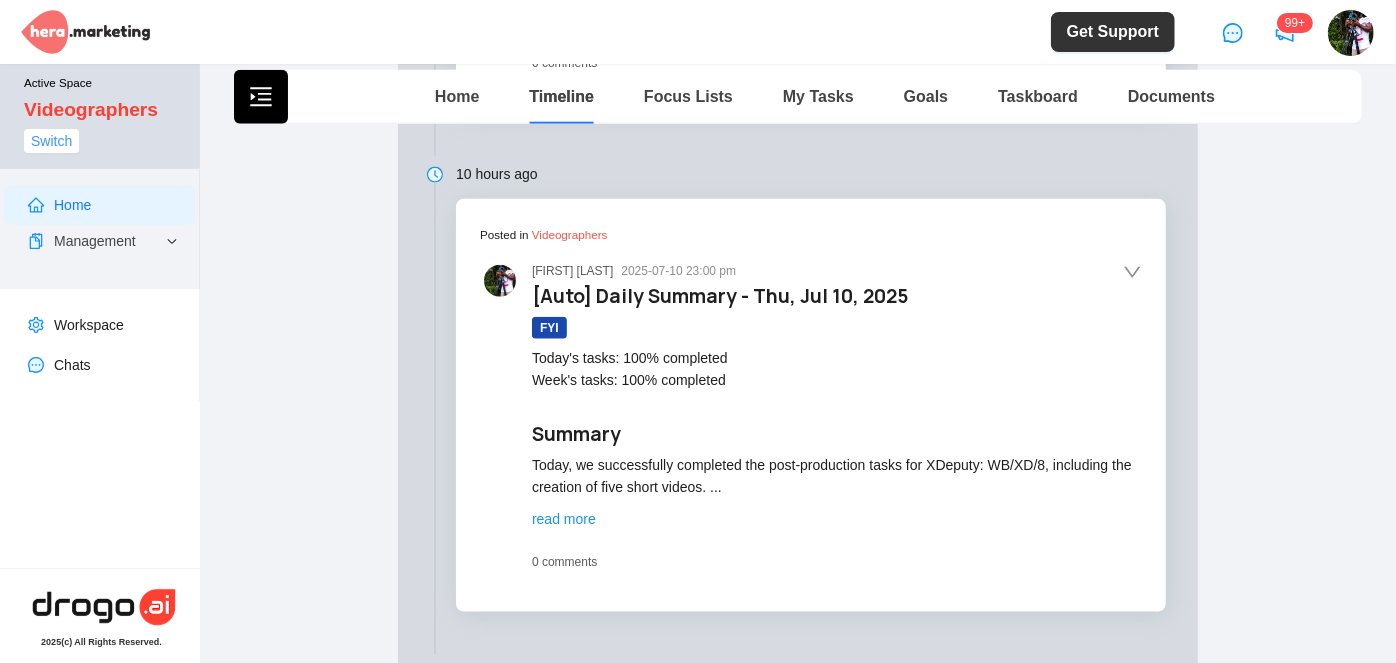click on "Switch" at bounding box center (51, 141) 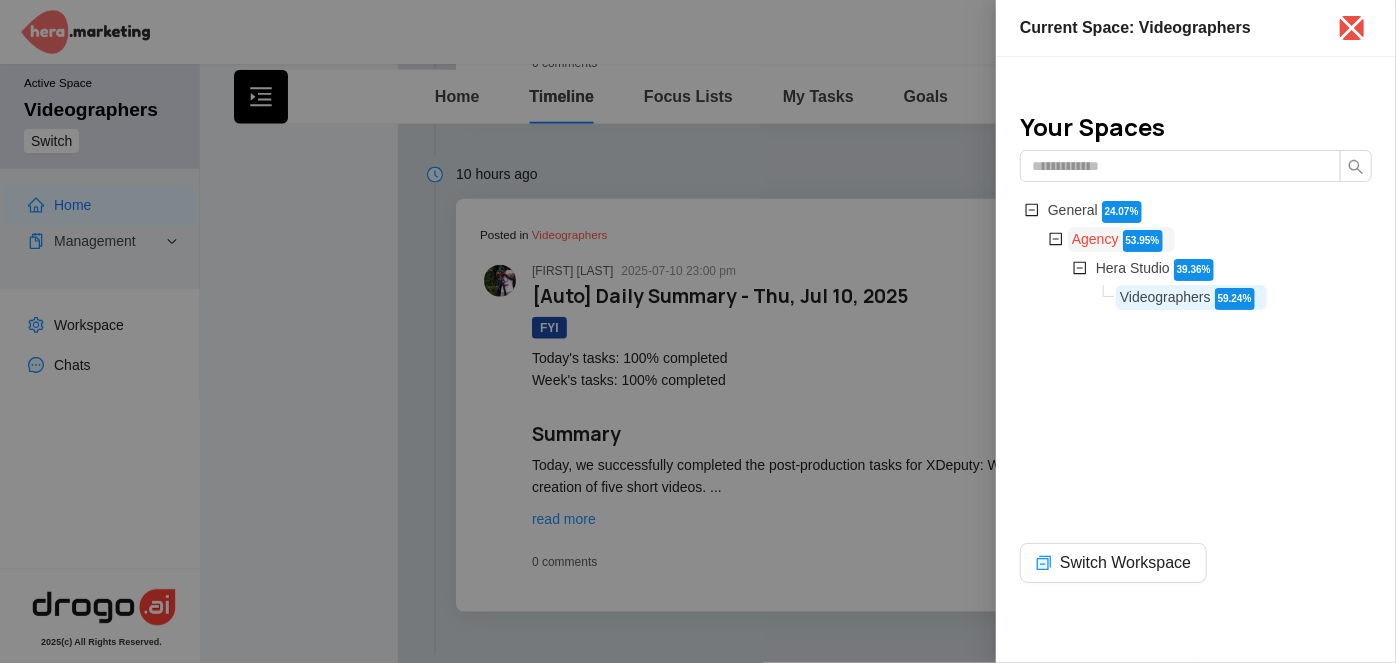 click on "Agency" at bounding box center (1095, 239) 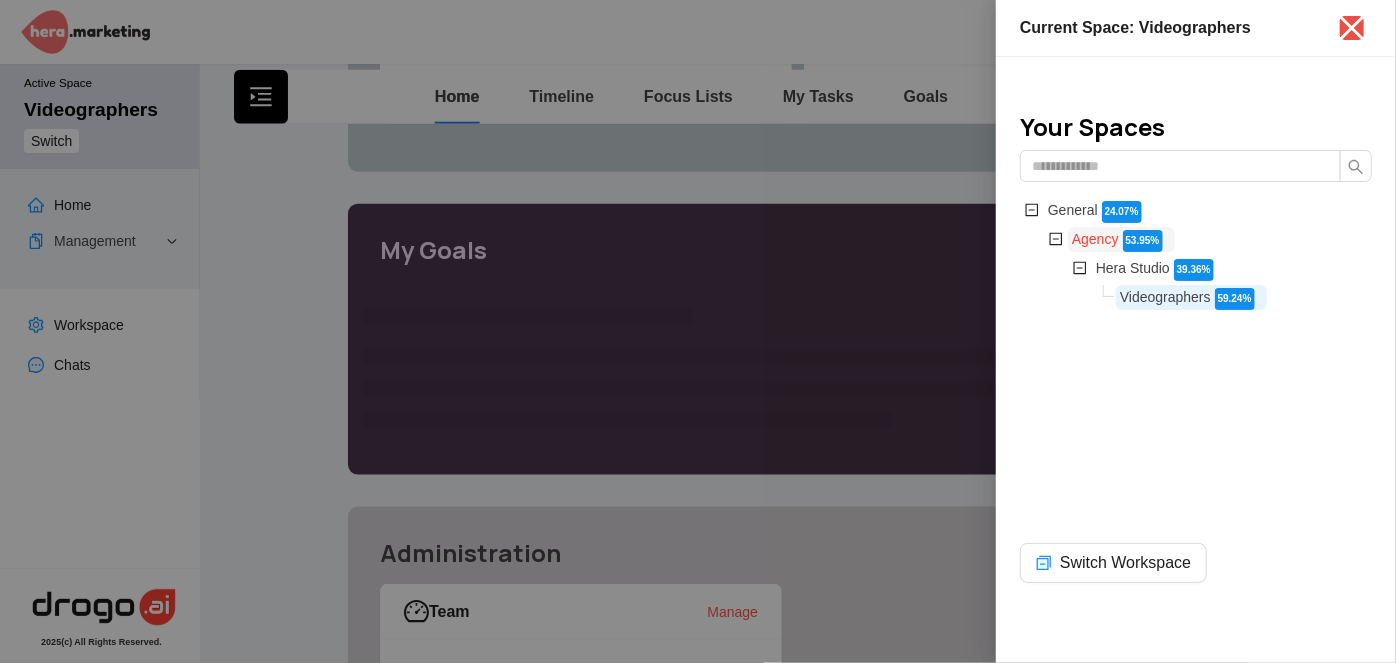 type 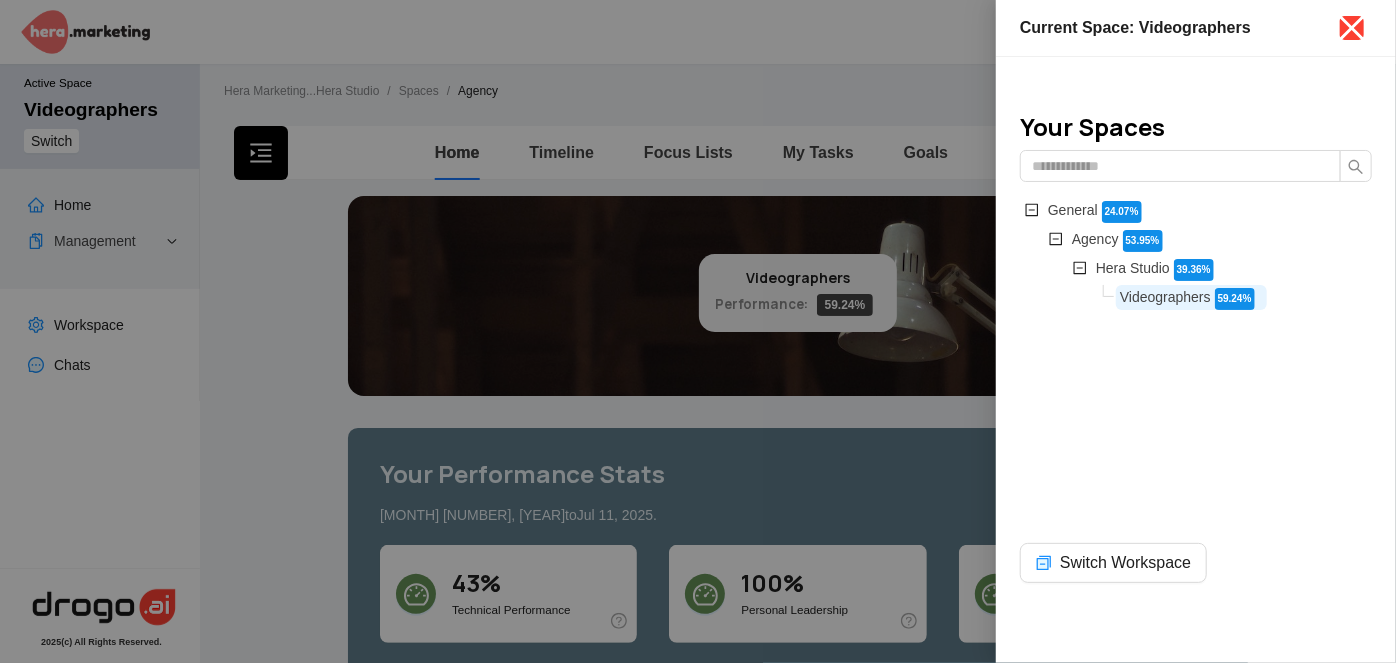 click 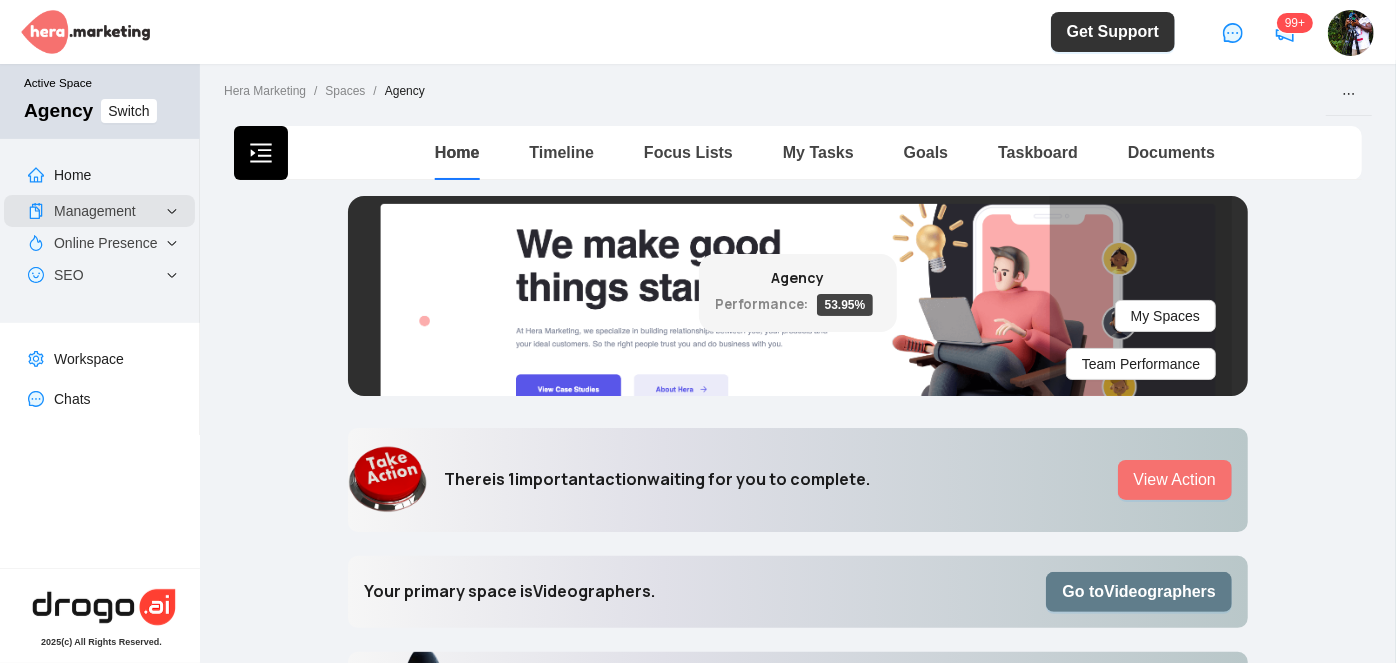 click on "Management" at bounding box center (99, 211) 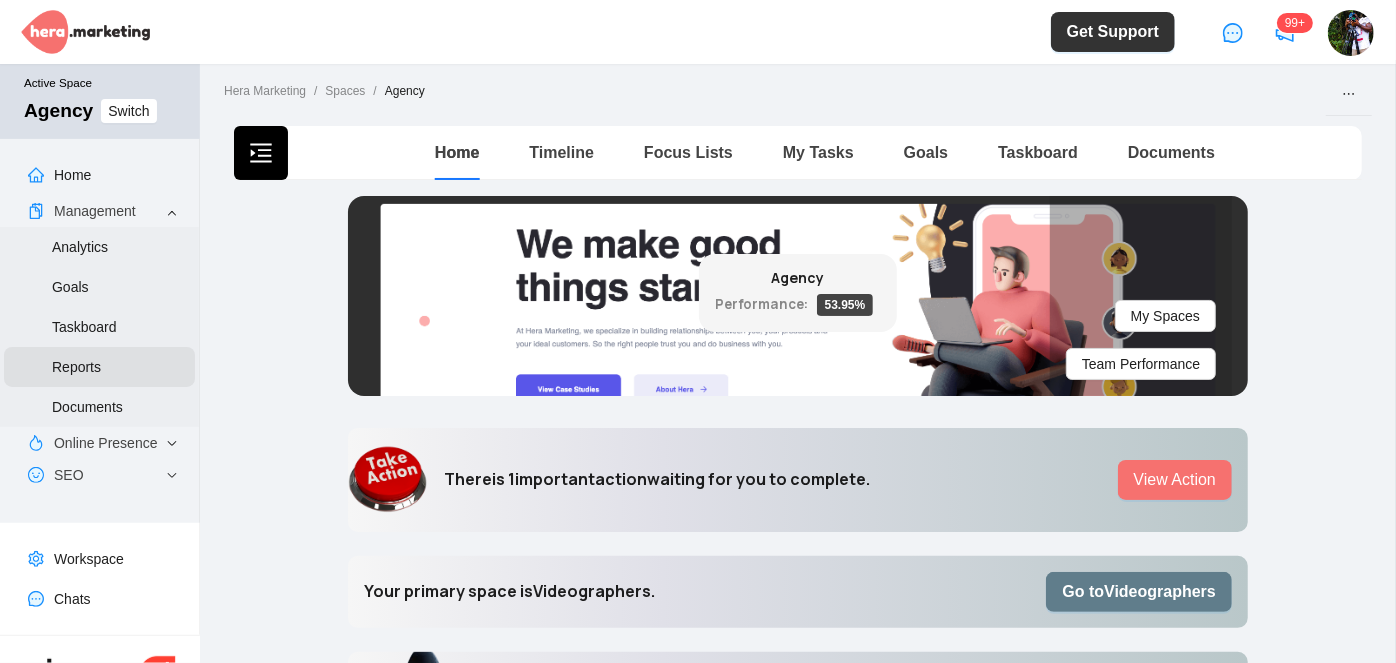 click on "Reports" at bounding box center (76, 367) 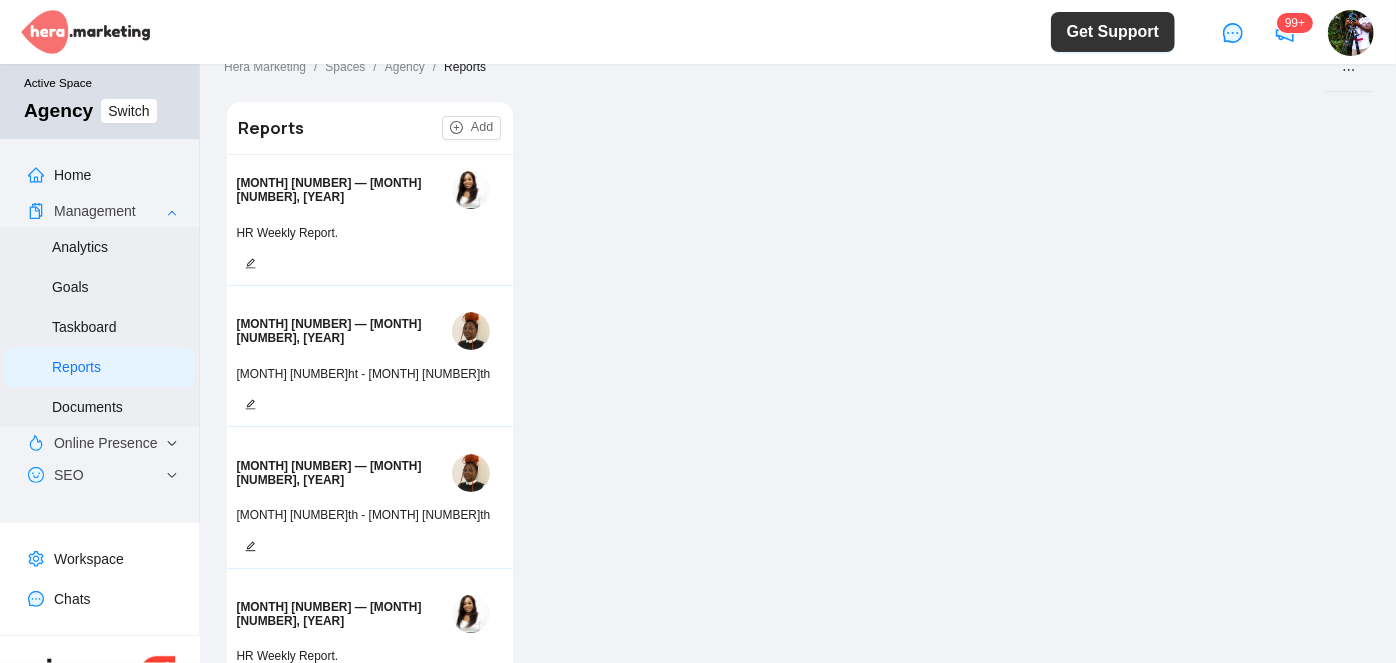 scroll, scrollTop: 0, scrollLeft: 0, axis: both 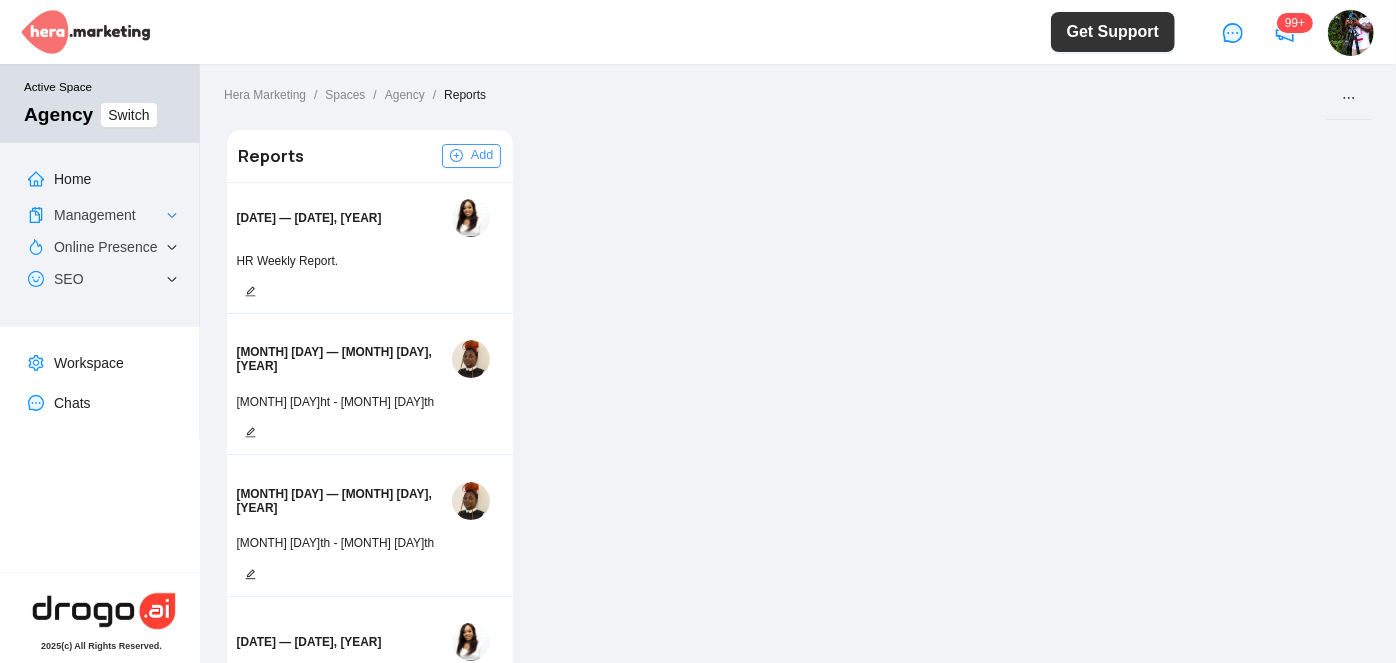 click on "Add" at bounding box center [471, 156] 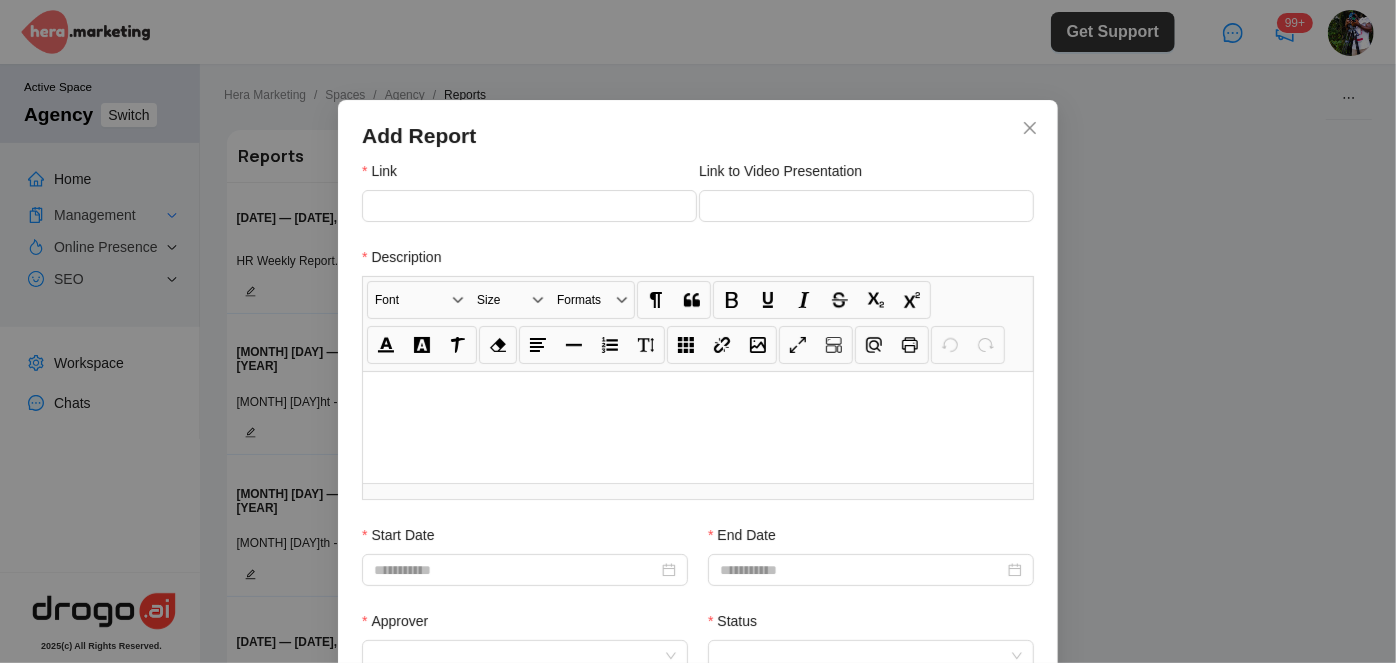 scroll, scrollTop: 100, scrollLeft: 0, axis: vertical 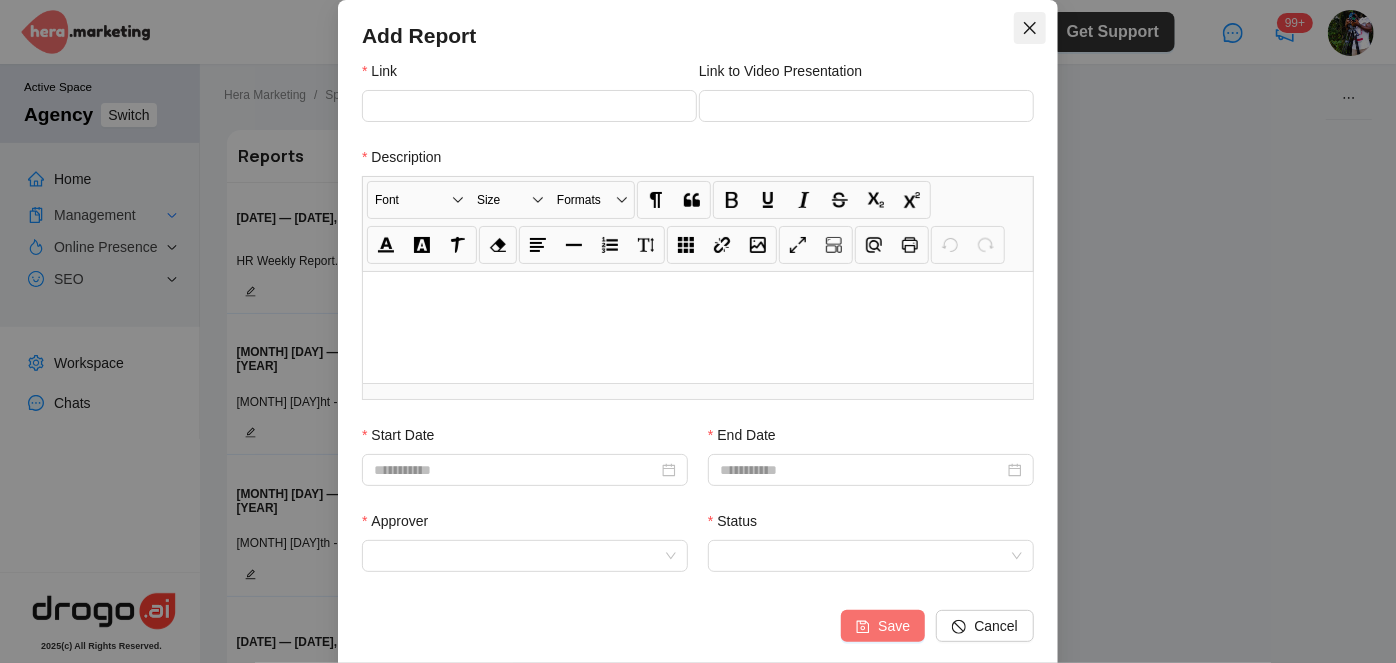 click 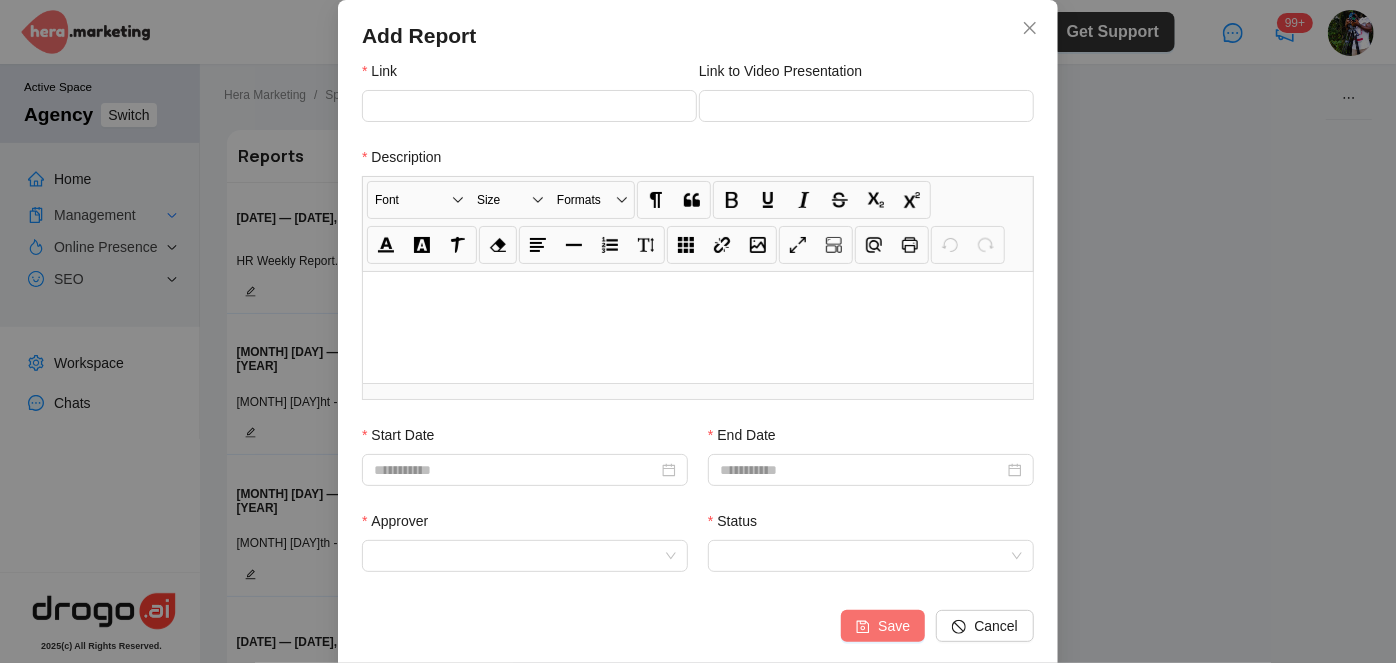 scroll, scrollTop: 38, scrollLeft: 0, axis: vertical 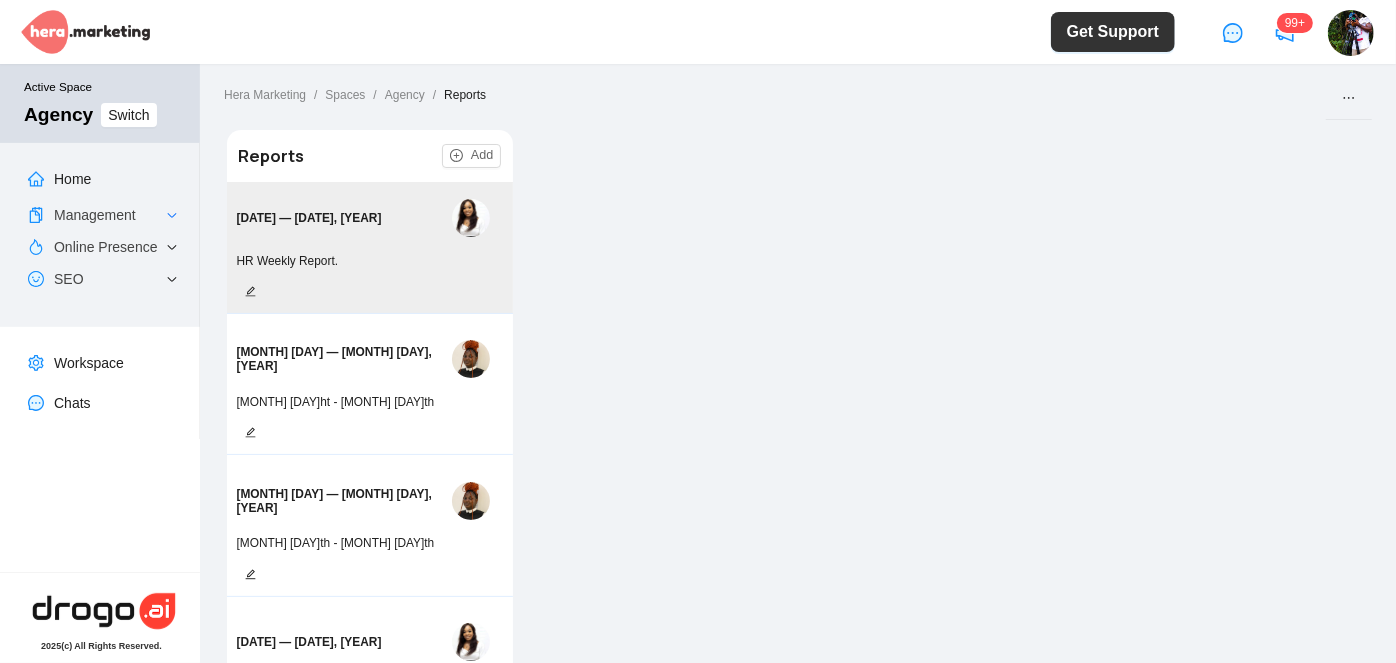 click on "Jun 16 — Jun 20, 2025" at bounding box center [367, 217] 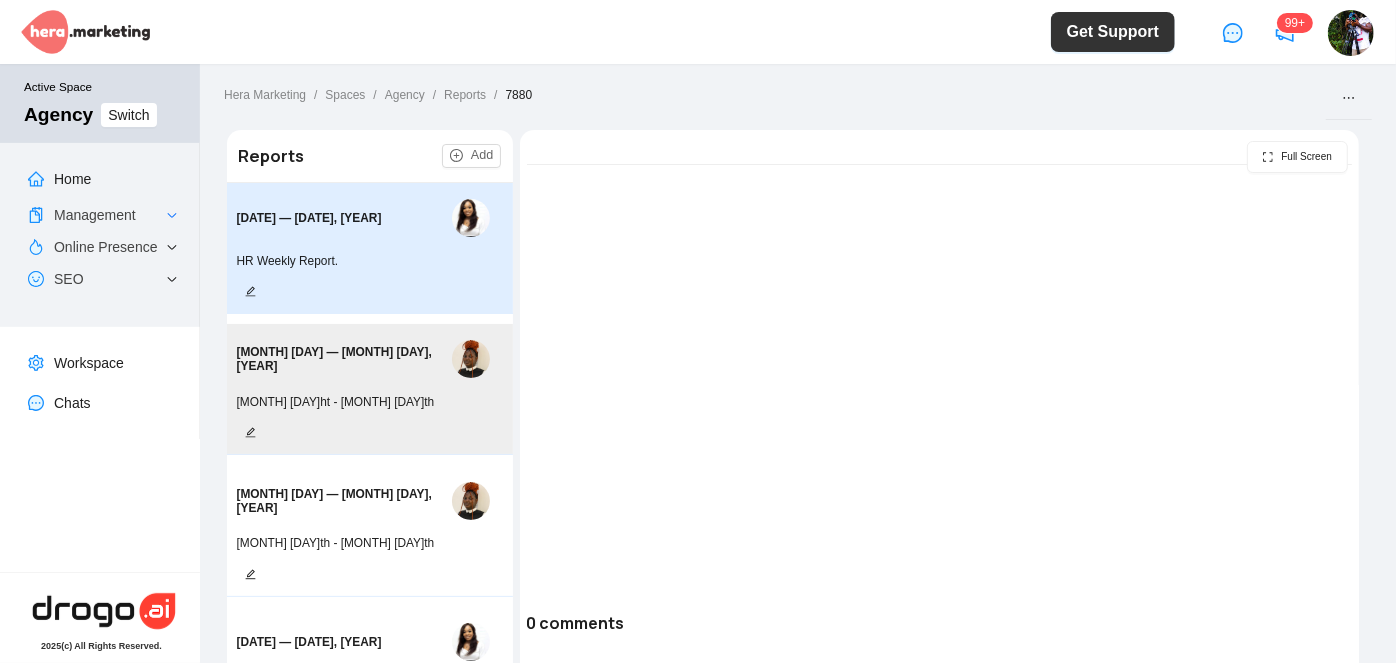 click on "Jun 6 — Jun 12, 2025" at bounding box center [344, 359] 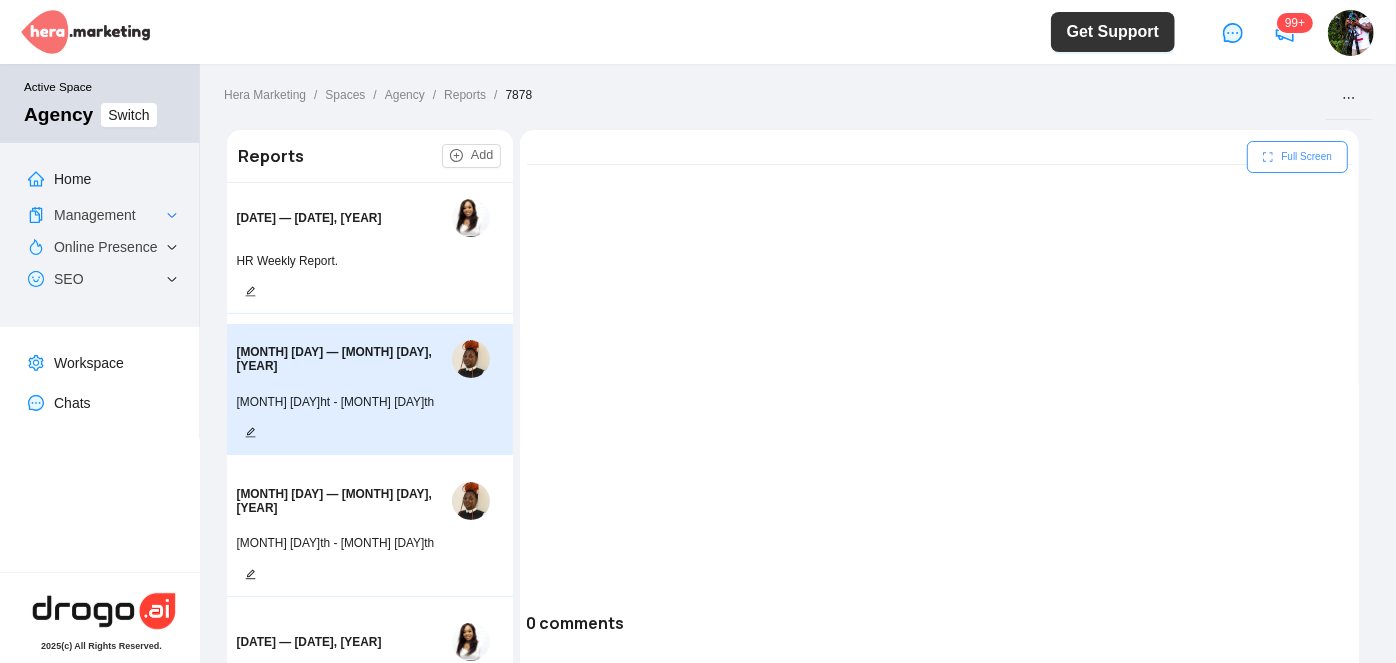 click on "Full Screen" at bounding box center (1306, 157) 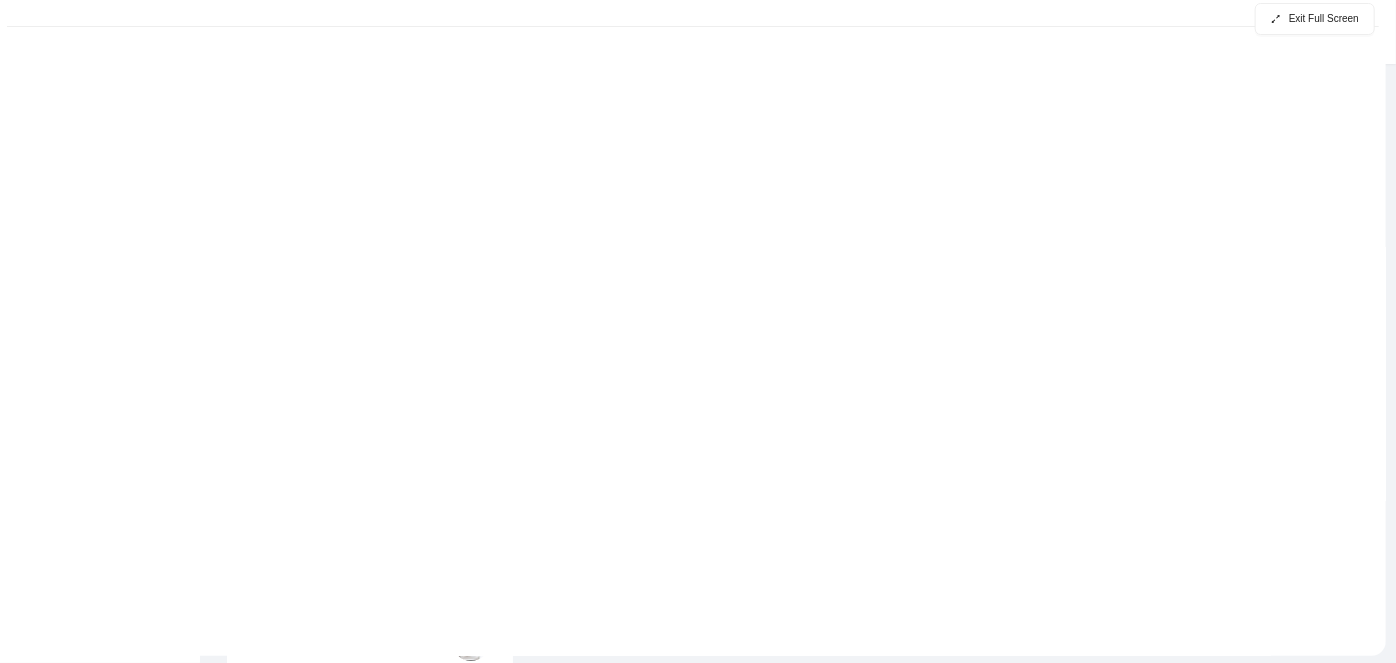 scroll, scrollTop: 0, scrollLeft: 0, axis: both 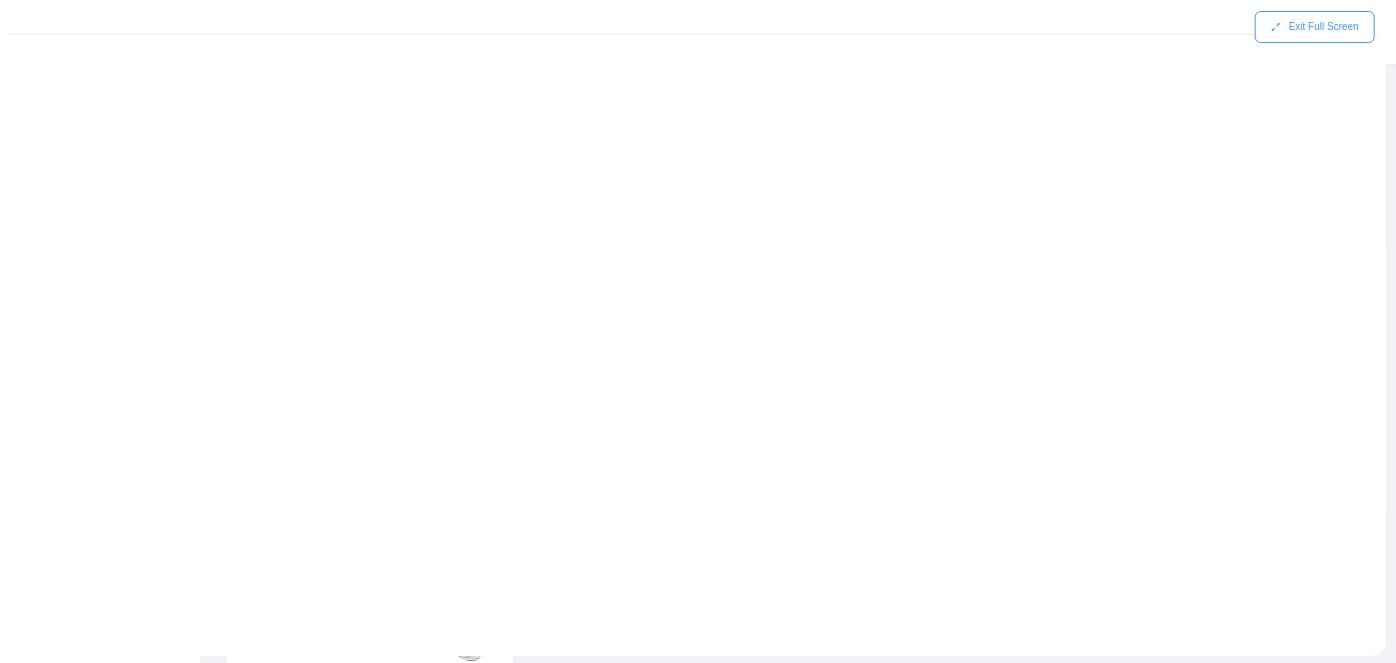 click on "Exit Full Screen" at bounding box center (1324, 27) 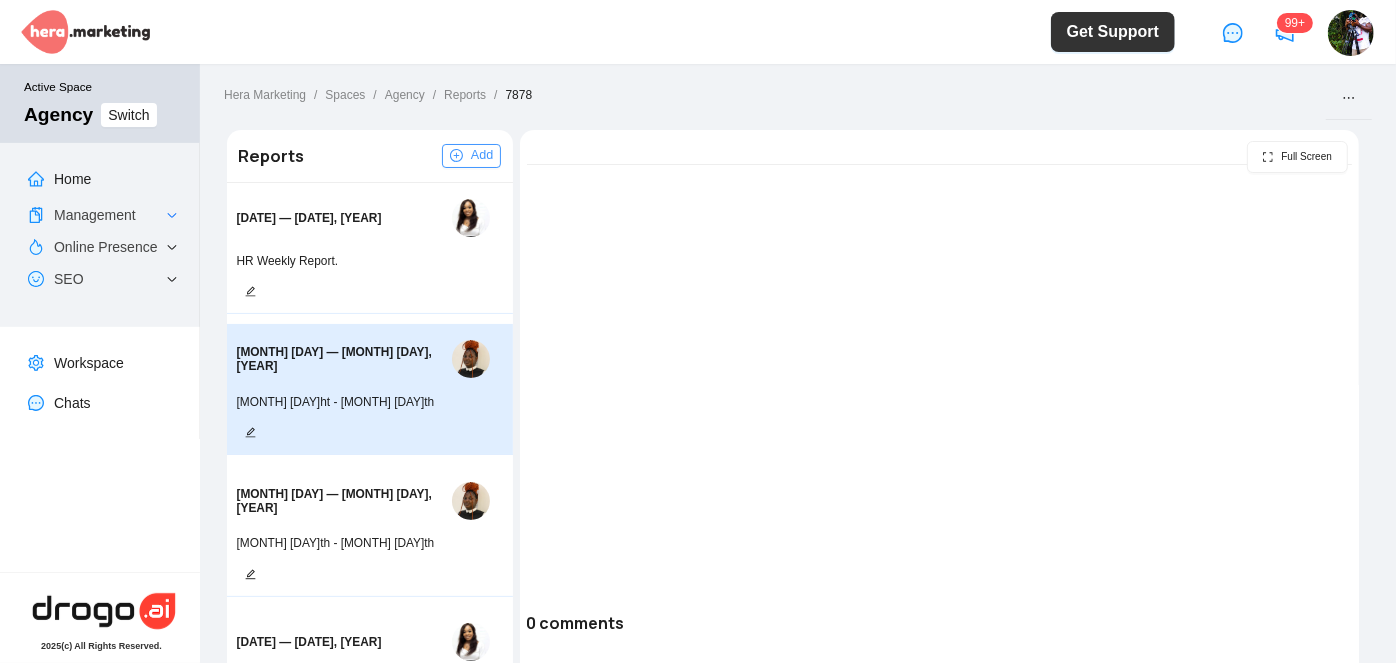 click on "Add" at bounding box center [482, 155] 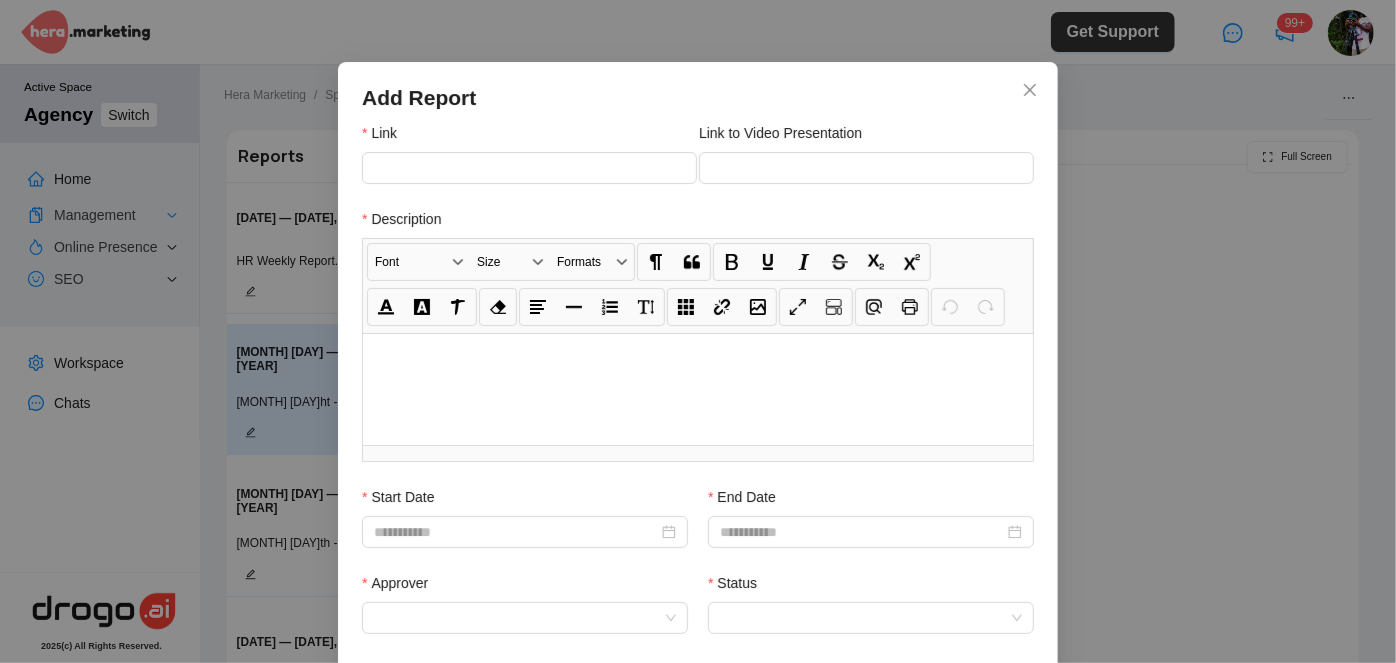 scroll, scrollTop: 100, scrollLeft: 0, axis: vertical 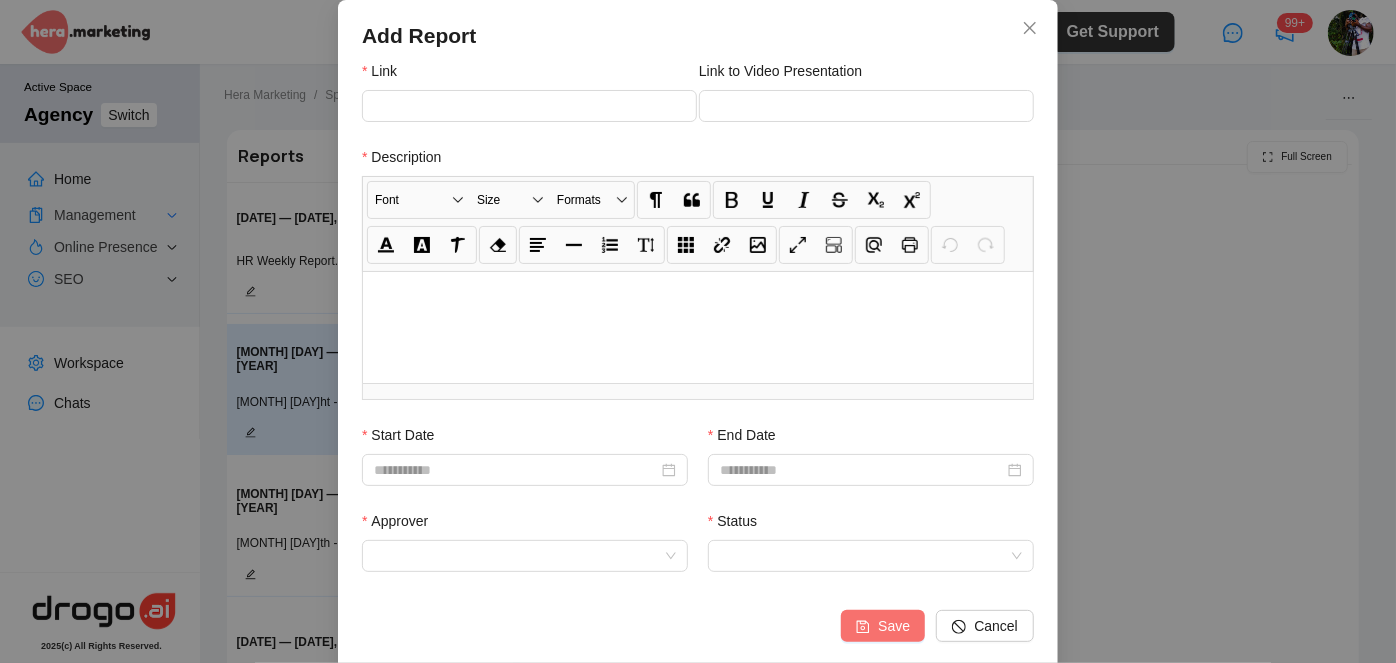 click 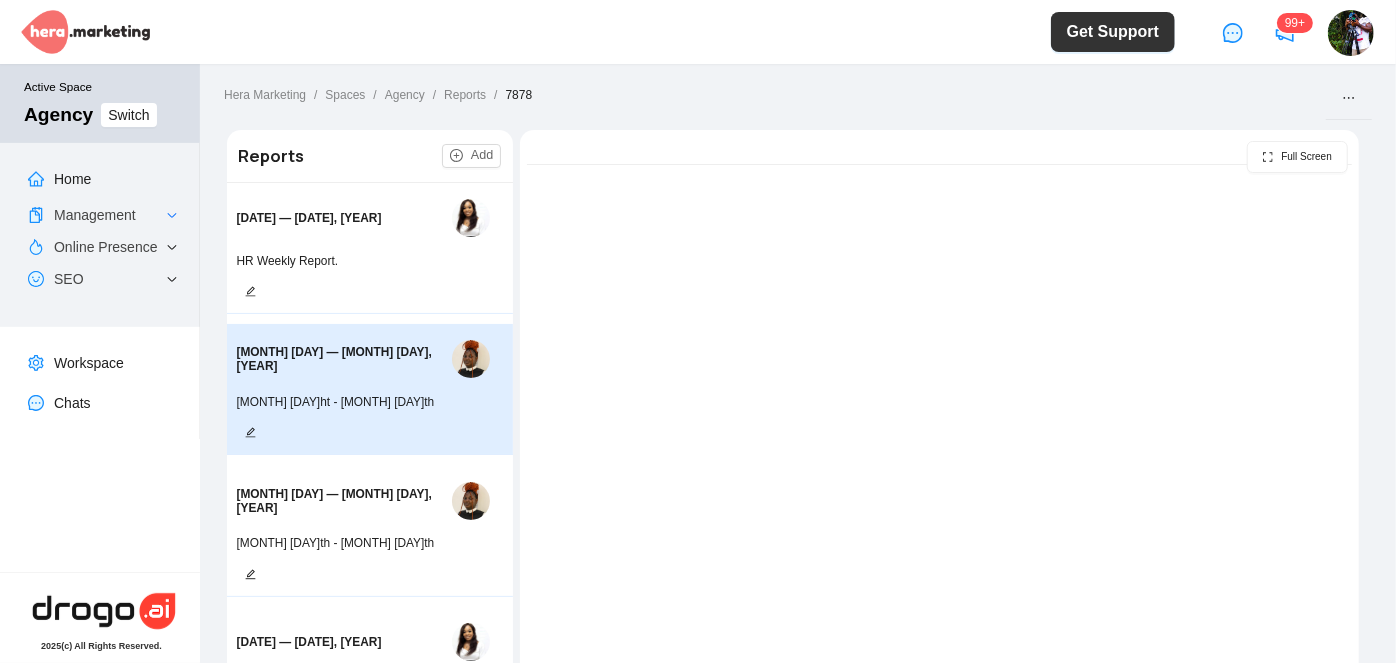scroll, scrollTop: 38, scrollLeft: 0, axis: vertical 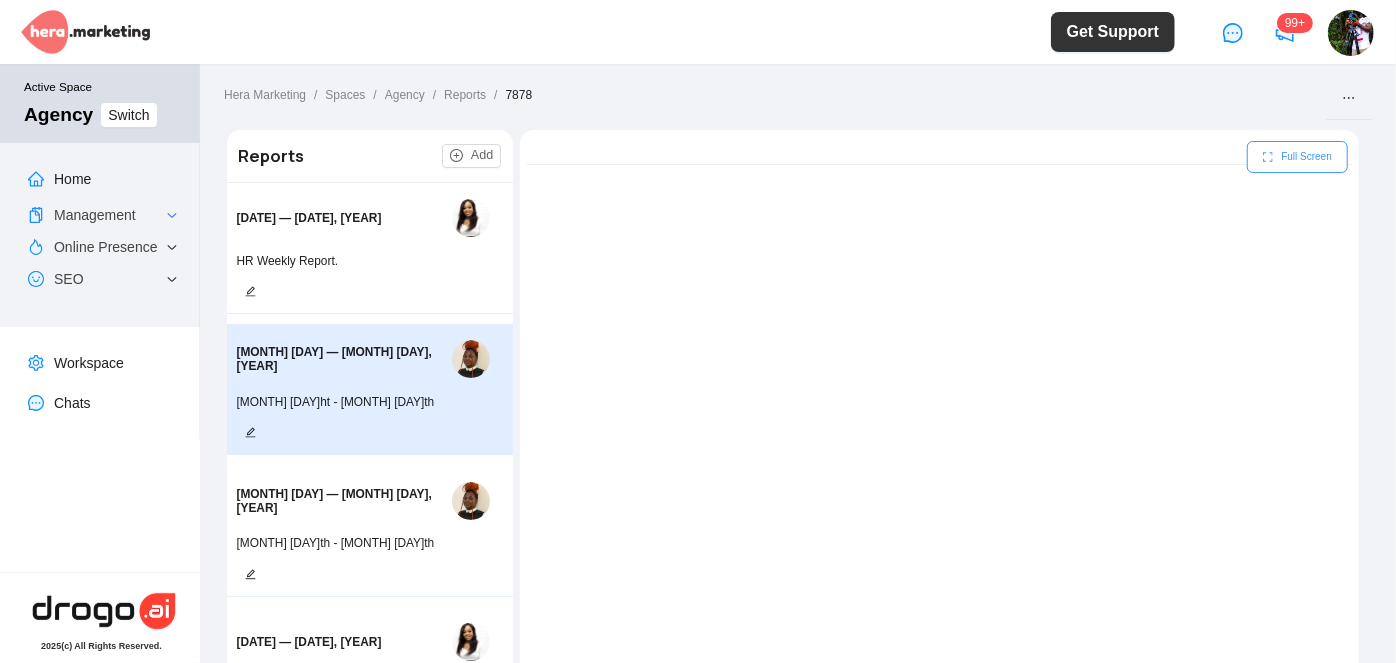 click on "Full Screen" at bounding box center (1306, 157) 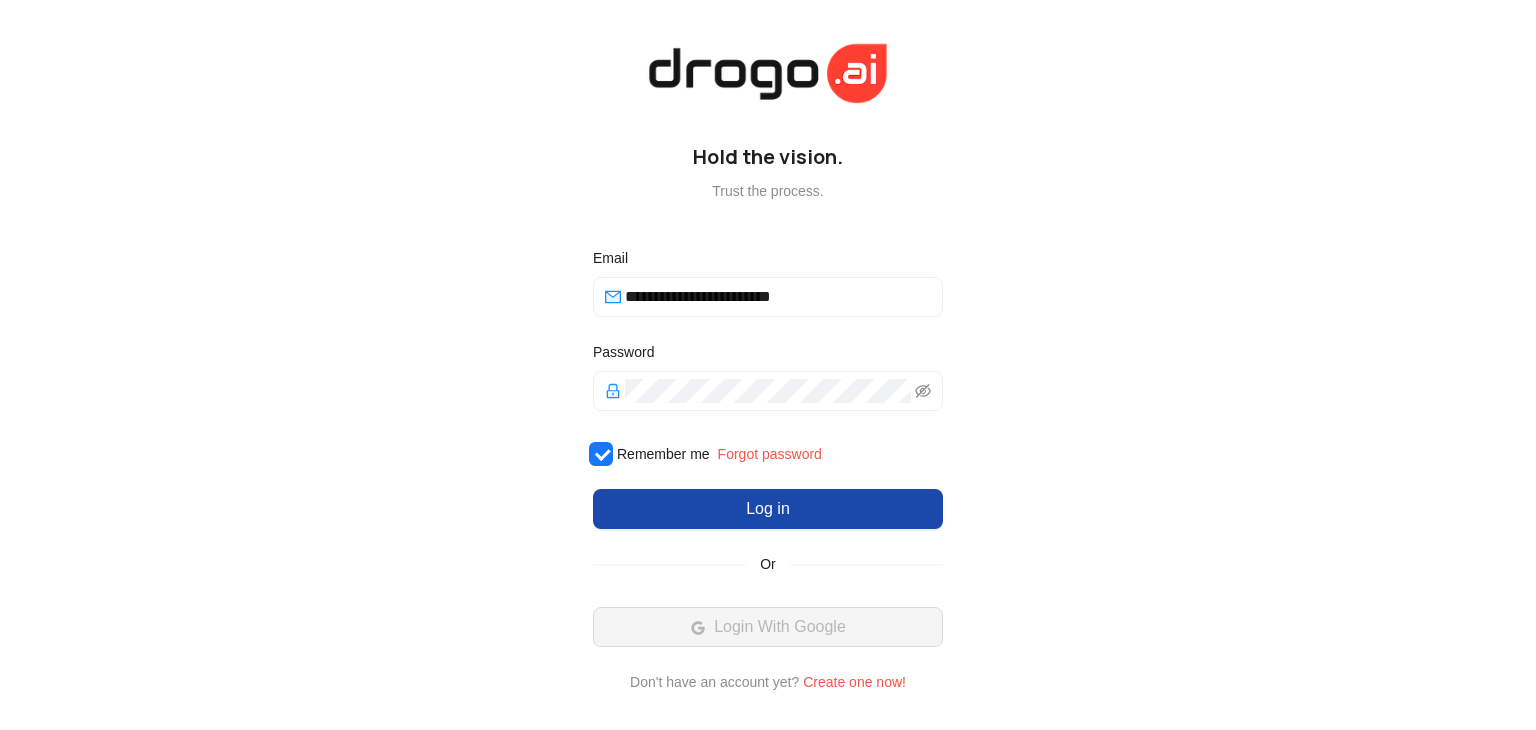 scroll, scrollTop: 0, scrollLeft: 0, axis: both 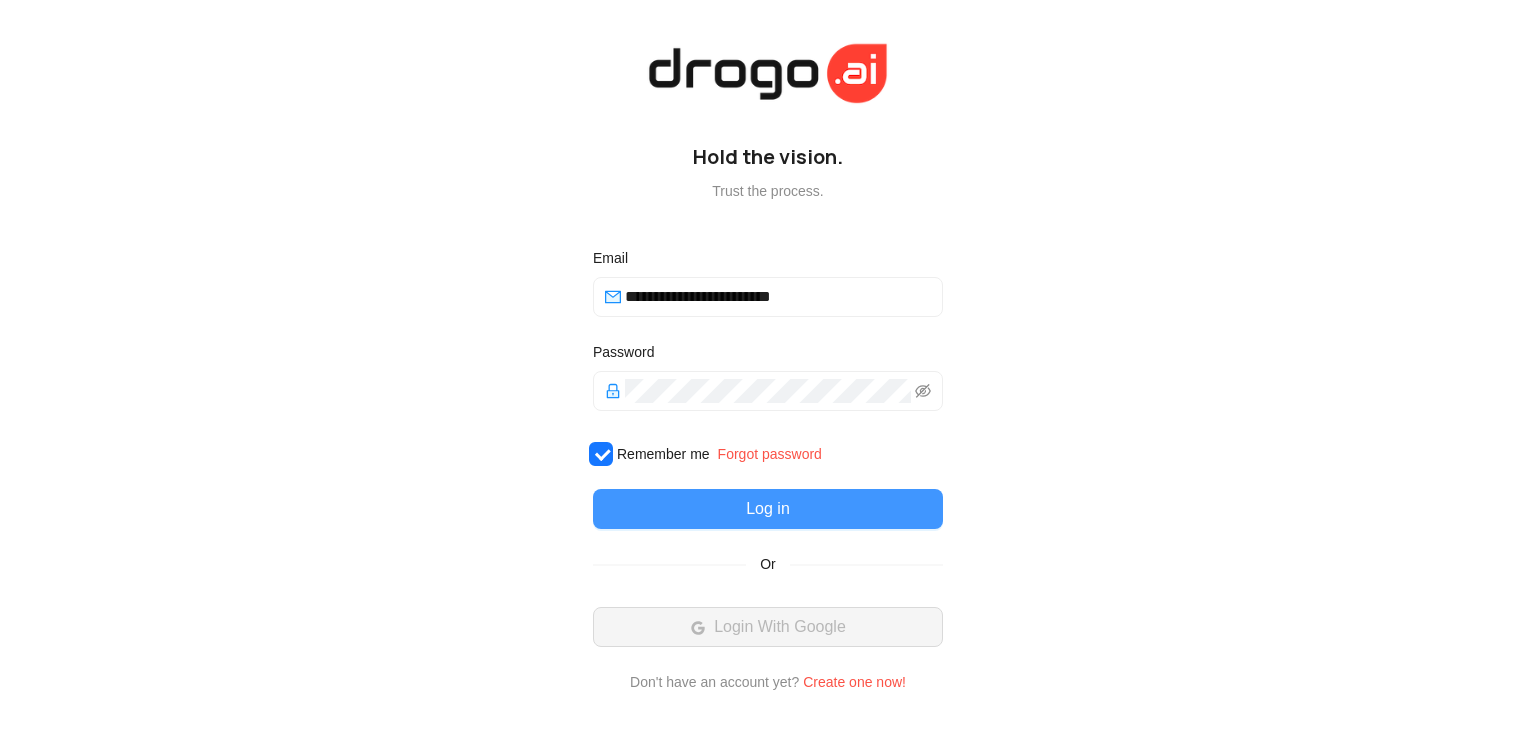 click on "Log in" at bounding box center (768, 509) 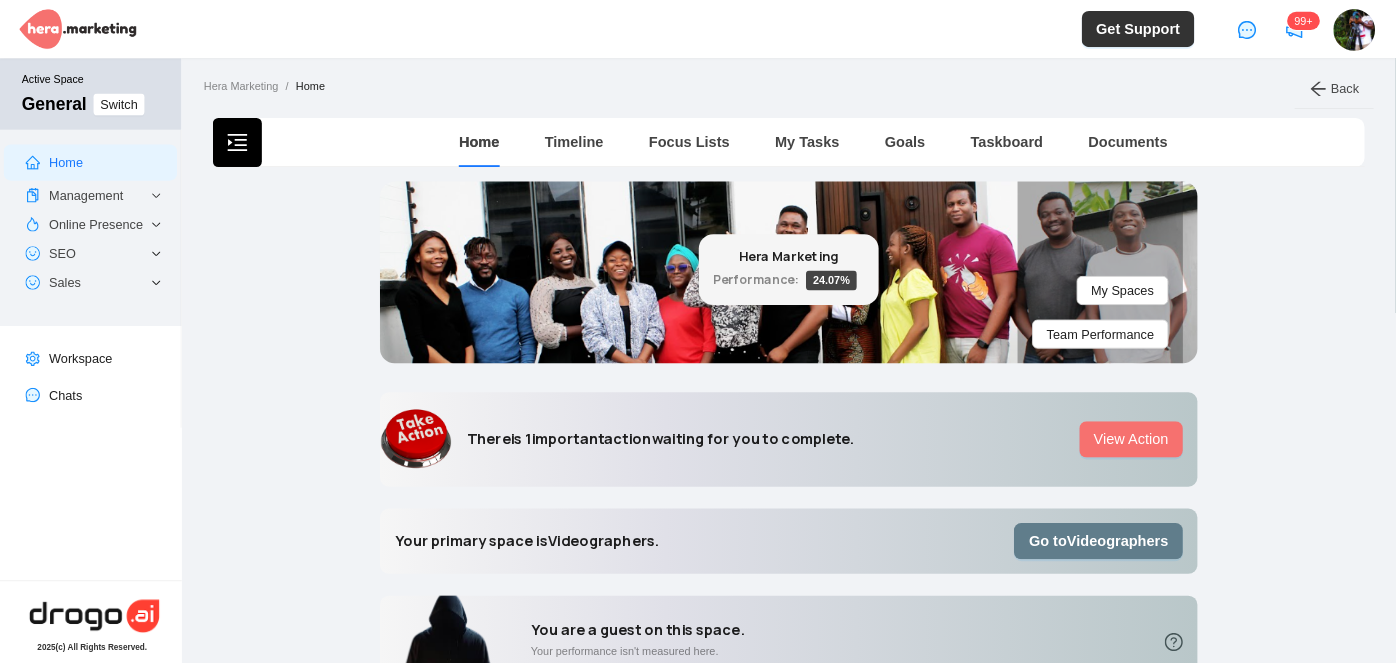 scroll, scrollTop: 0, scrollLeft: 0, axis: both 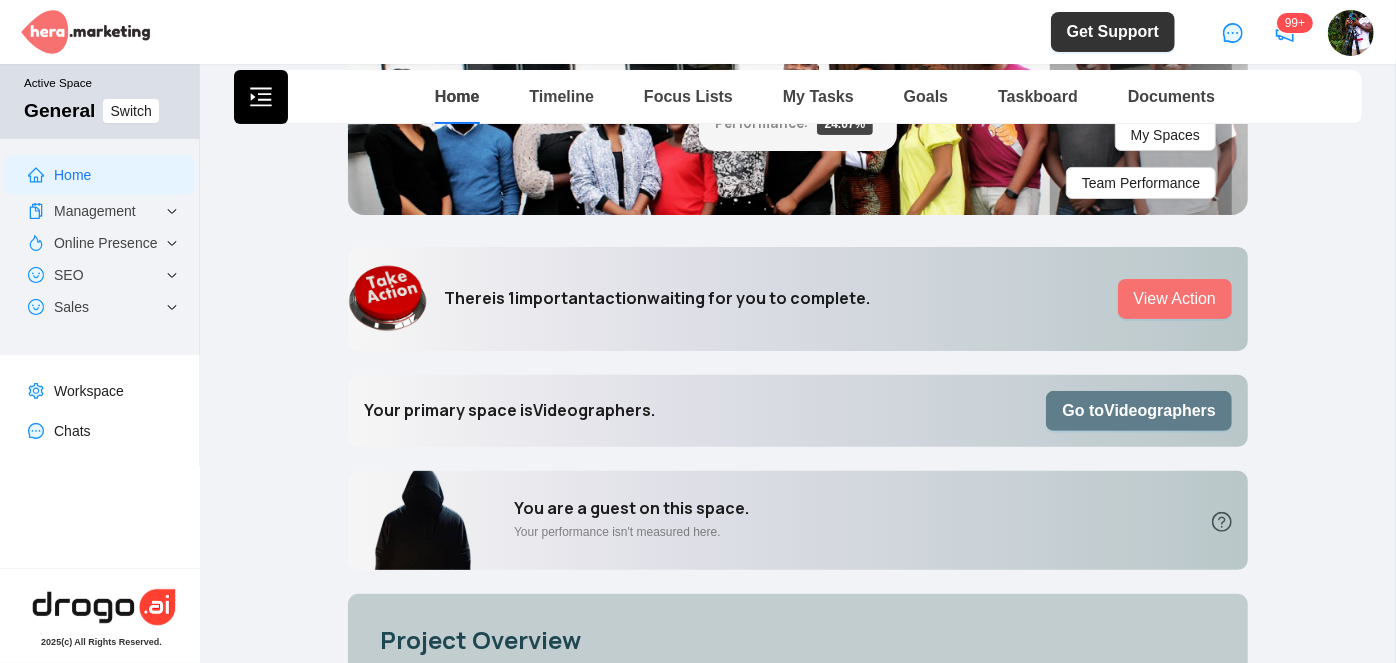 click on "Go to  Videographers" at bounding box center [1139, 410] 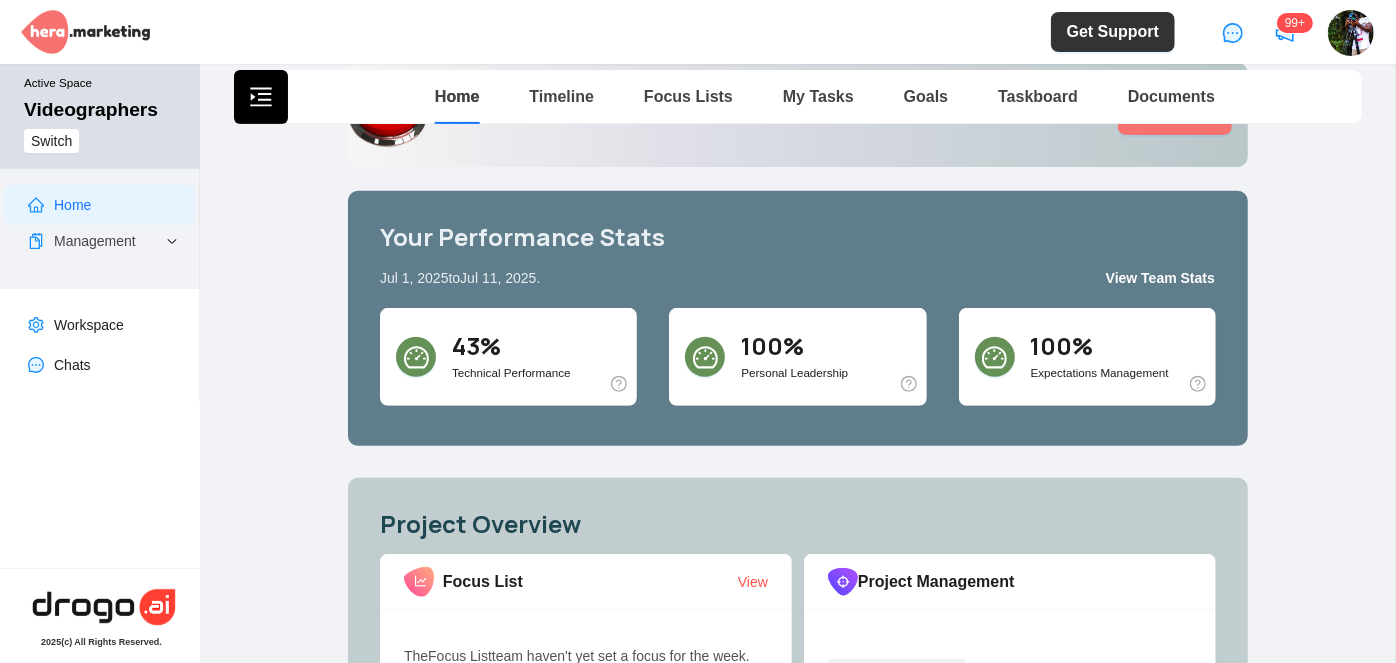 scroll, scrollTop: 363, scrollLeft: 0, axis: vertical 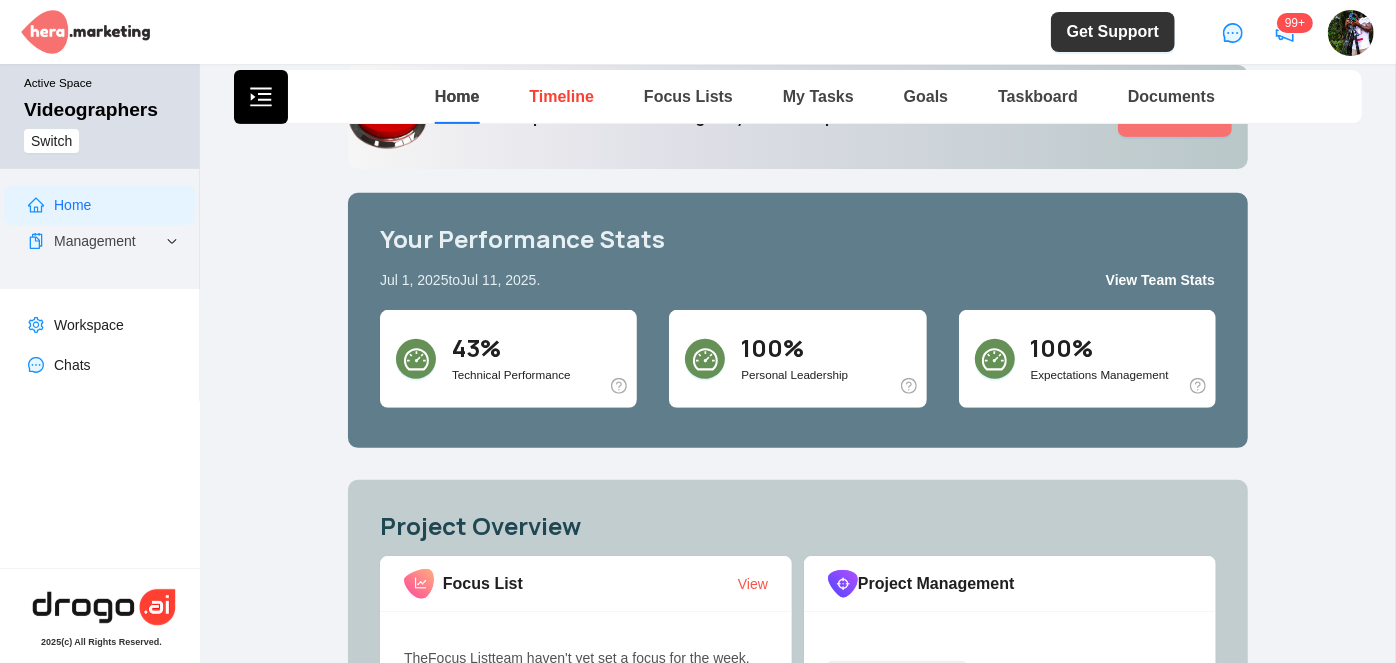 click on "Timeline" at bounding box center (561, 96) 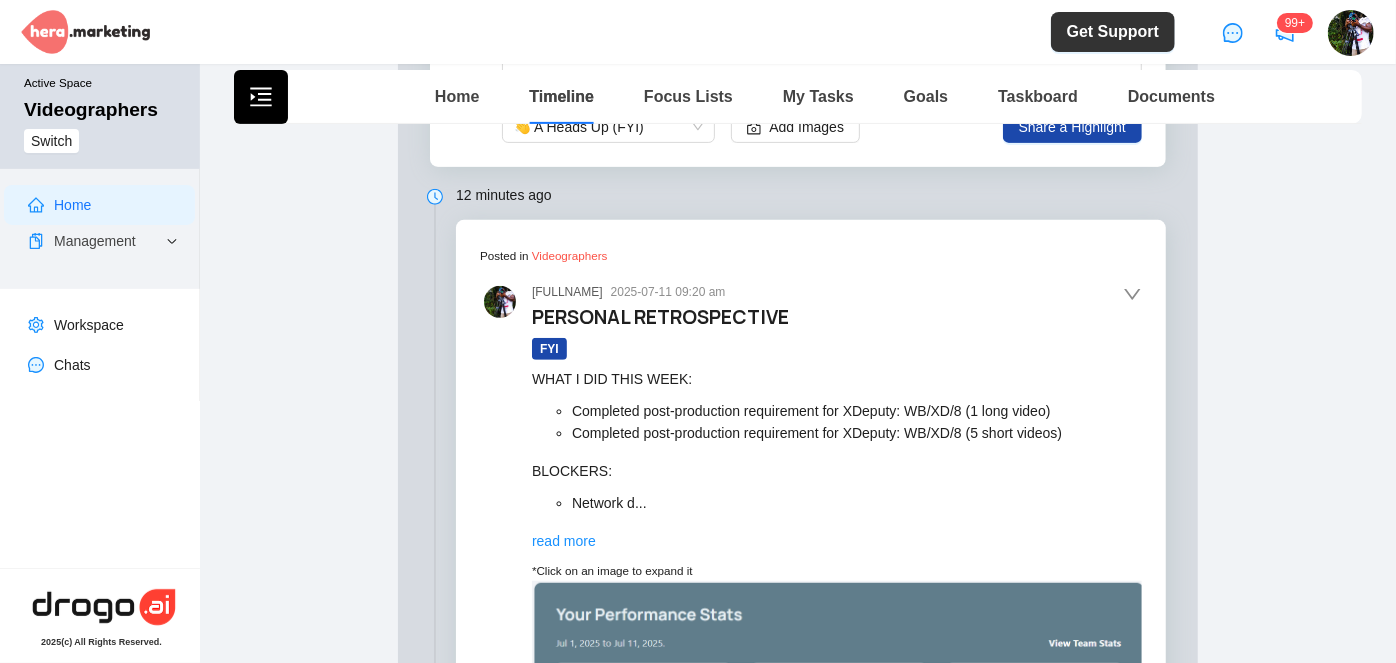 scroll, scrollTop: 363, scrollLeft: 0, axis: vertical 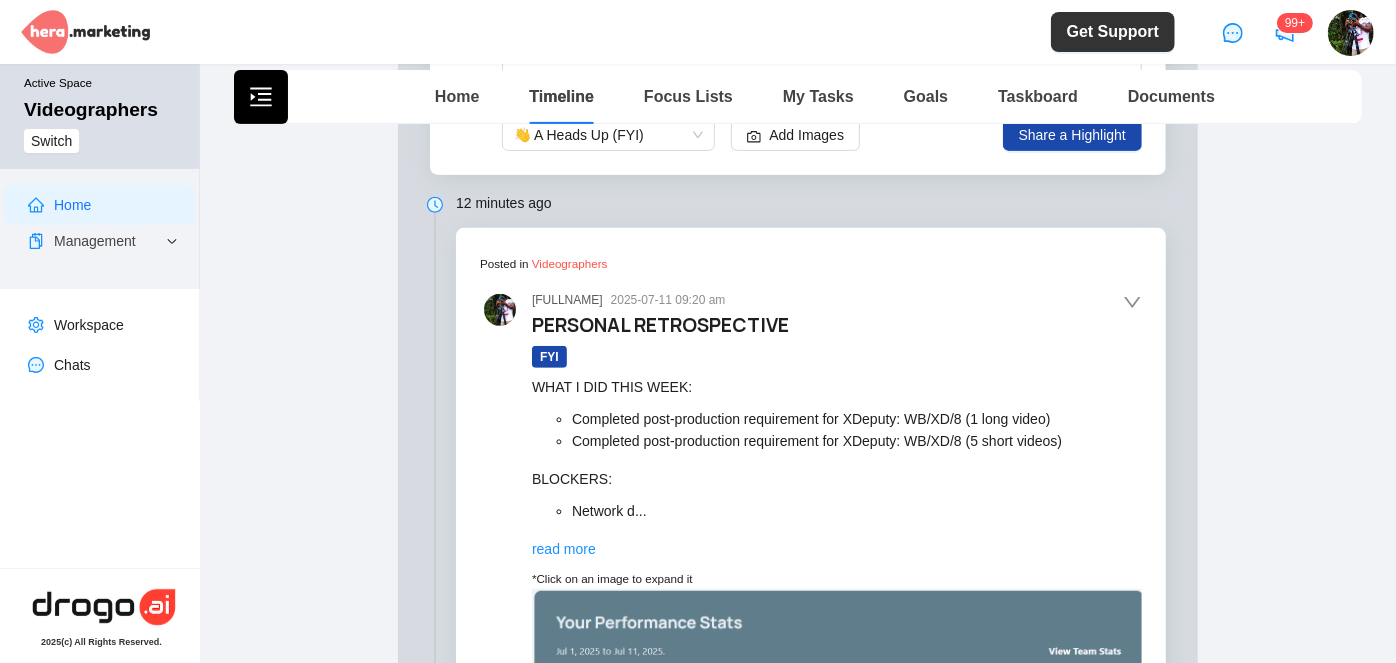click on "read more" at bounding box center (564, 549) 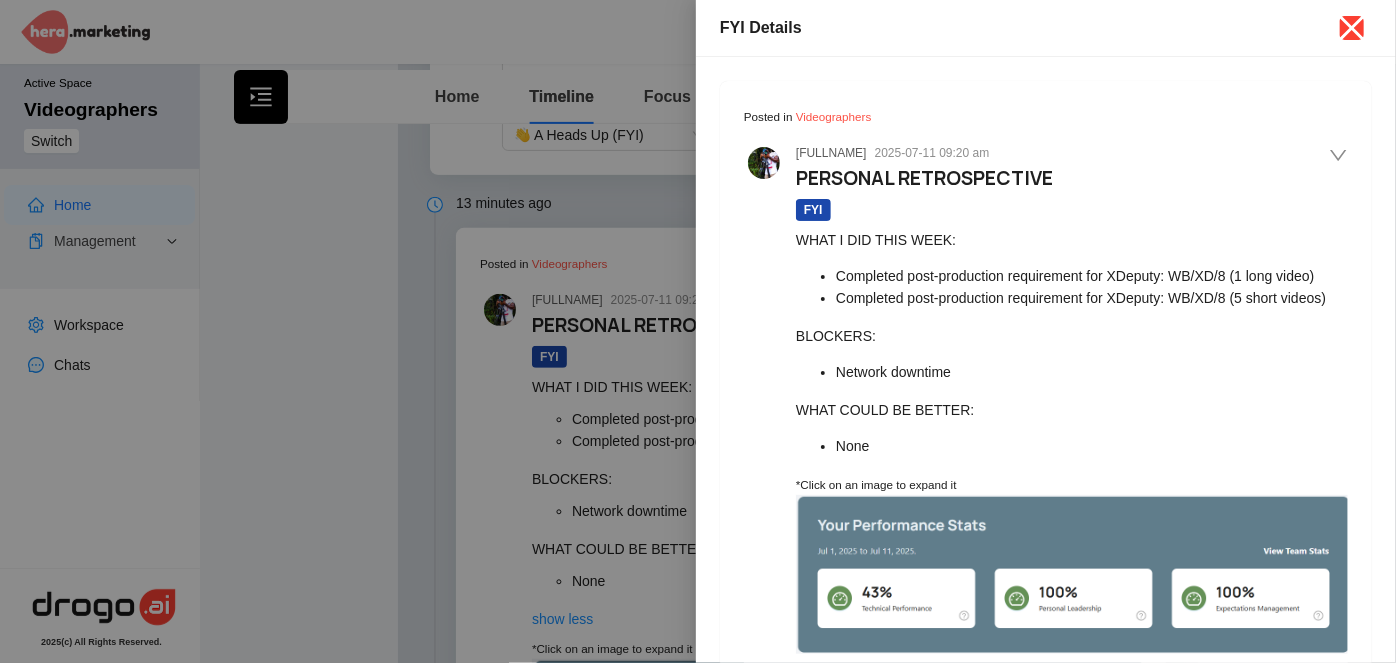click 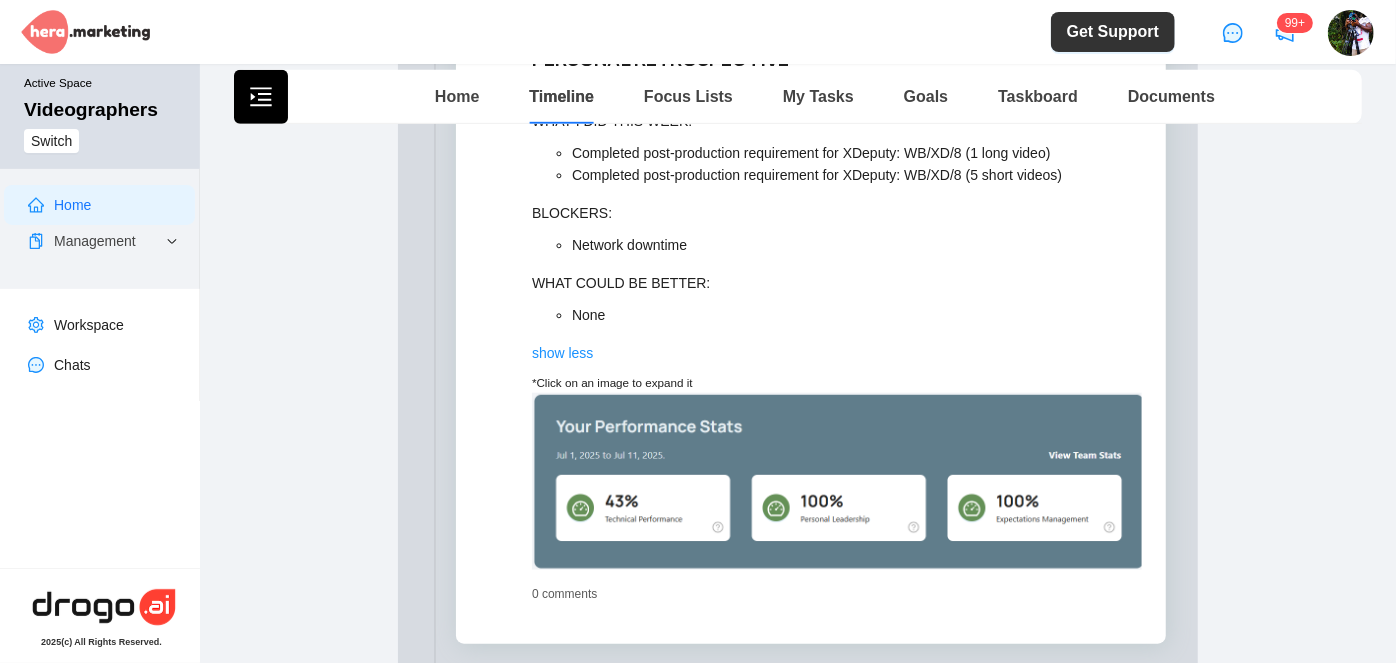 scroll, scrollTop: 636, scrollLeft: 0, axis: vertical 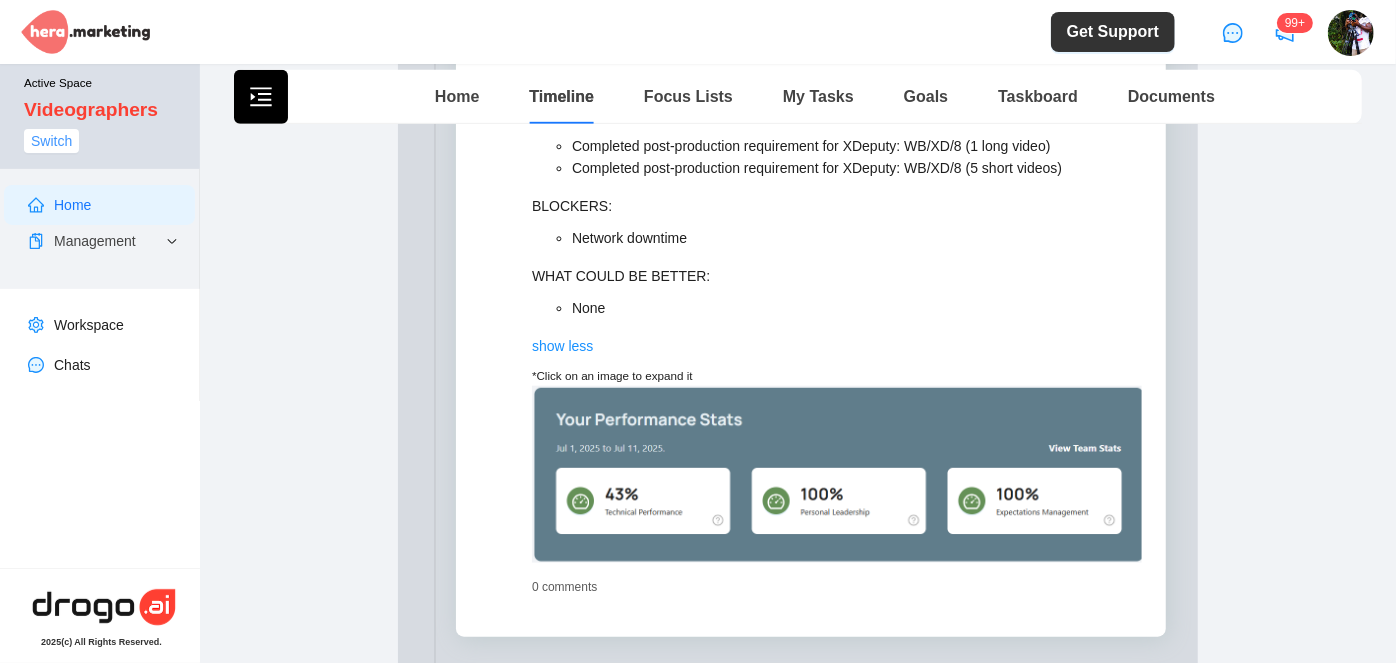 click on "Switch" at bounding box center (51, 141) 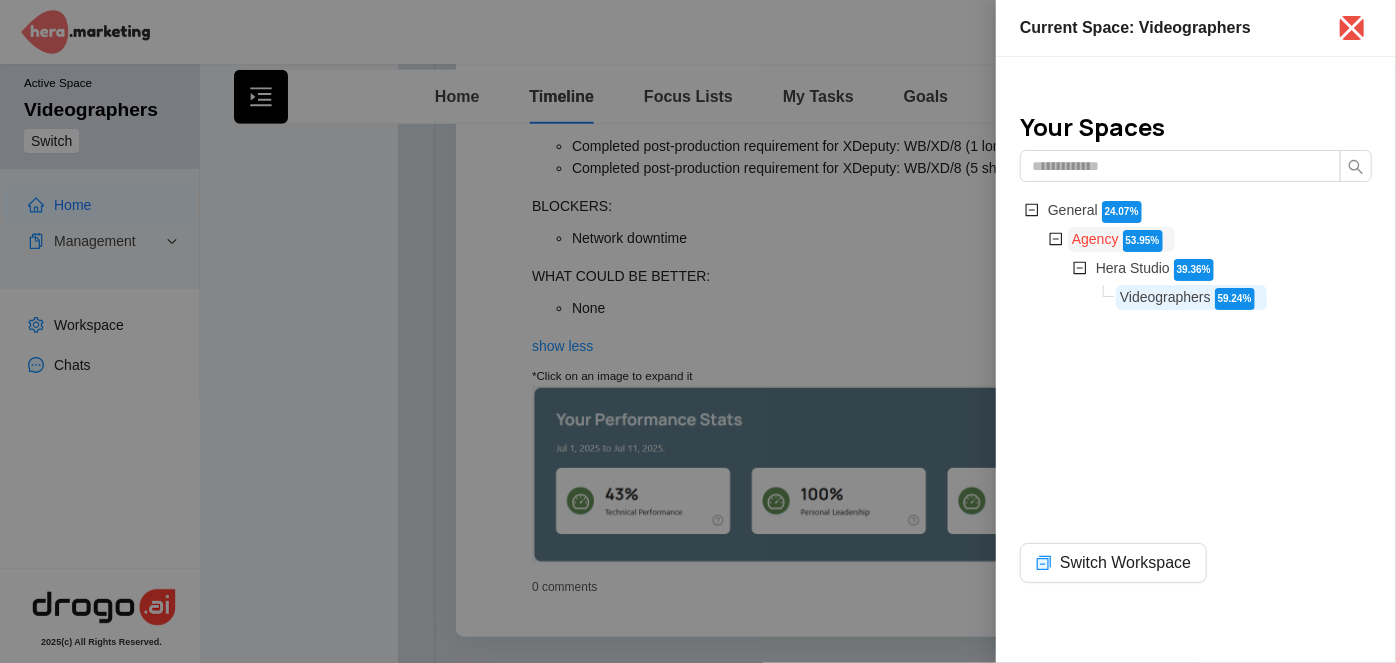 click on "Agency" at bounding box center (1095, 239) 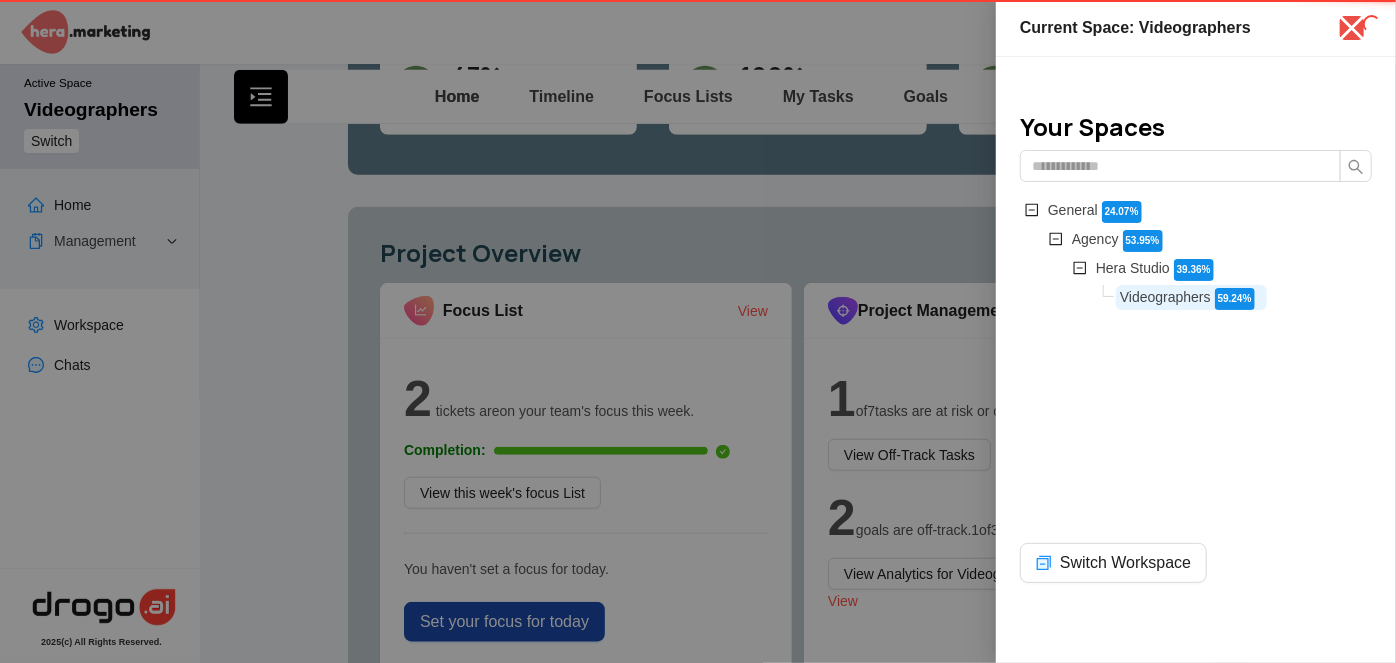 type 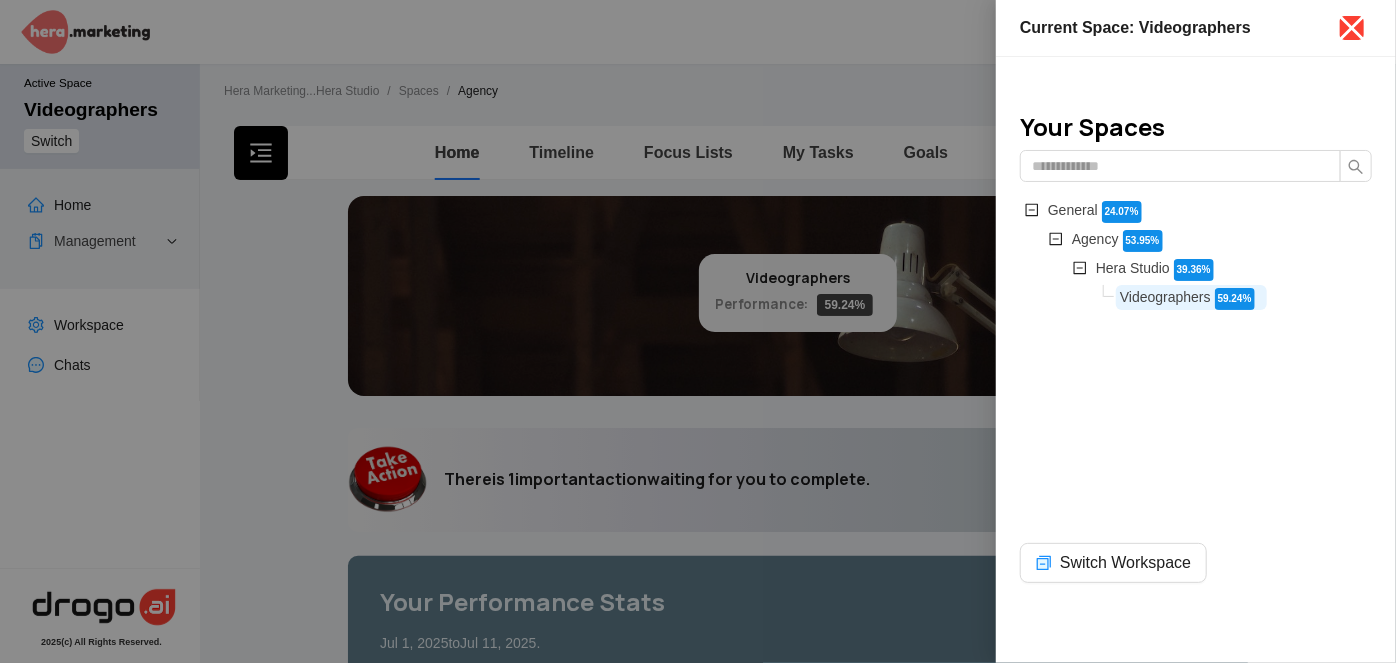 click 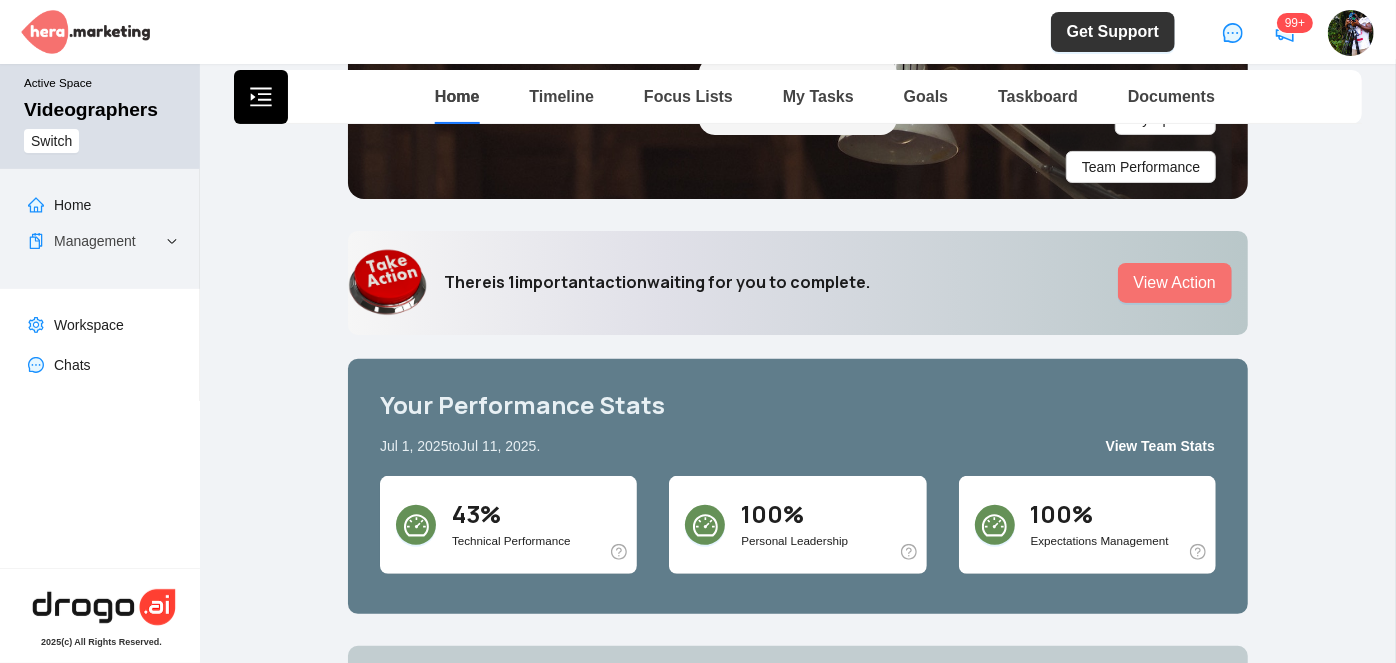 scroll, scrollTop: 0, scrollLeft: 0, axis: both 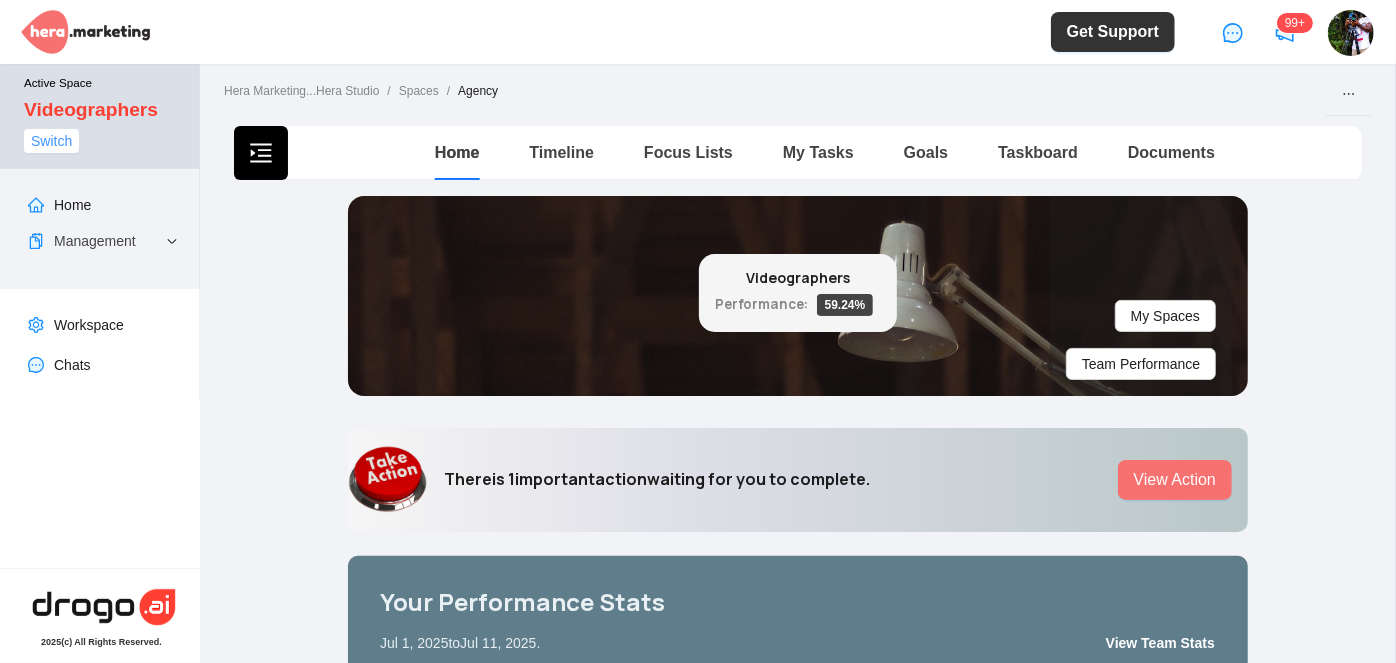 click on "Switch" at bounding box center [51, 141] 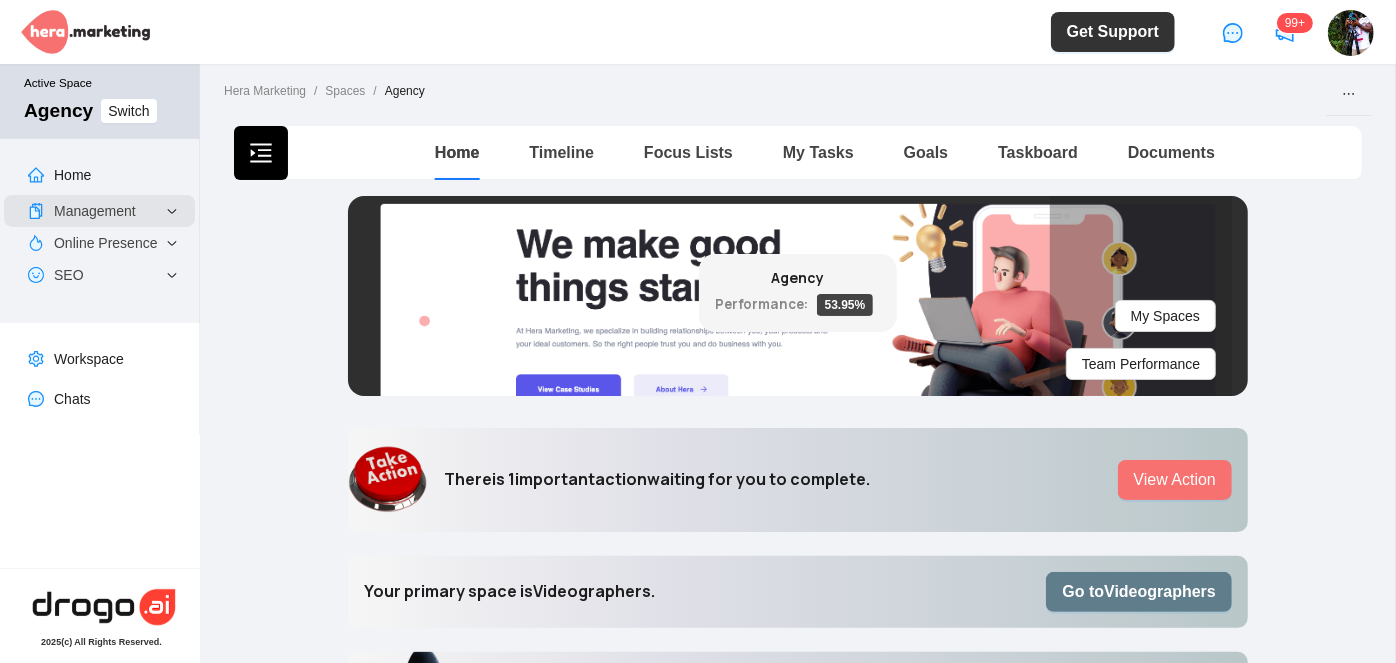 click at bounding box center (174, 213) 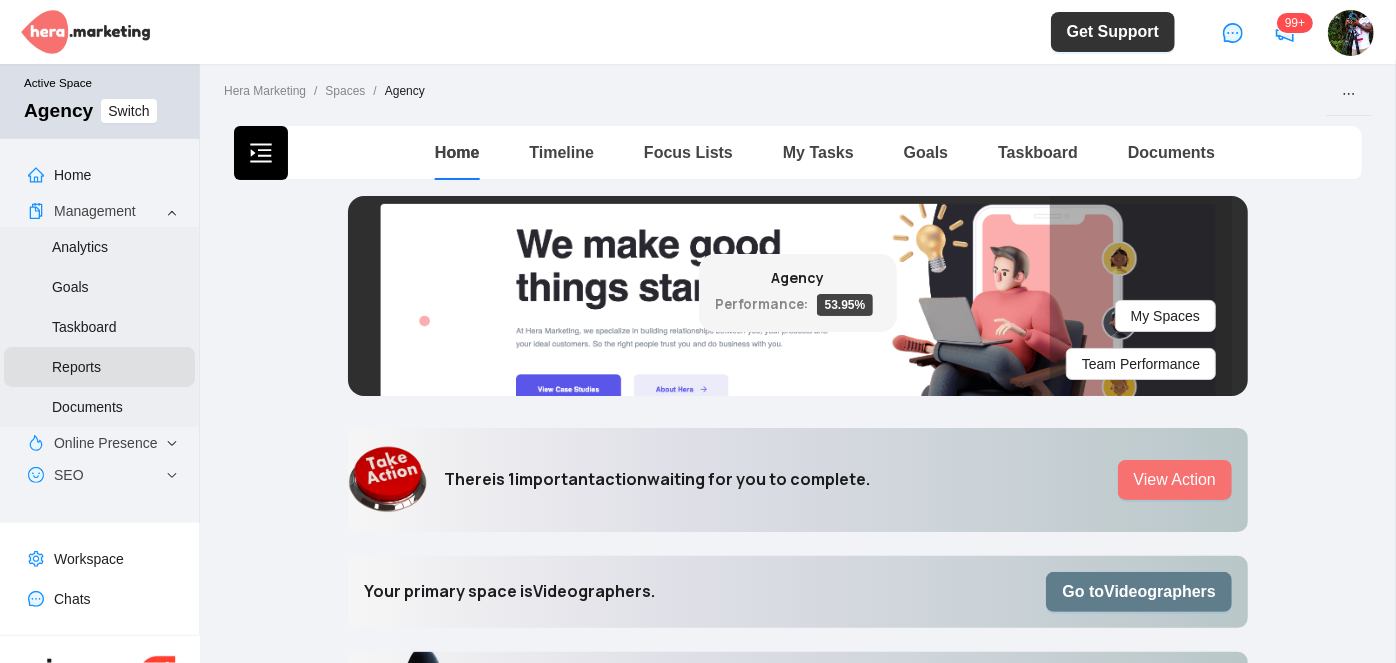 click on "Reports" at bounding box center [76, 367] 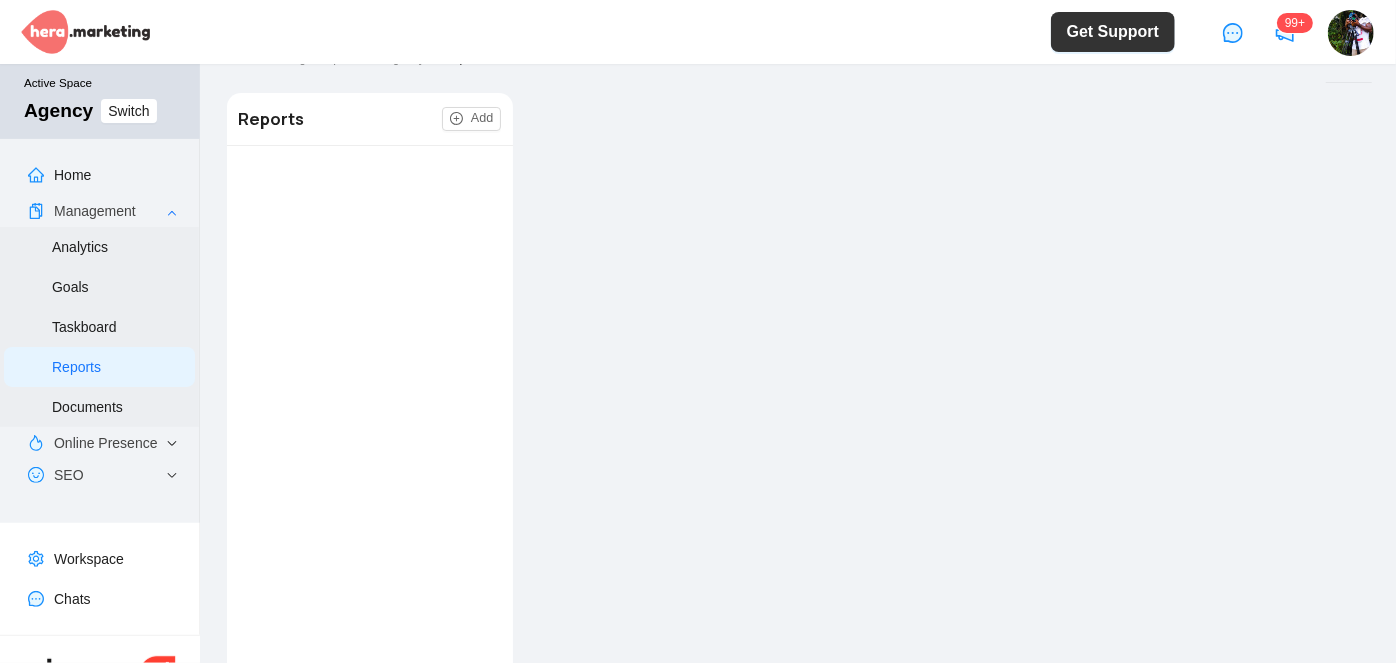 scroll, scrollTop: 0, scrollLeft: 0, axis: both 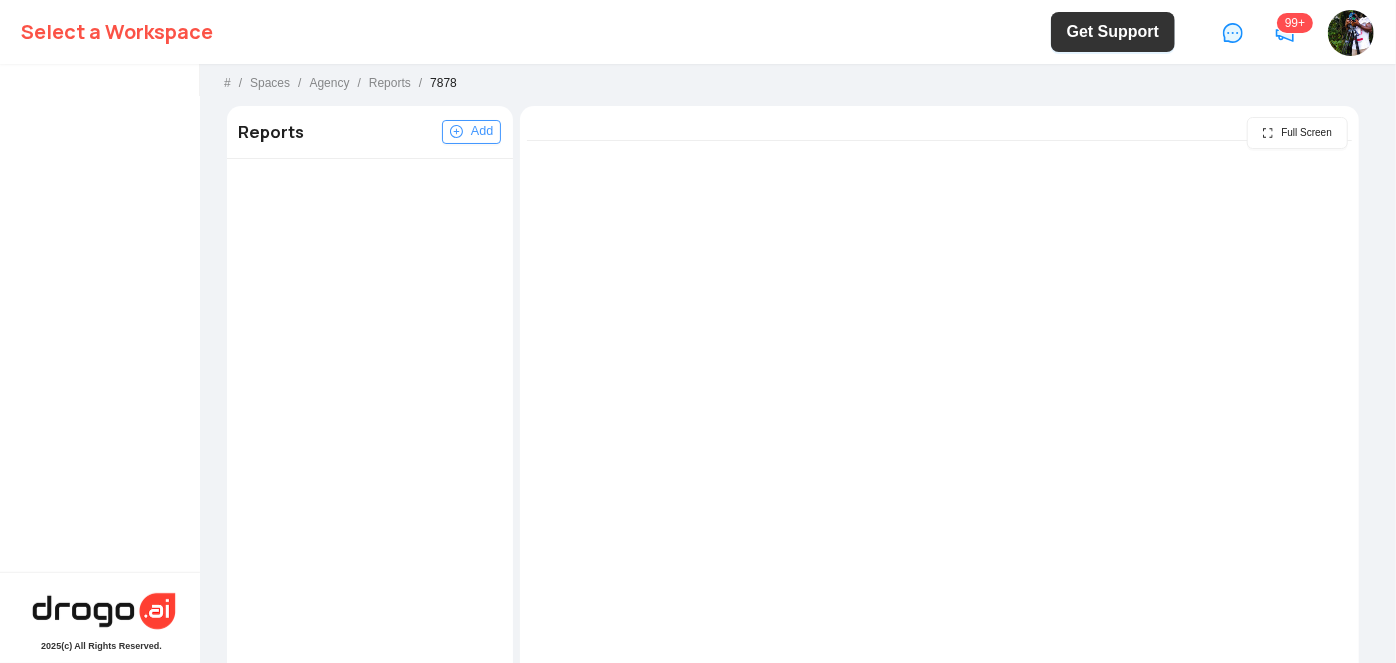 click on "Add" at bounding box center [471, 132] 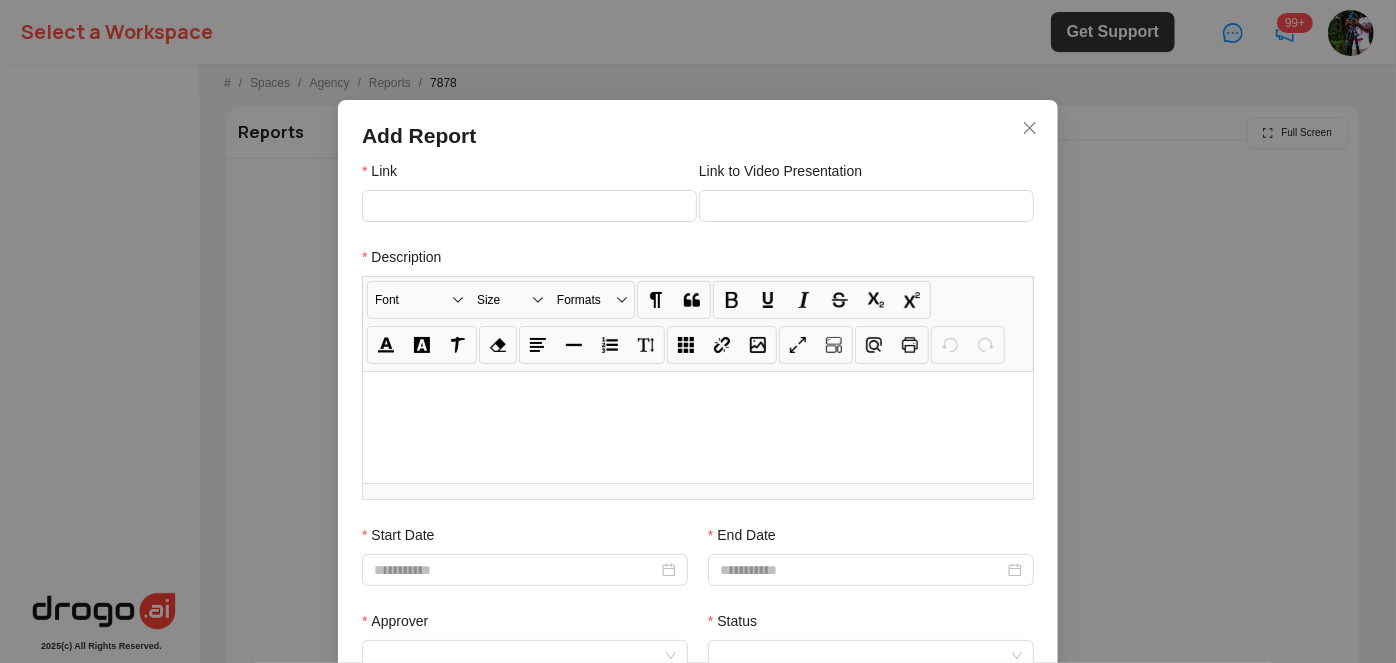 scroll, scrollTop: 100, scrollLeft: 0, axis: vertical 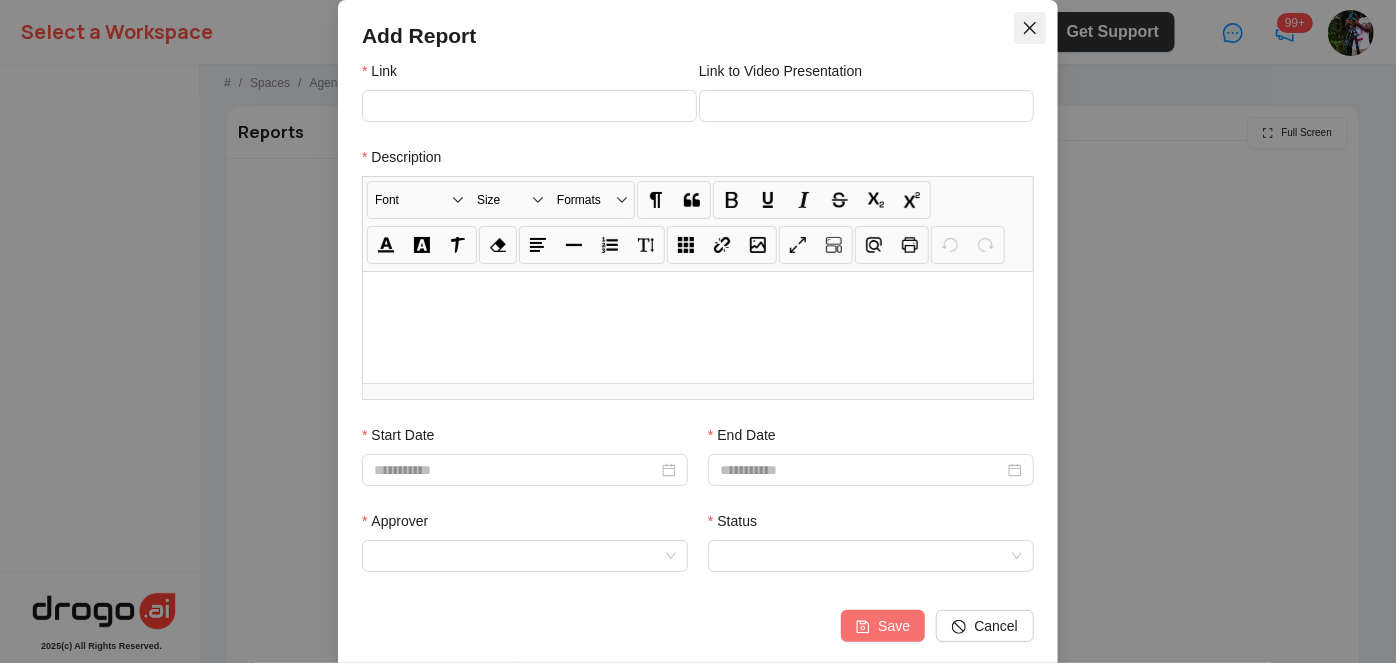 click 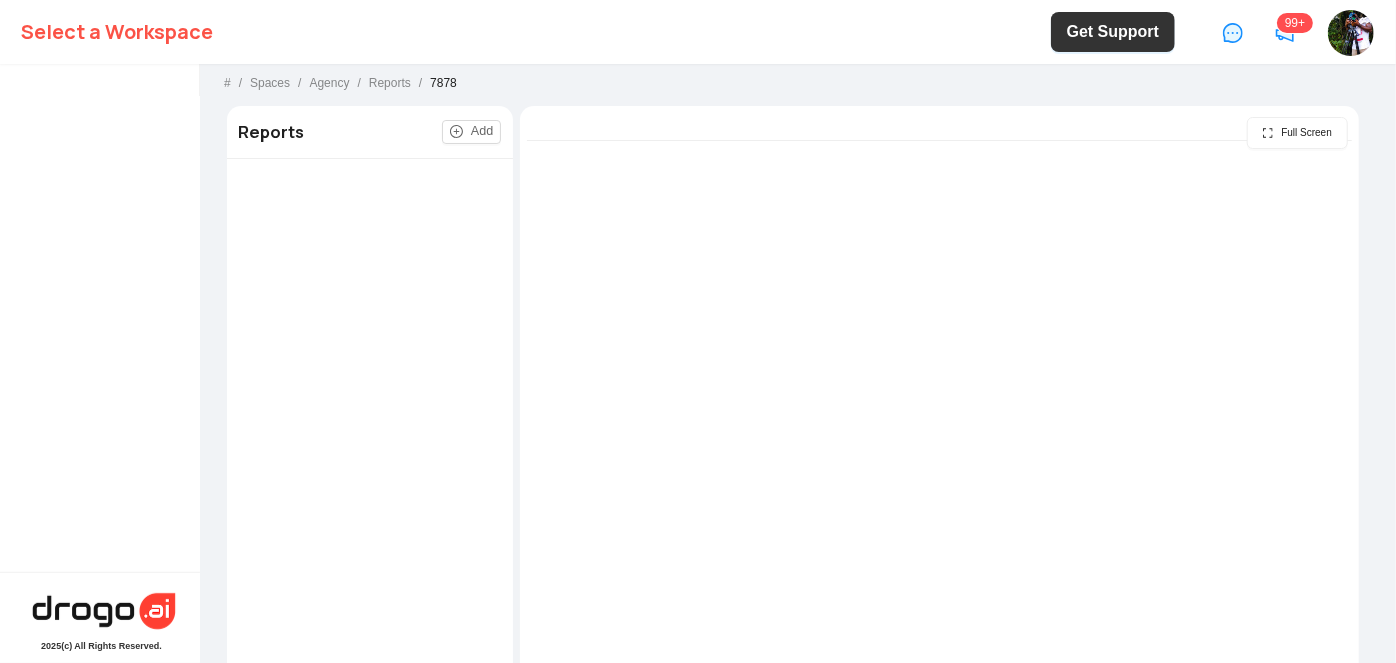 scroll, scrollTop: 38, scrollLeft: 0, axis: vertical 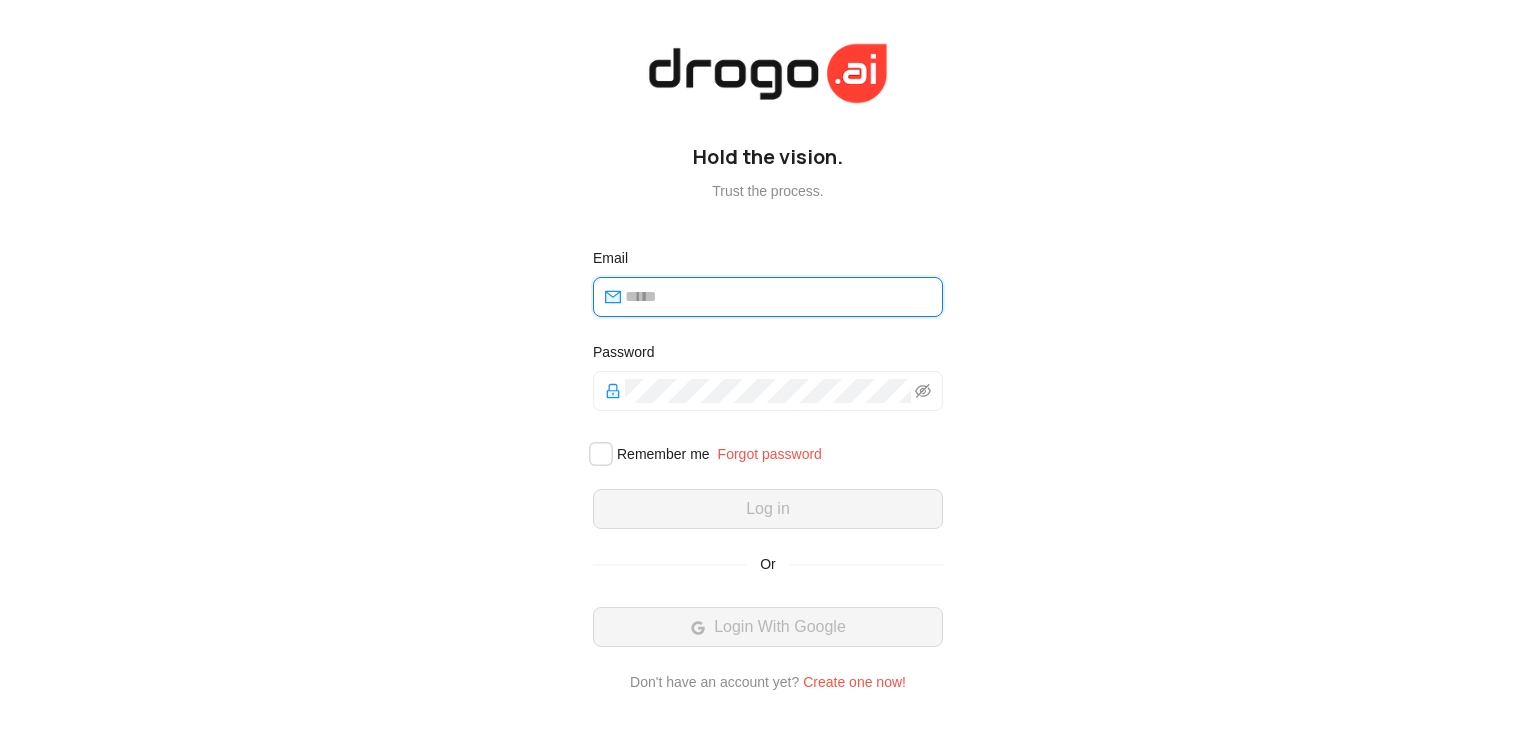 type on "**********" 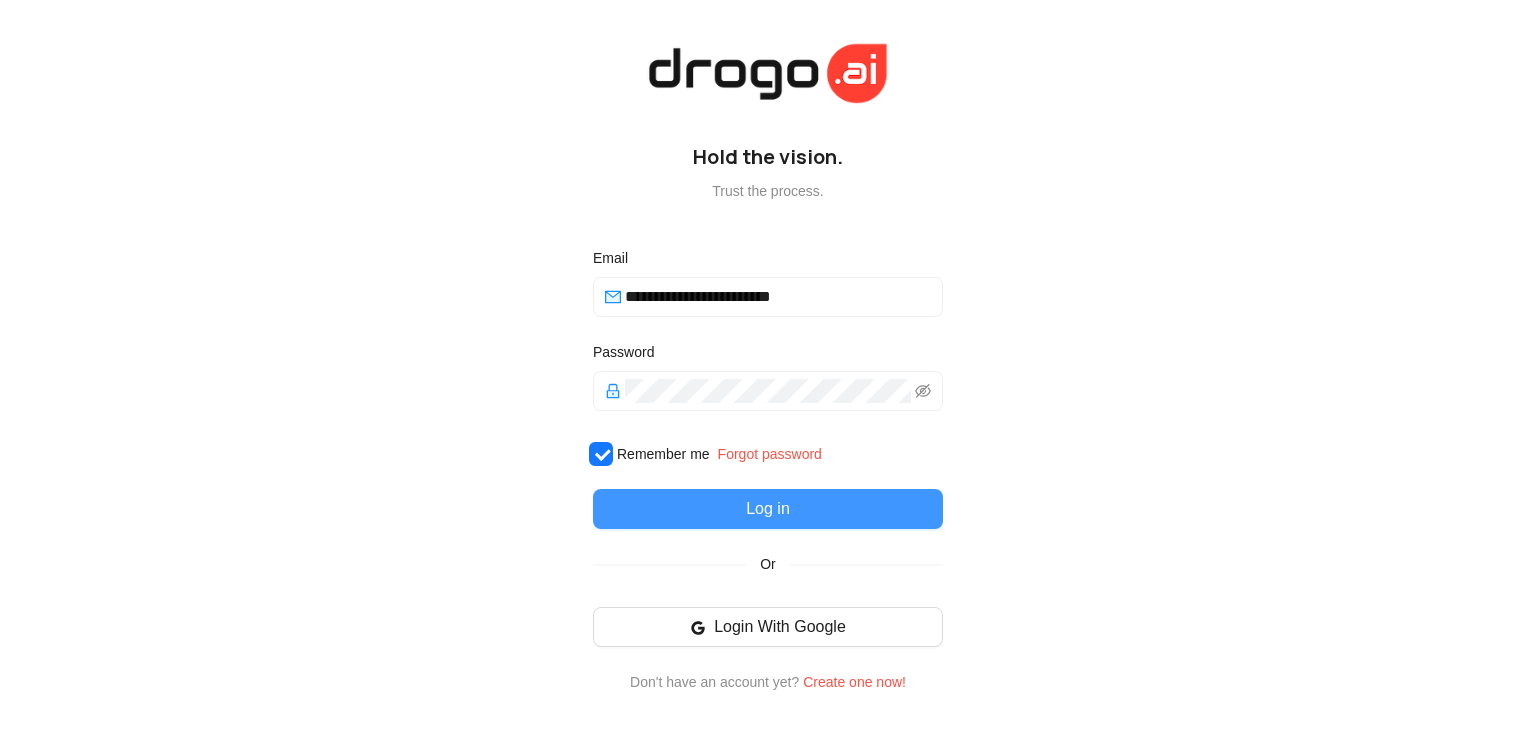 click on "Log in" at bounding box center (768, 509) 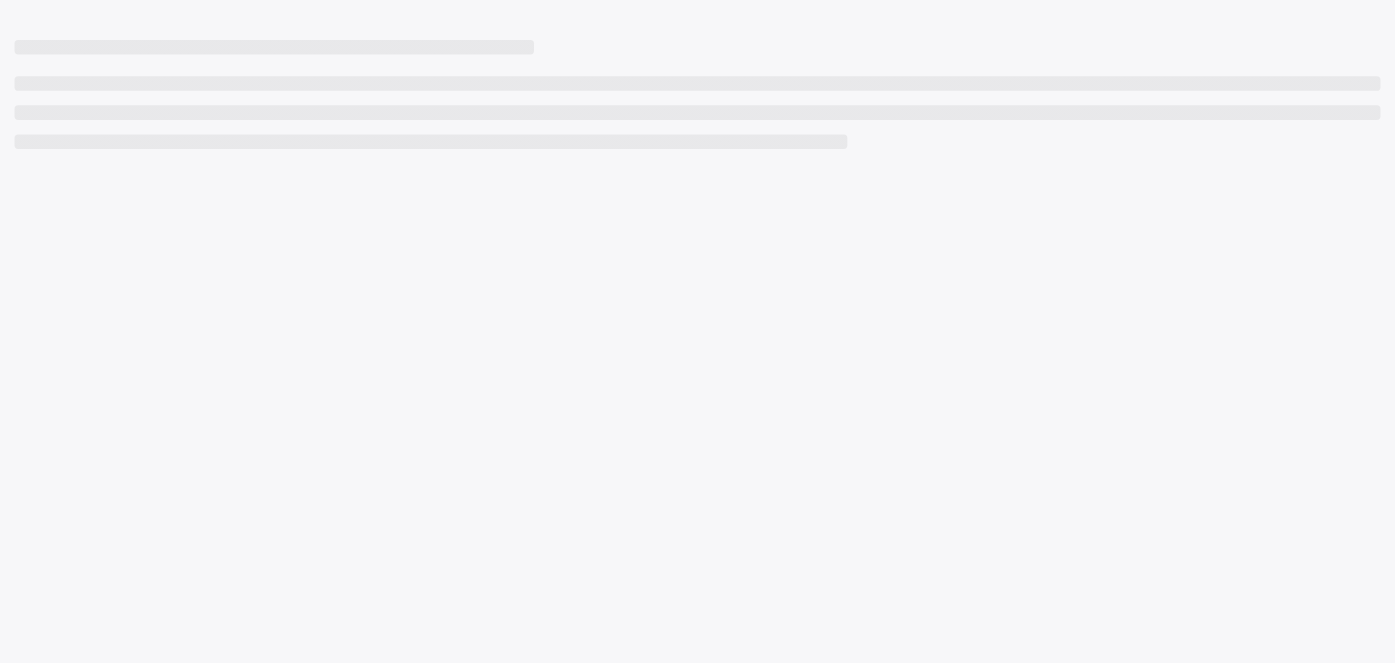 scroll, scrollTop: 0, scrollLeft: 0, axis: both 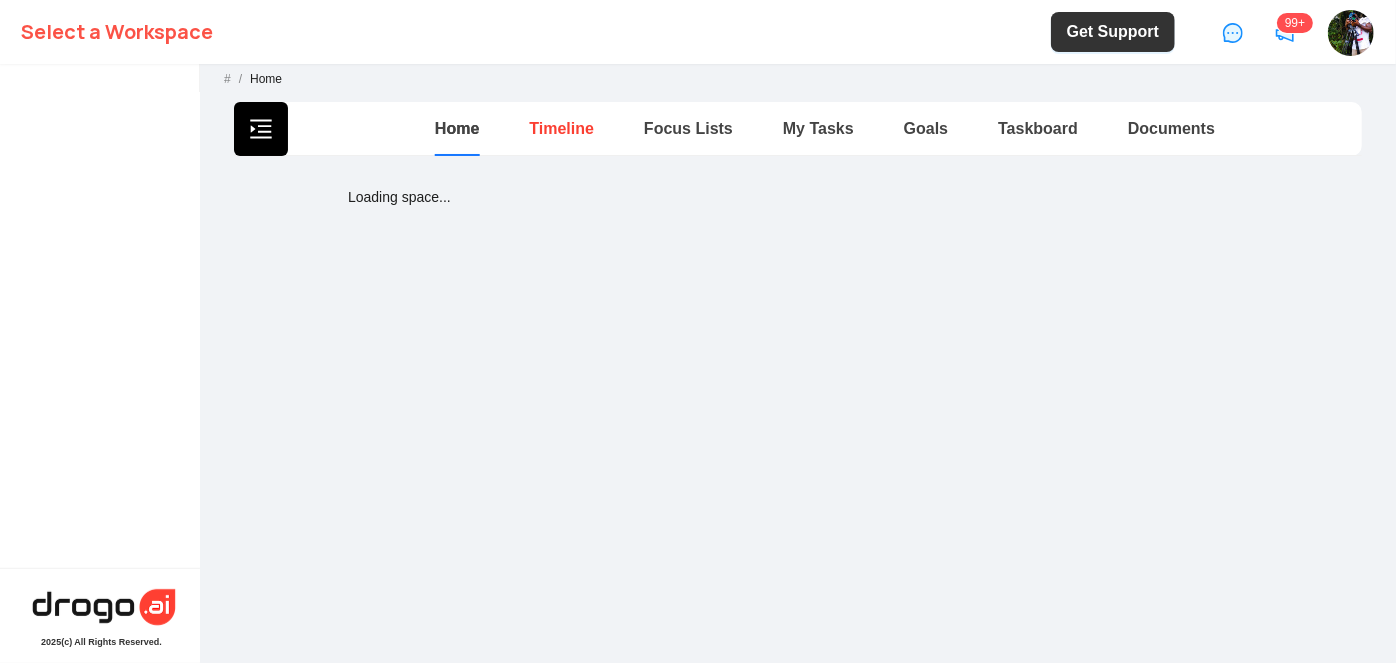click on "Timeline" at bounding box center [561, 128] 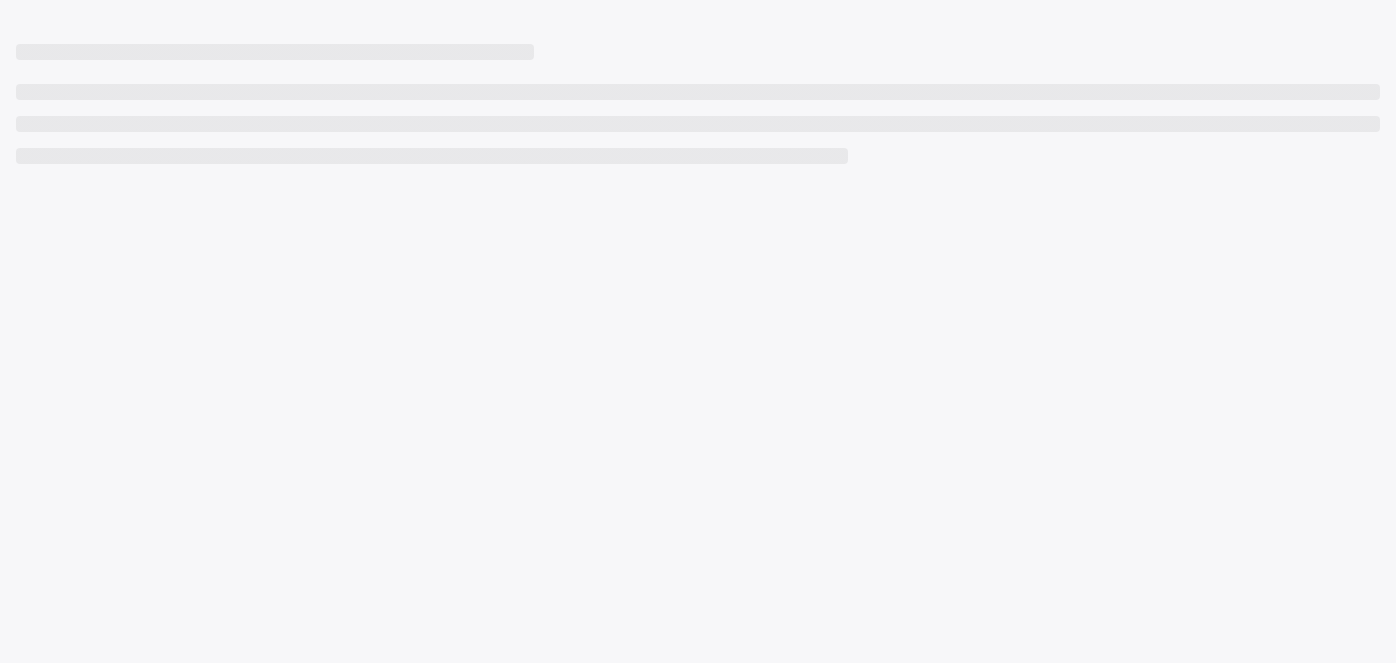 scroll, scrollTop: 0, scrollLeft: 0, axis: both 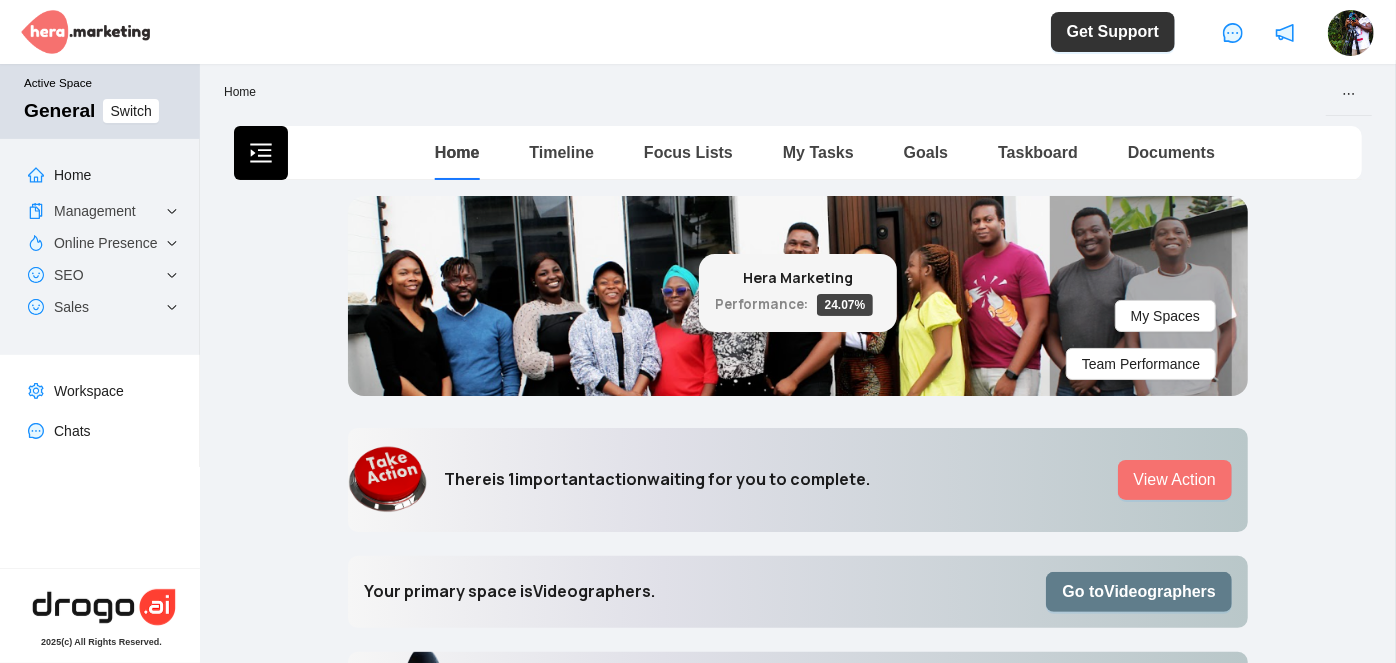 click on "Home   Back" at bounding box center [798, 93] 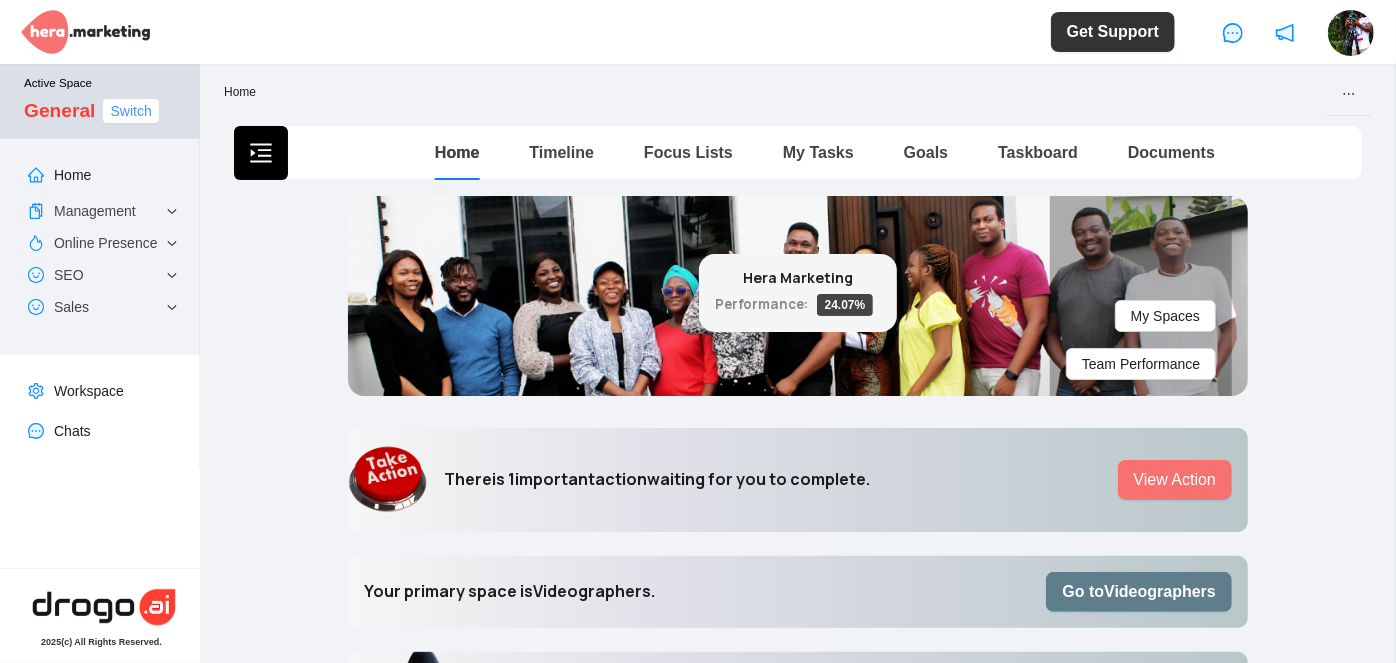click on "Switch" at bounding box center (130, 111) 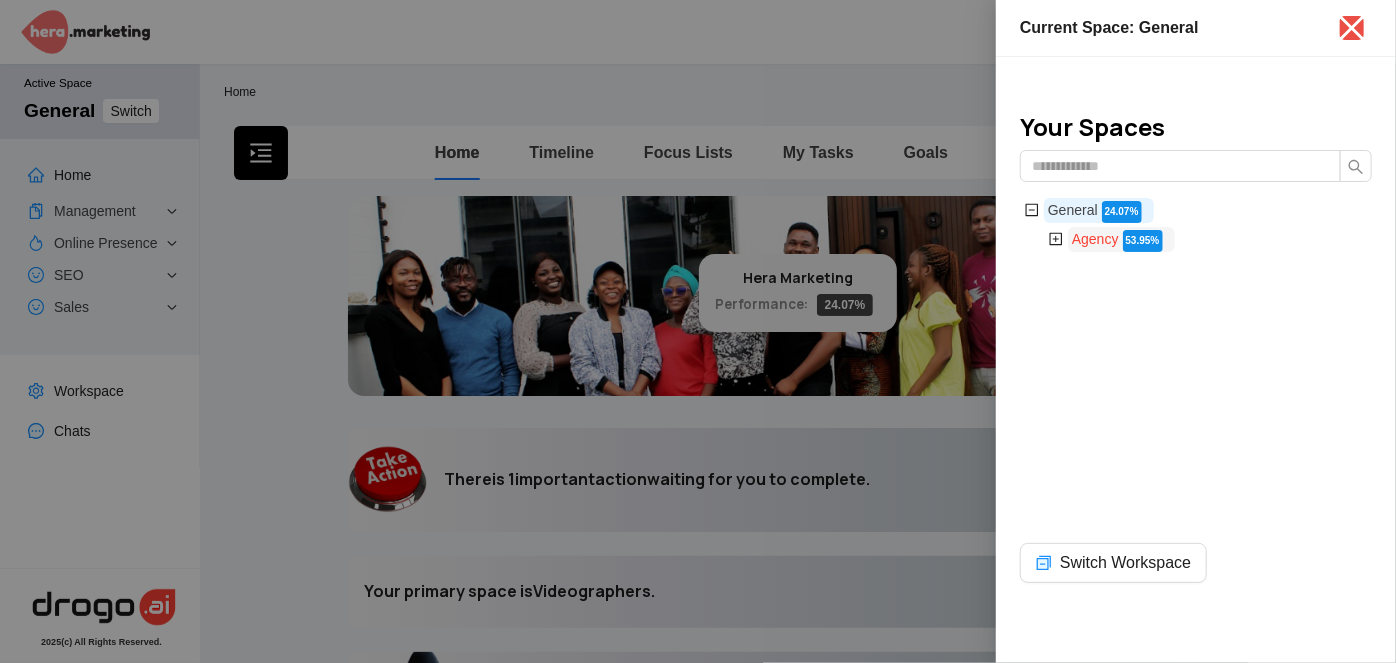 click on "Agency" at bounding box center (1095, 239) 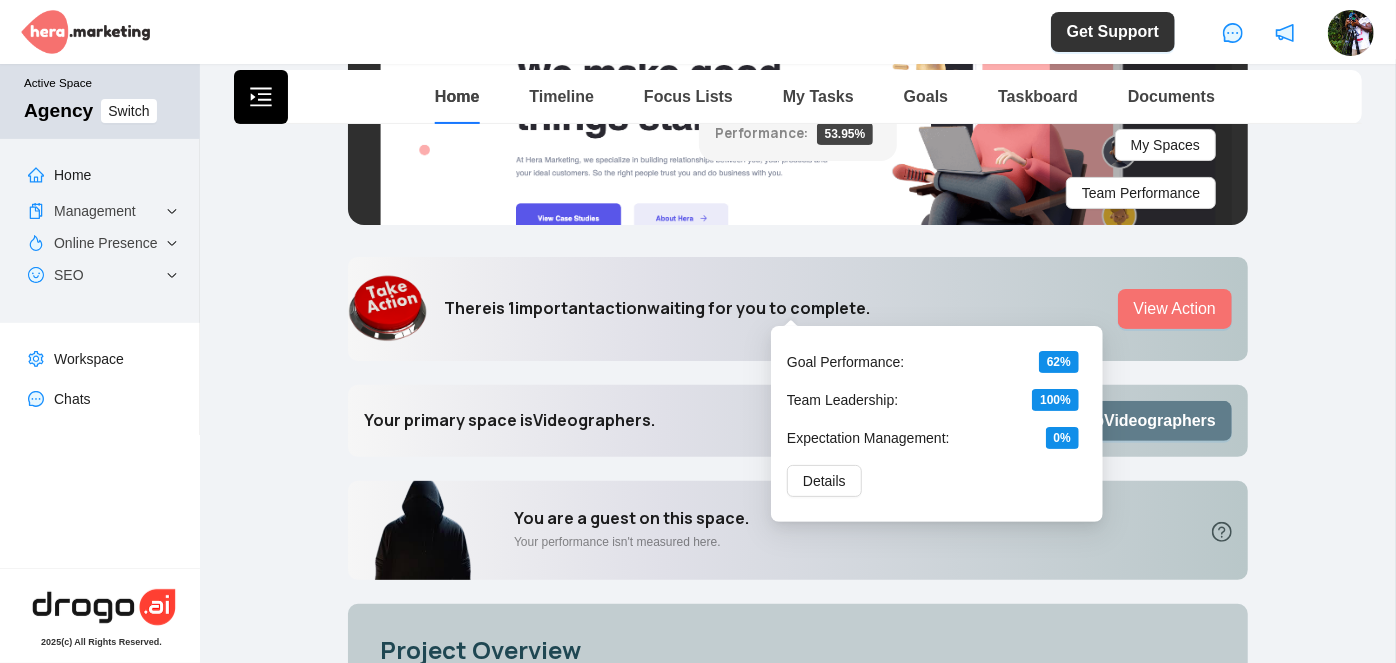 scroll, scrollTop: 181, scrollLeft: 0, axis: vertical 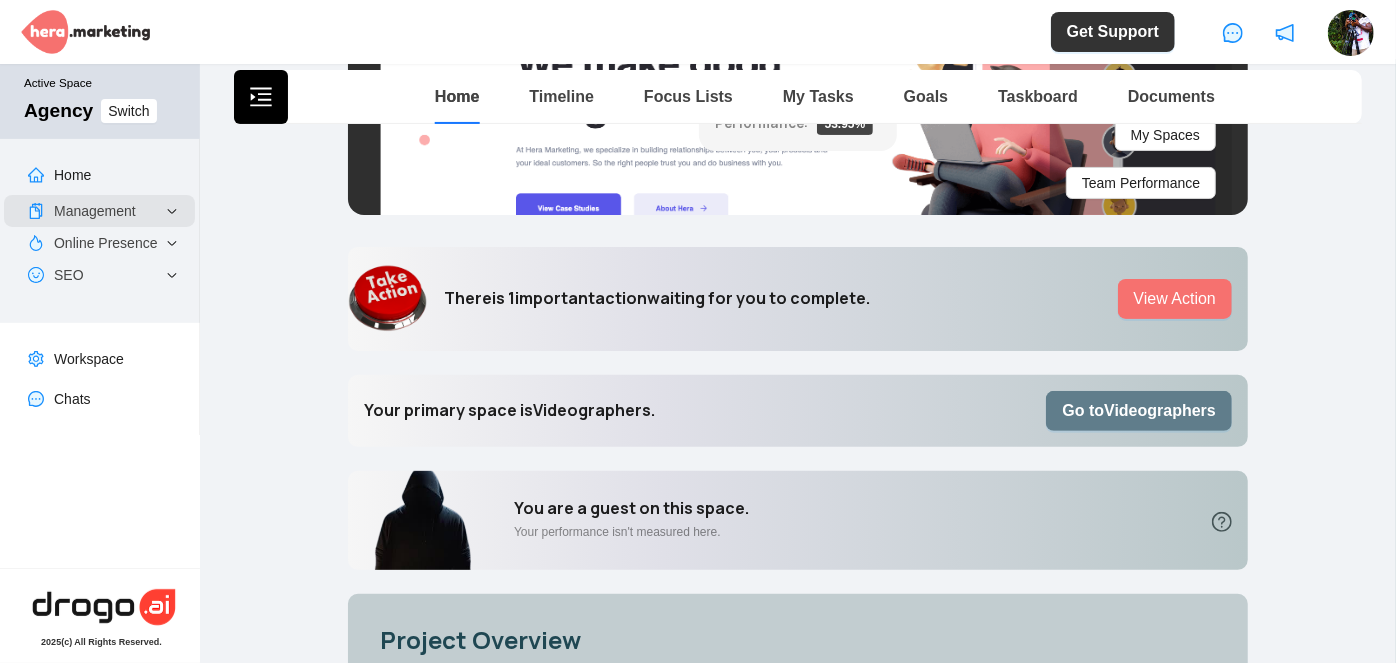 click on "Management" at bounding box center [99, 211] 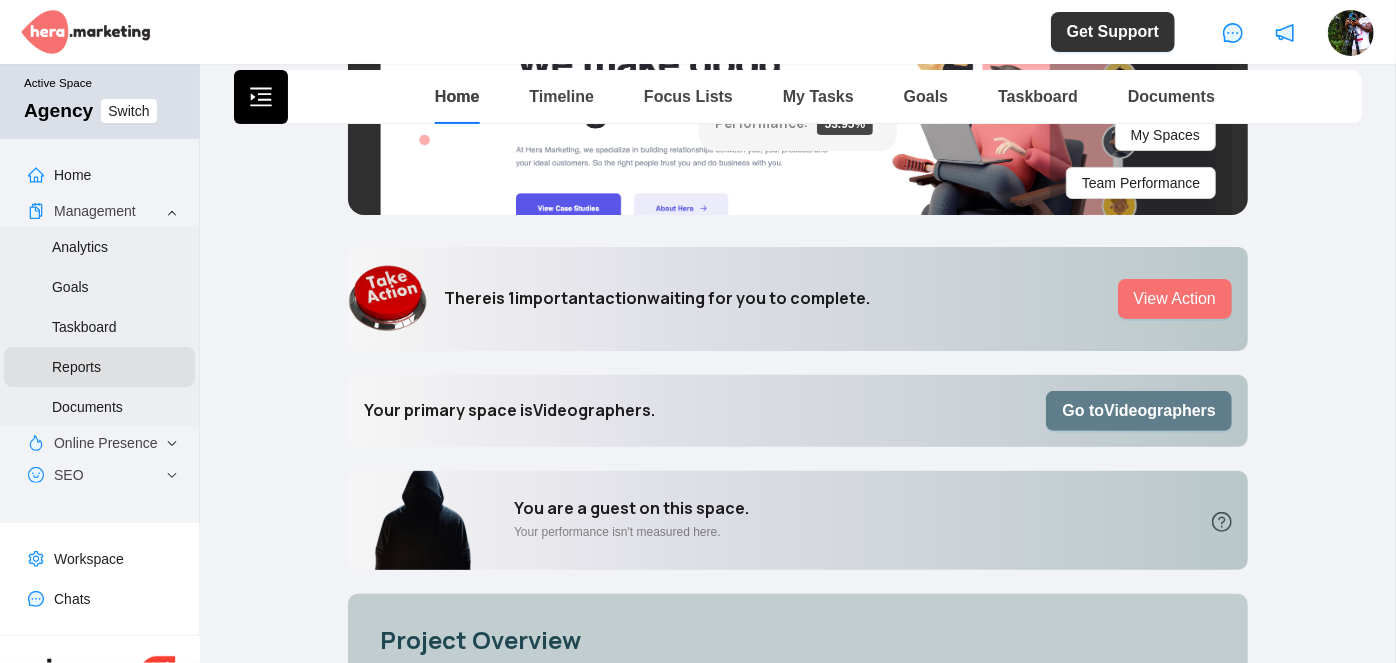 click on "Reports" at bounding box center [76, 367] 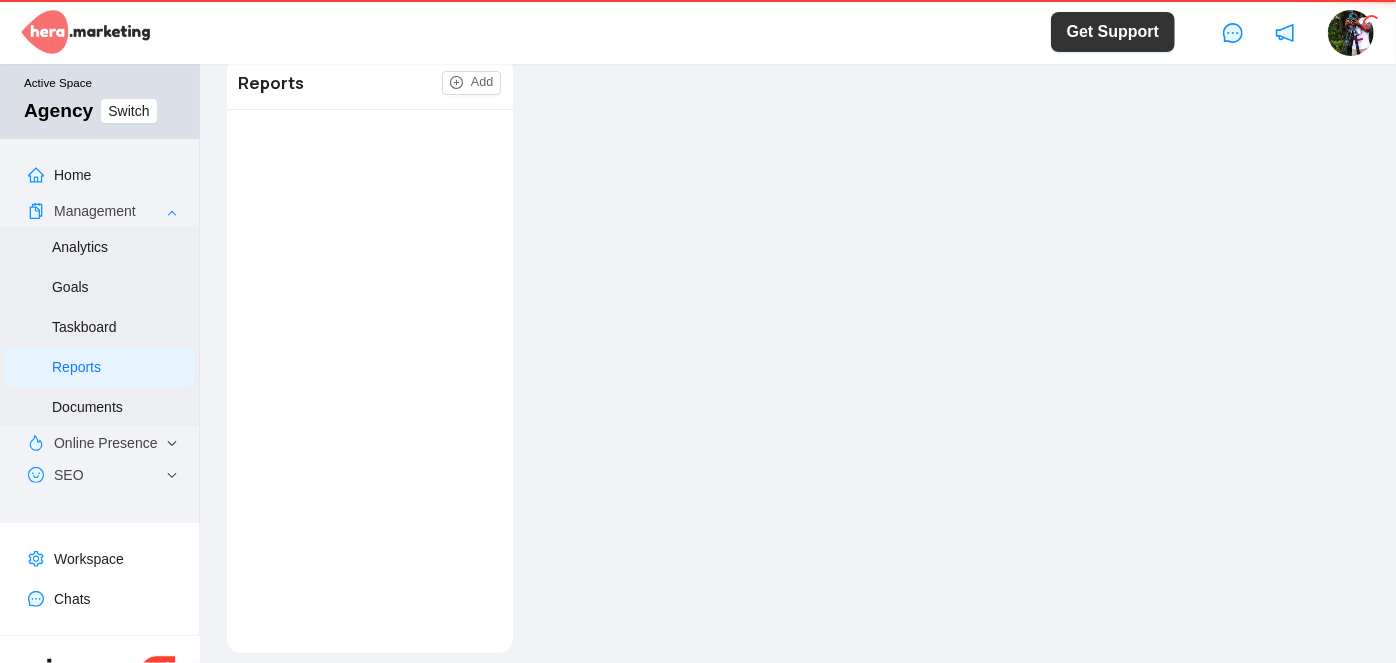 scroll, scrollTop: 68, scrollLeft: 0, axis: vertical 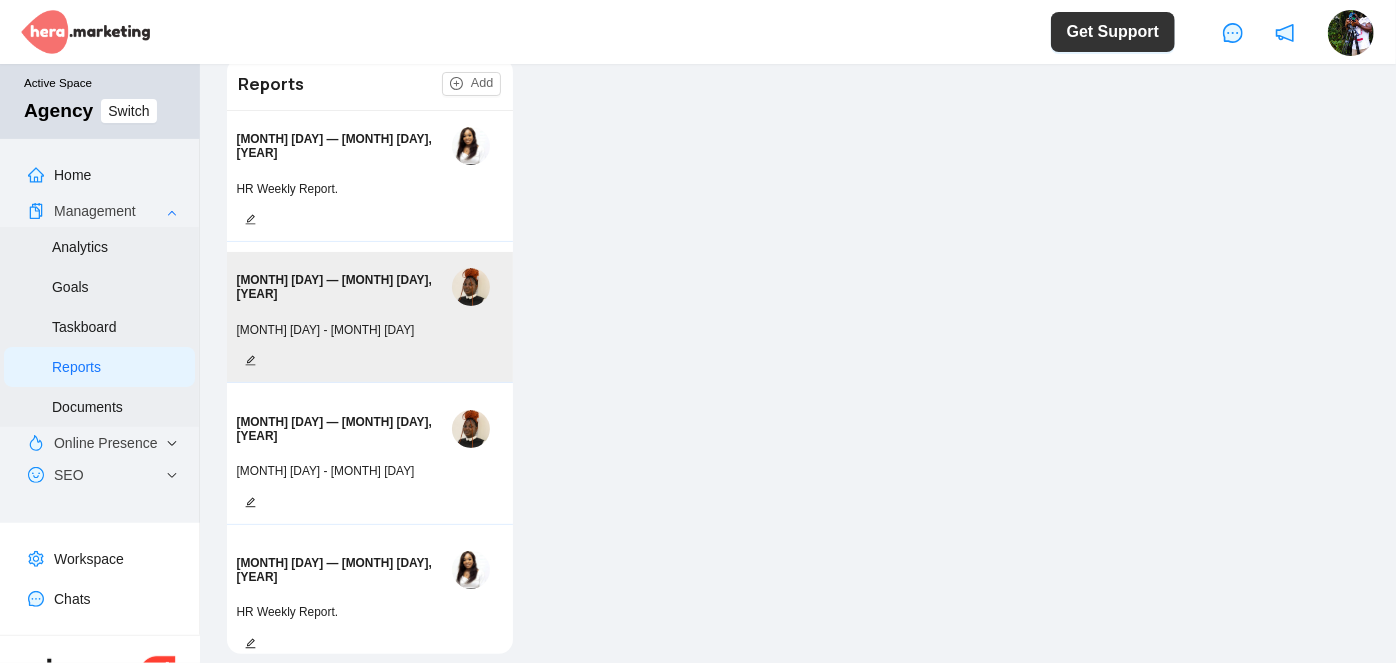 click on "[MONTH] [DAY] — [MONTH] [DAY], [YEAR]" at bounding box center (367, 286) 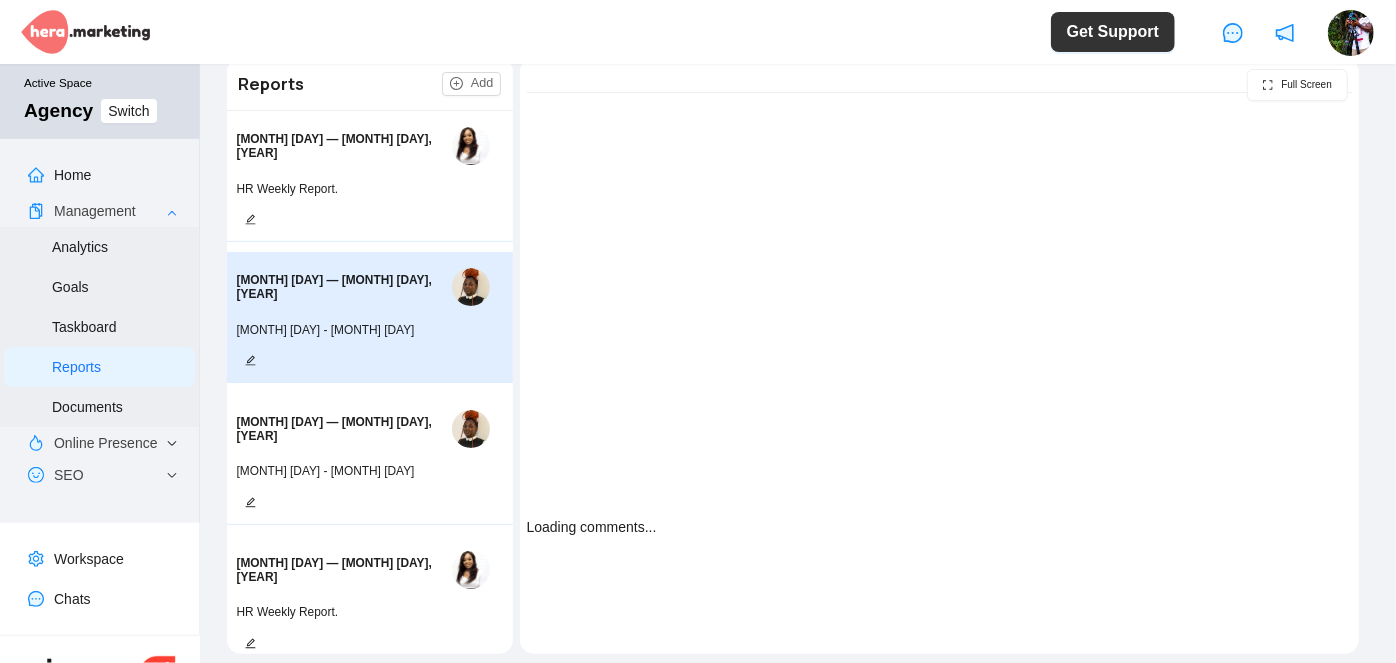 type 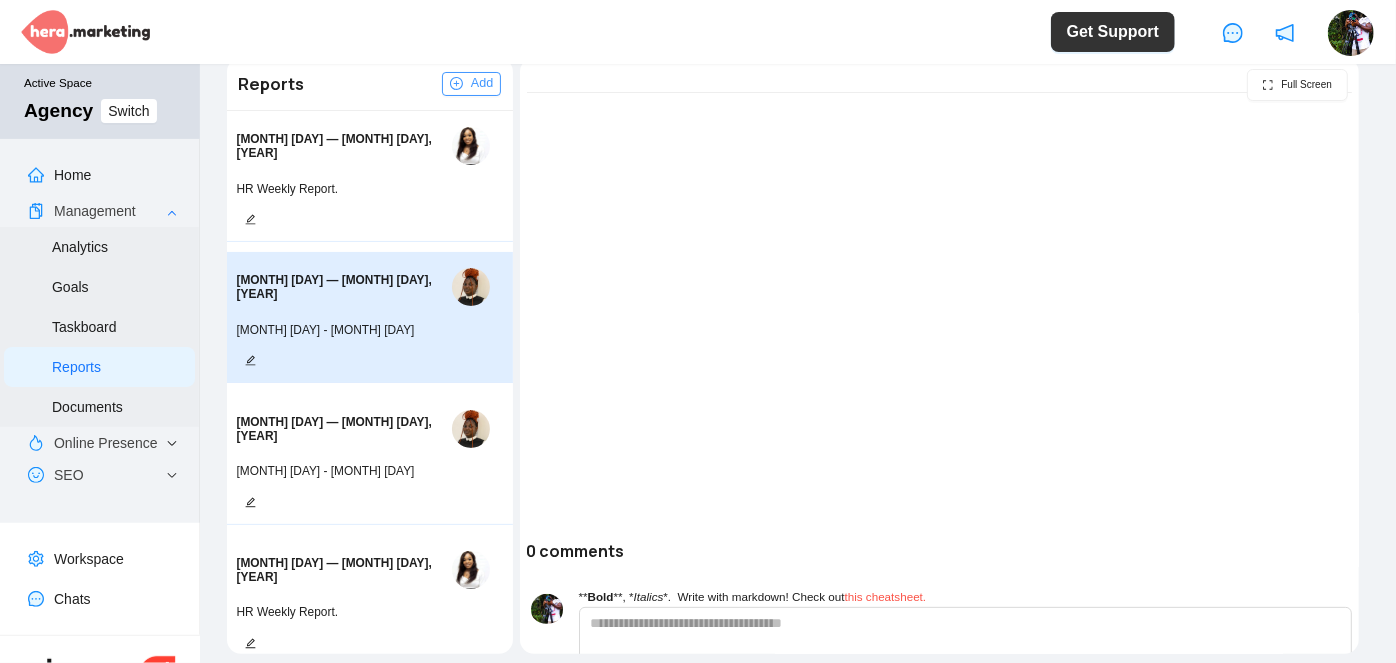 click on "Add" at bounding box center (471, 84) 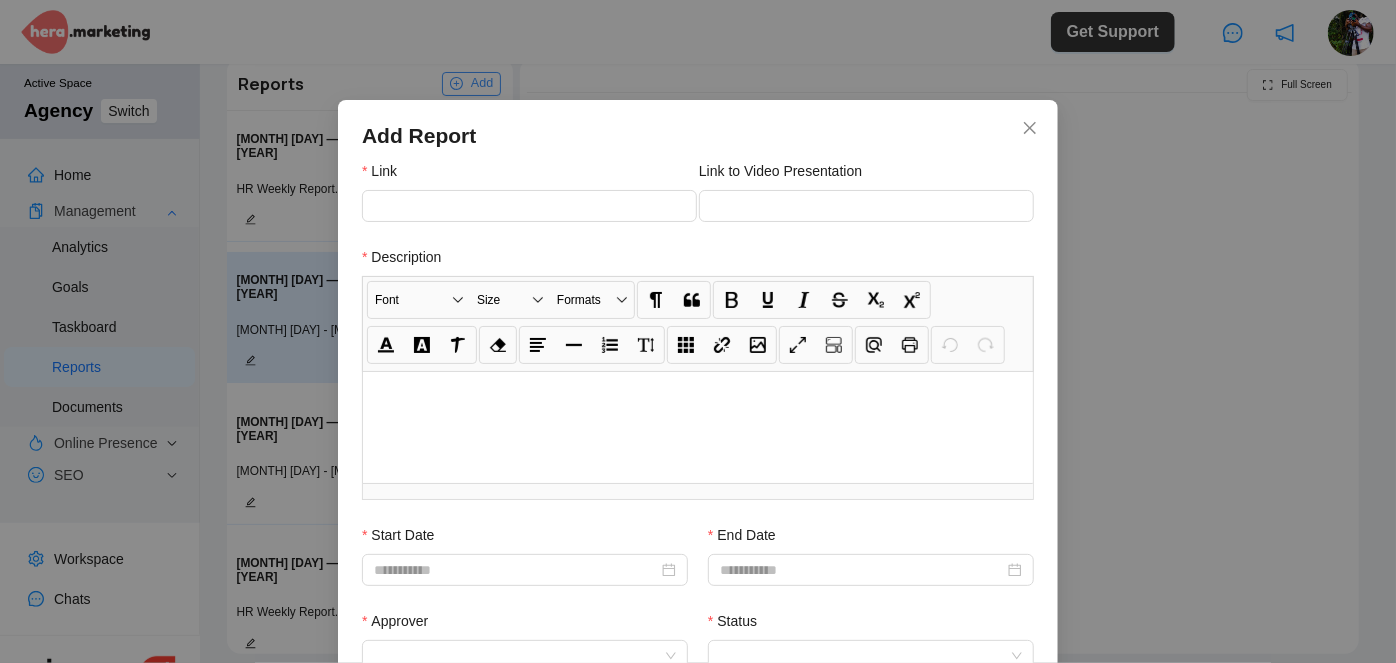 scroll, scrollTop: 100, scrollLeft: 0, axis: vertical 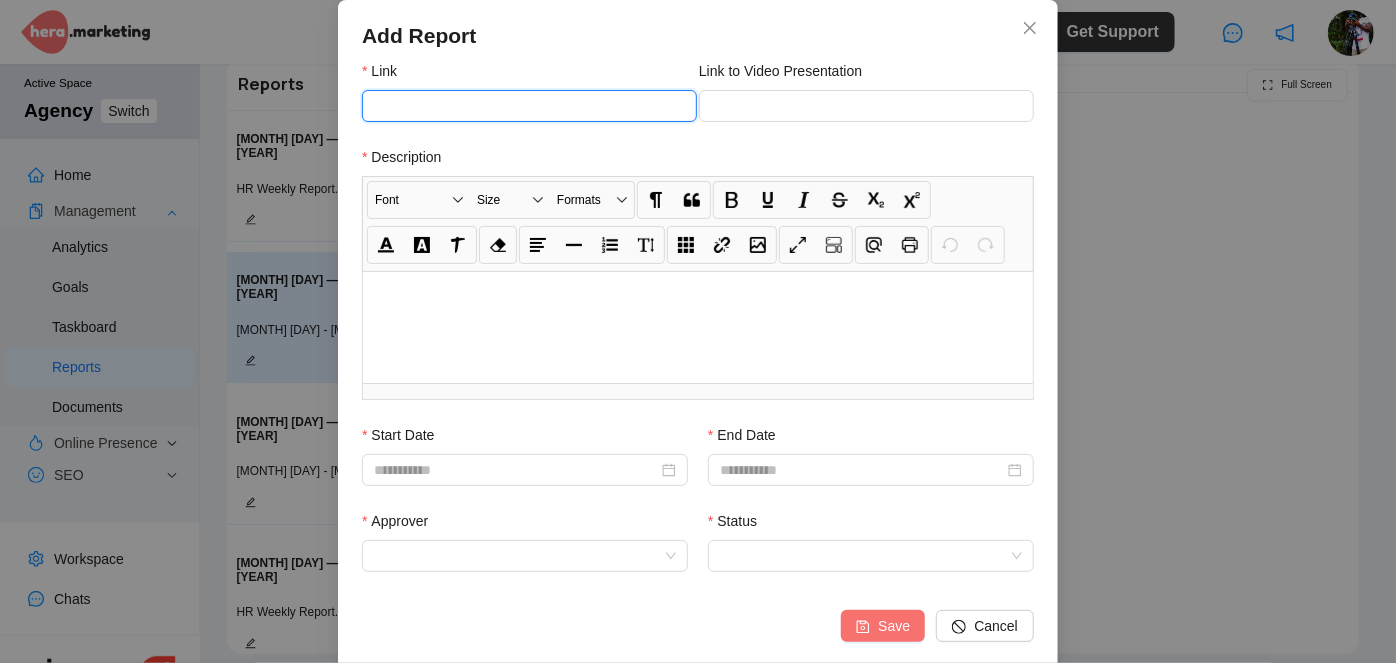 click on "Link" at bounding box center [529, 106] 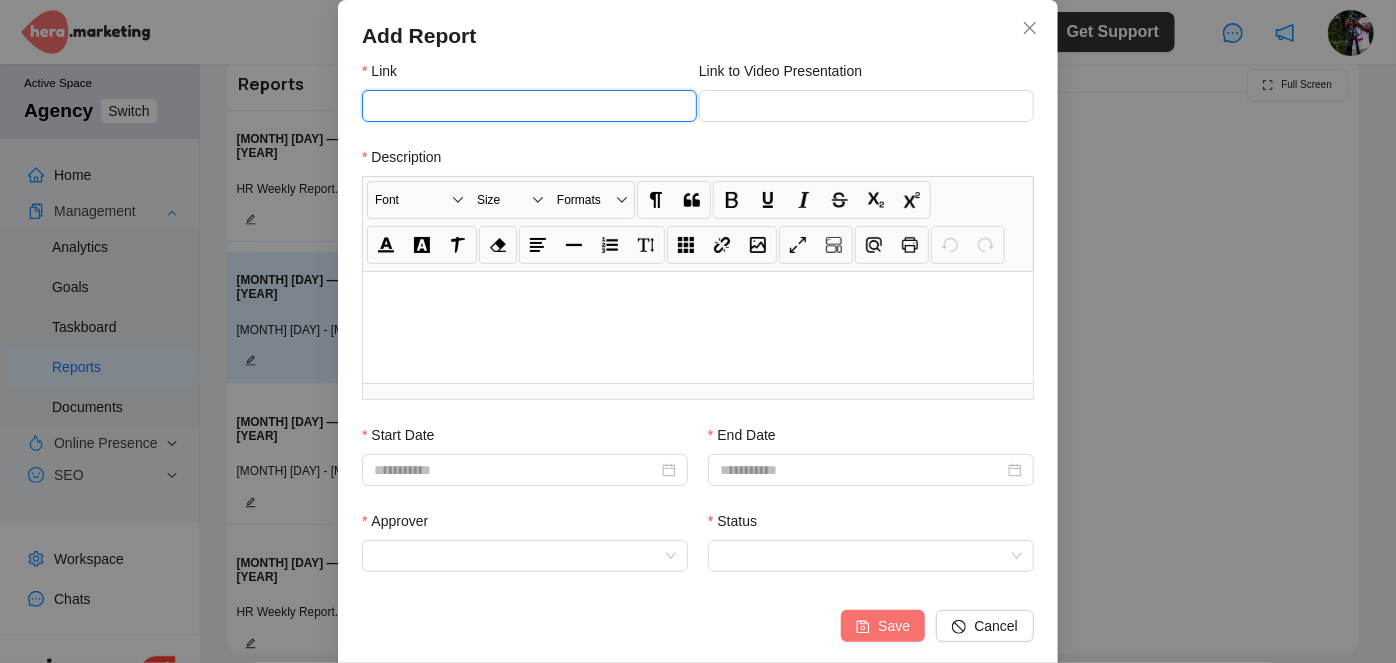 drag, startPoint x: 520, startPoint y: 115, endPoint x: 448, endPoint y: 98, distance: 73.97973 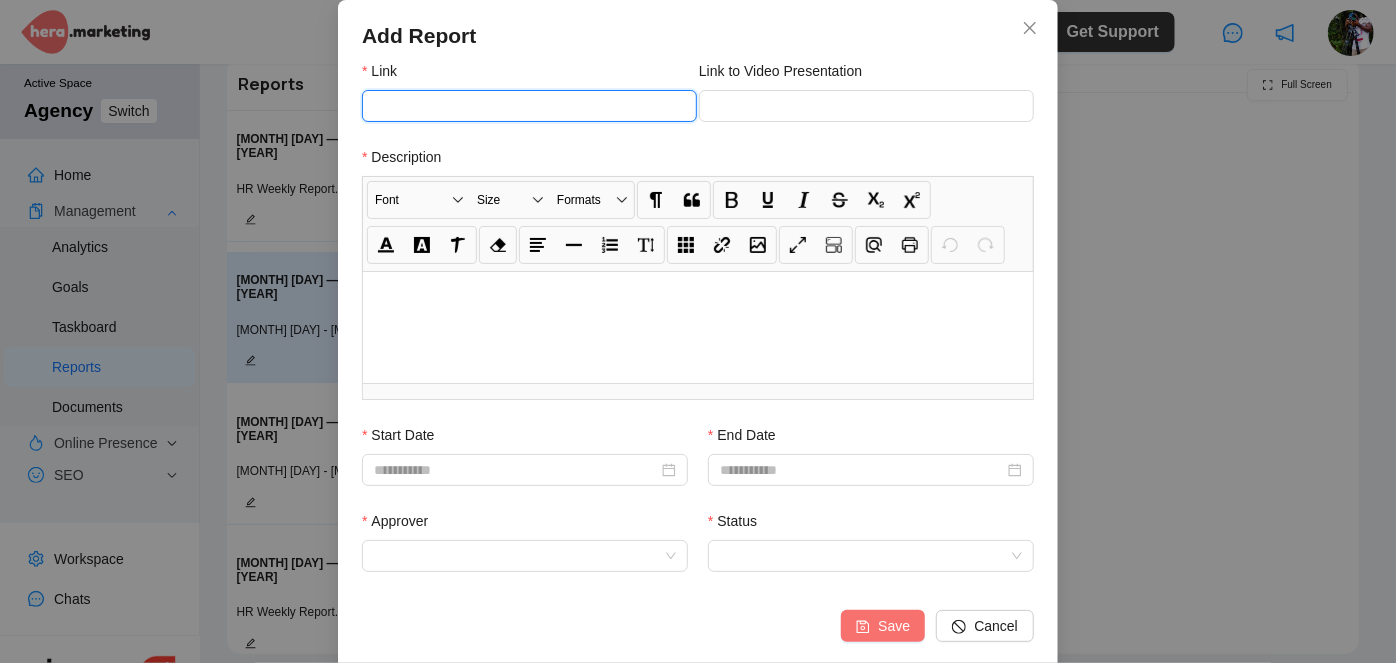 paste on "**********" 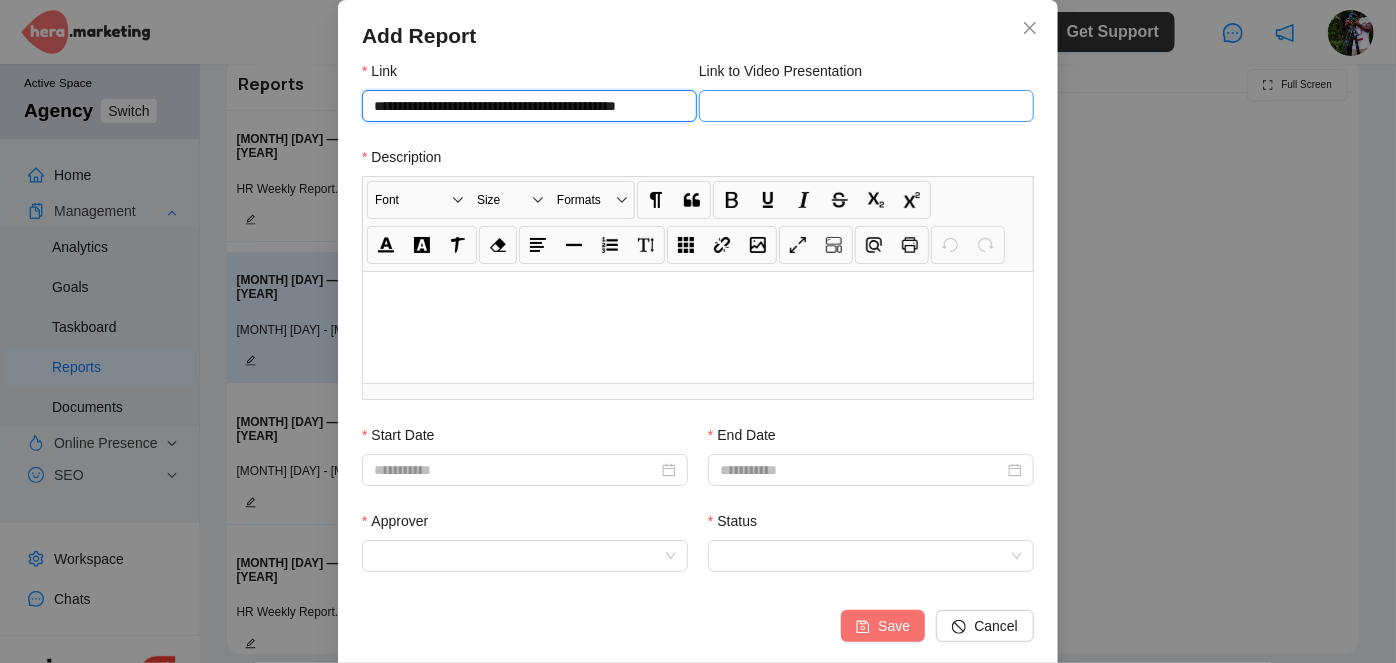 type on "**********" 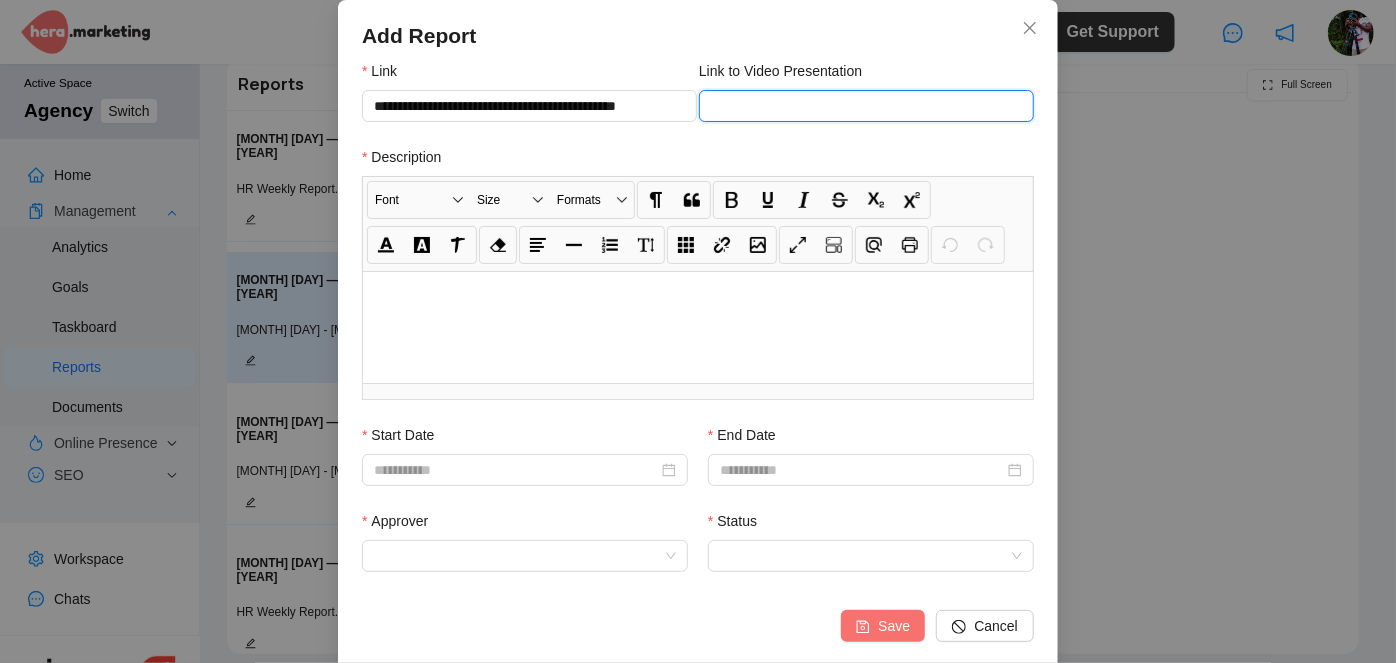 click on "Link to Video Presentation" at bounding box center [866, 106] 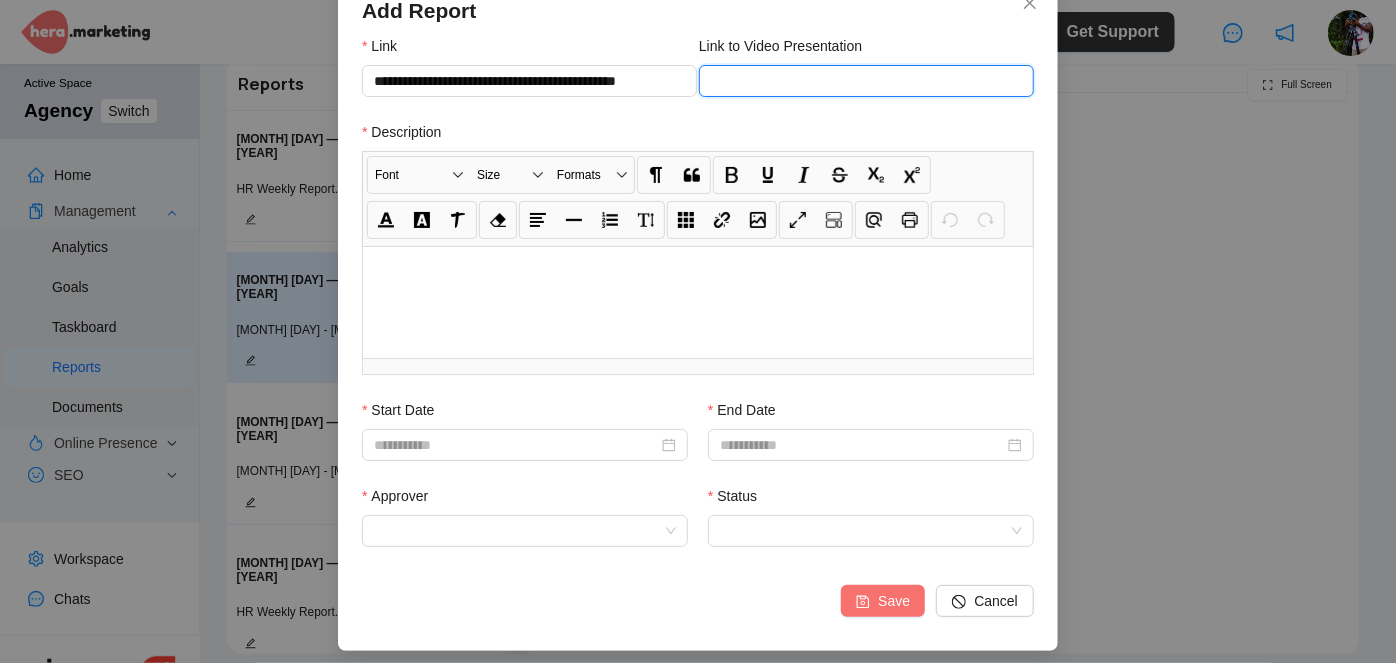 scroll, scrollTop: 138, scrollLeft: 0, axis: vertical 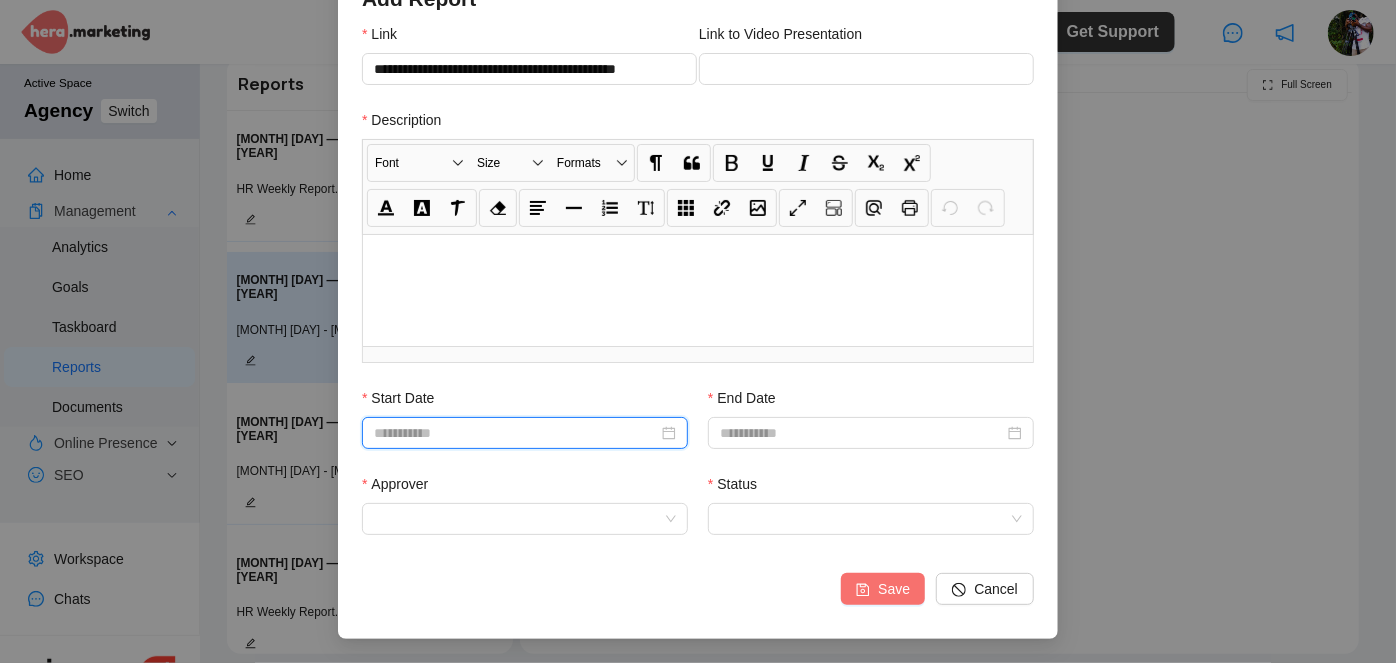 click on "Start Date" at bounding box center (516, 433) 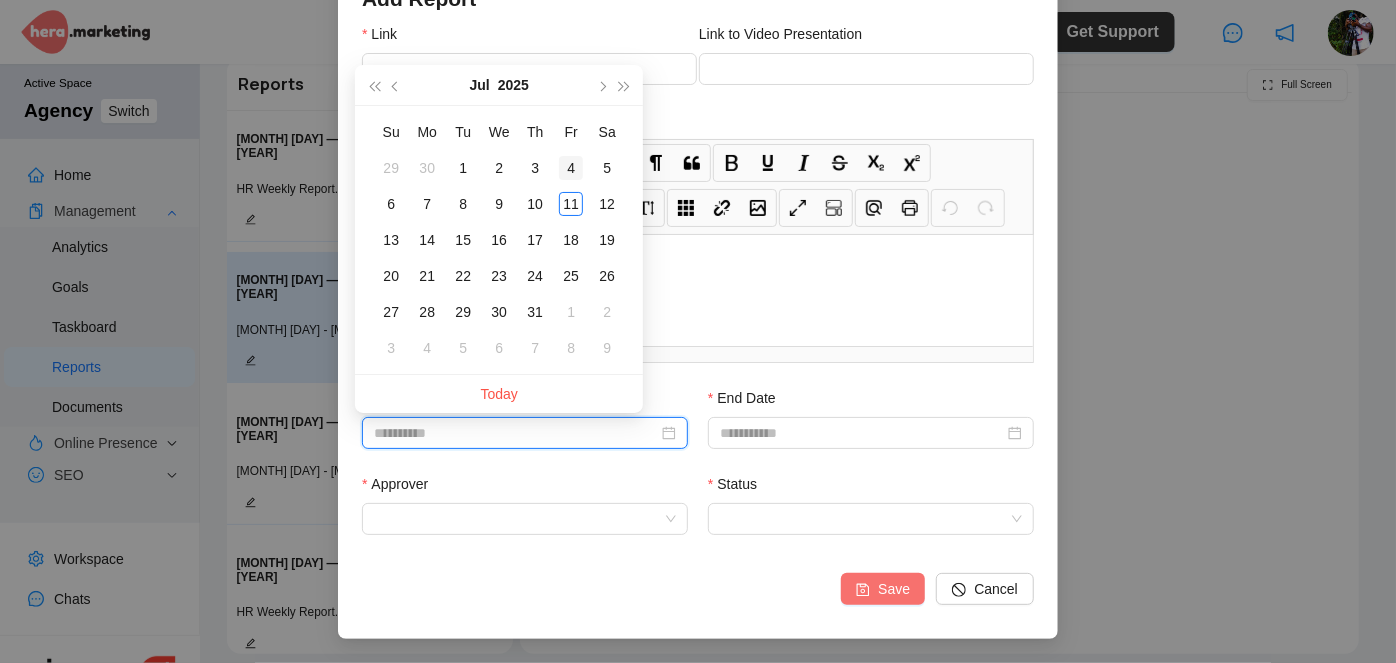 type on "**********" 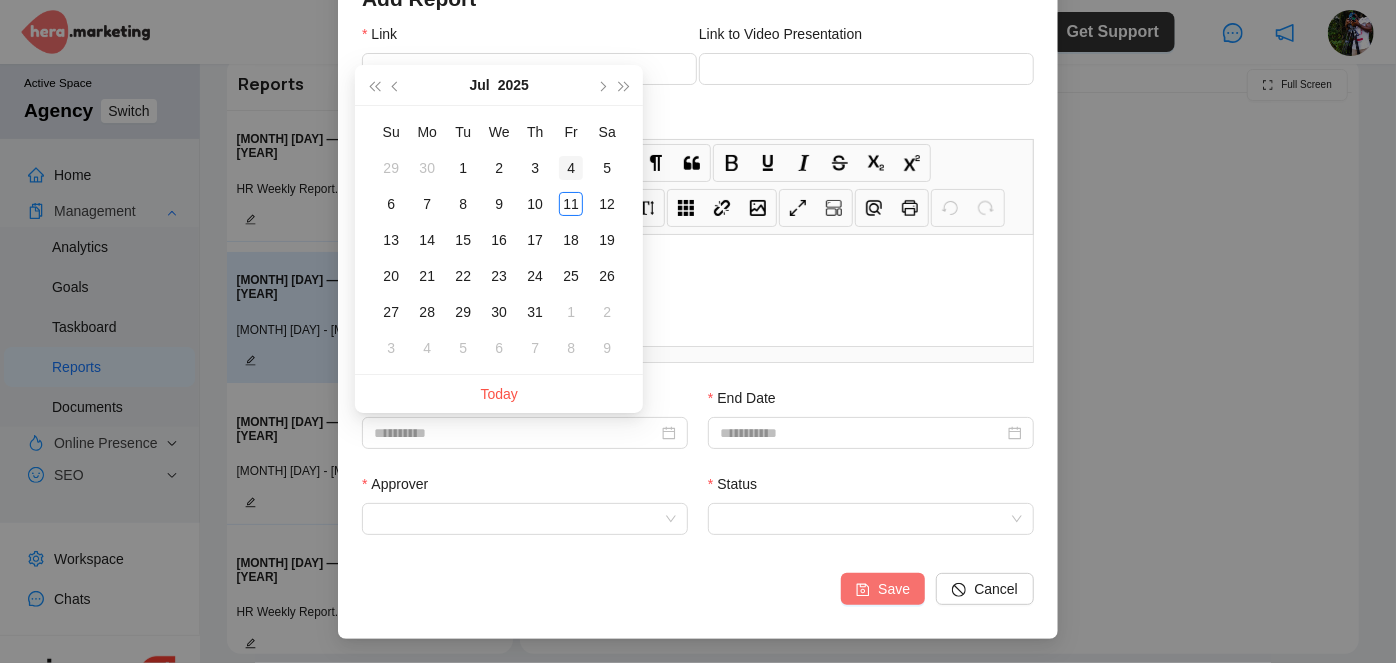 click on "4" at bounding box center (571, 168) 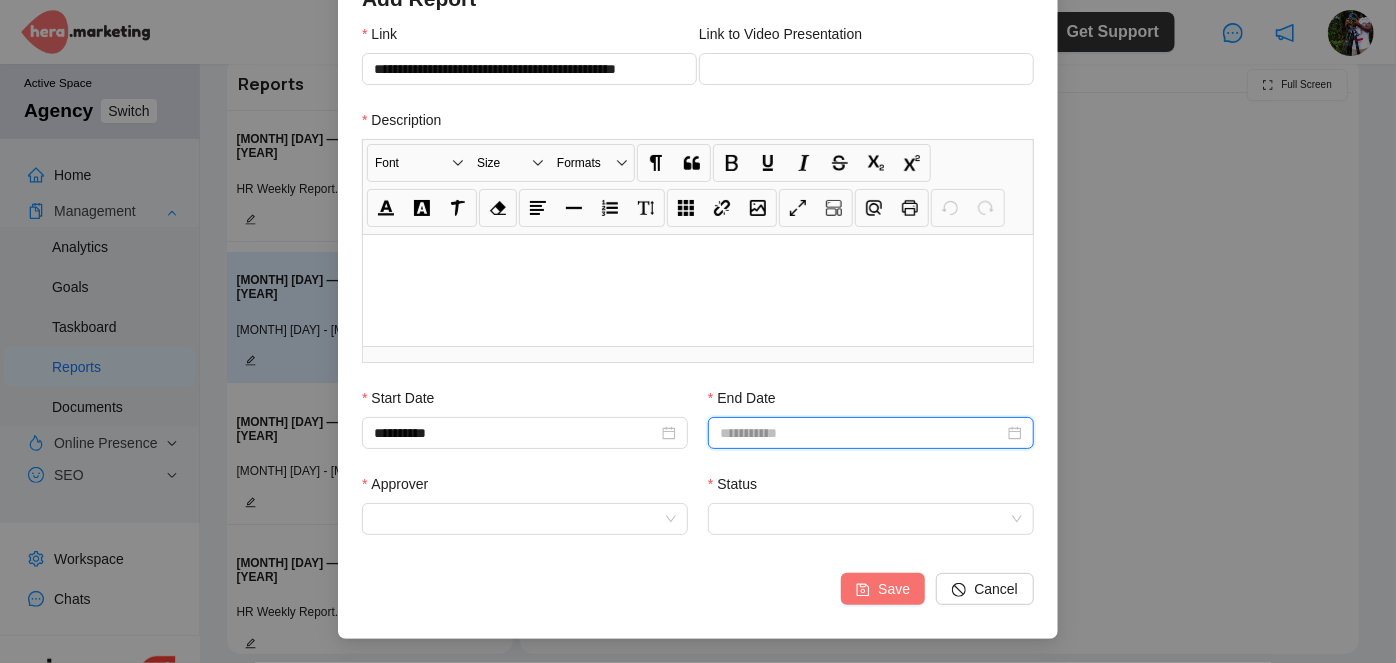 click on "End Date" at bounding box center (862, 433) 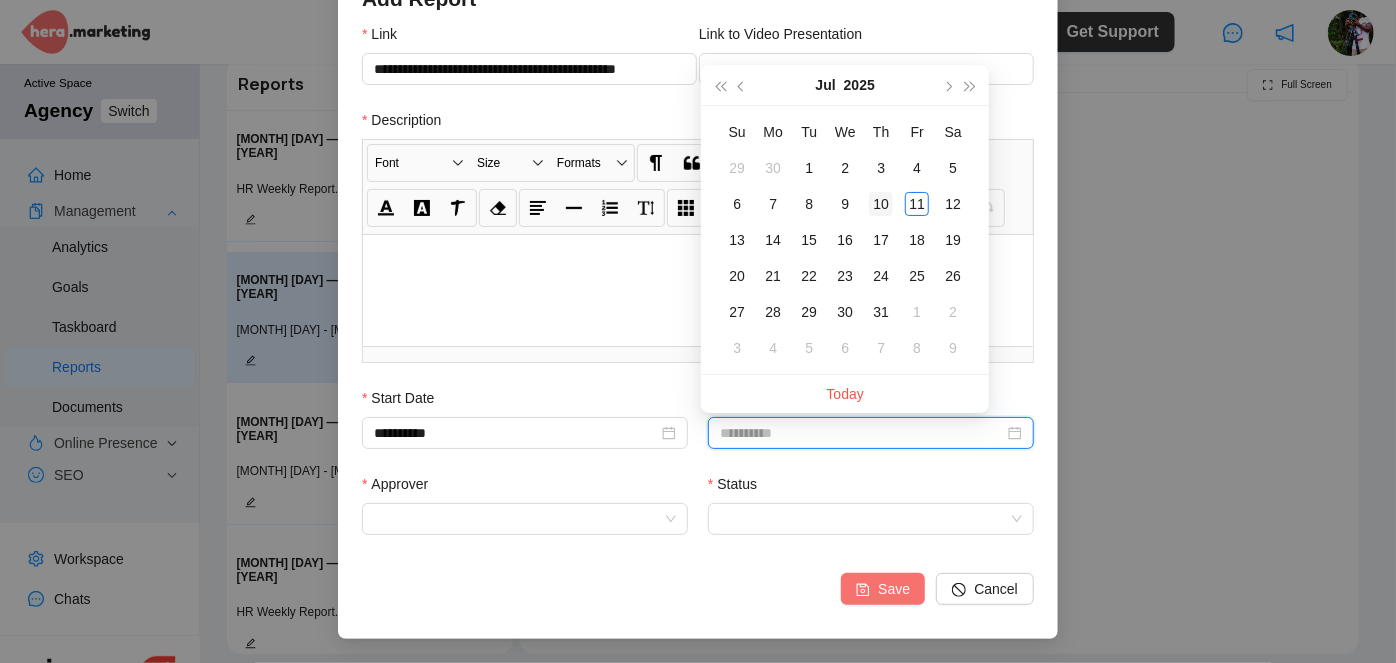 type on "**********" 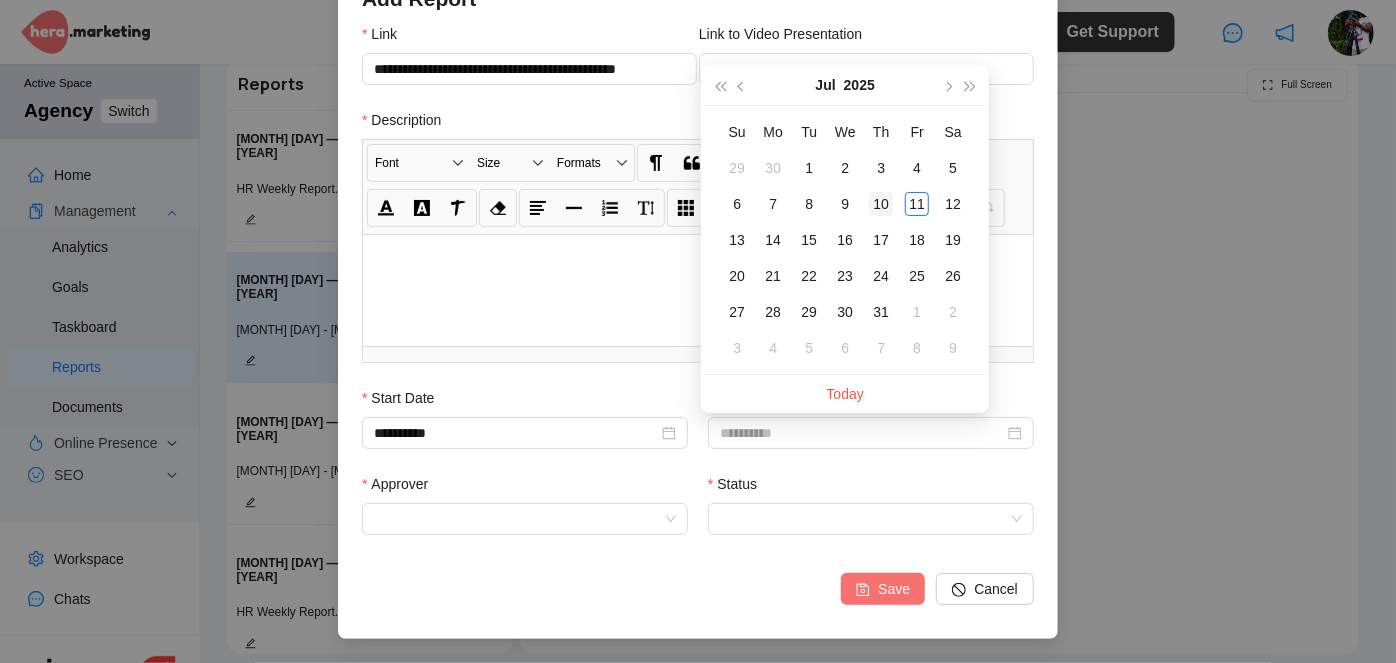 click on "10" at bounding box center [881, 204] 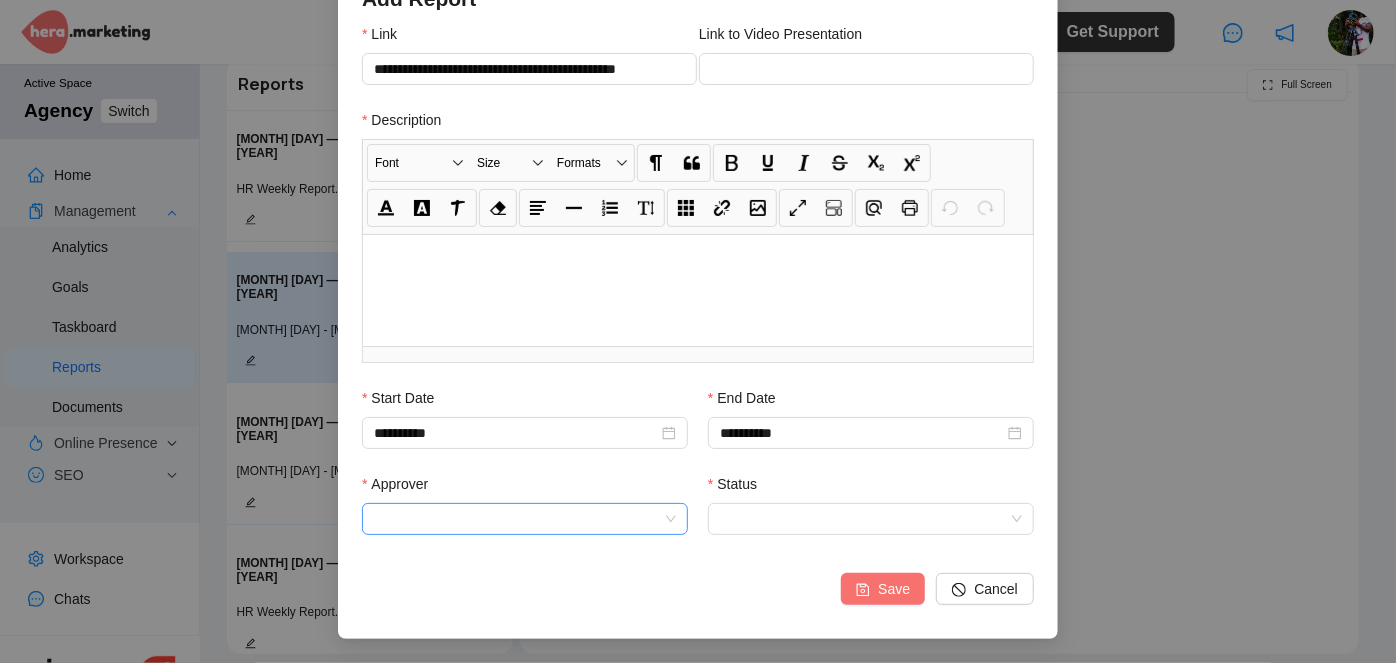 click on "Approver" at bounding box center (525, 519) 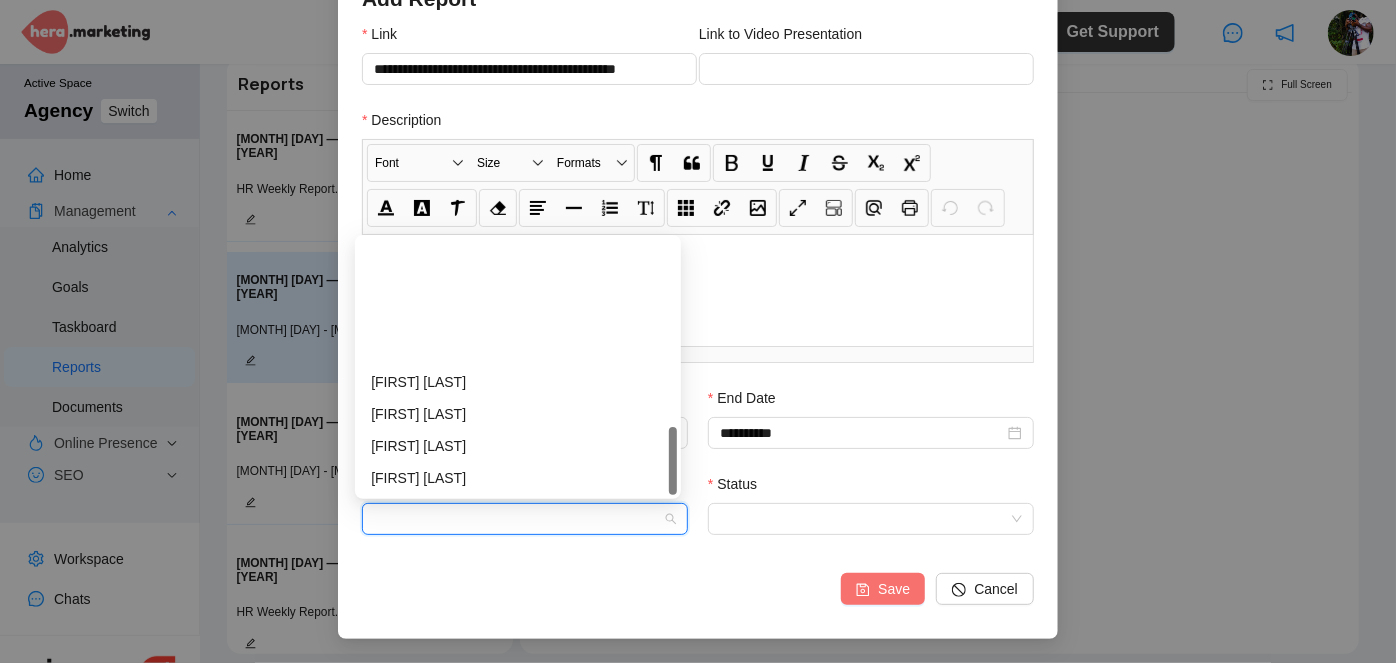 scroll, scrollTop: 704, scrollLeft: 0, axis: vertical 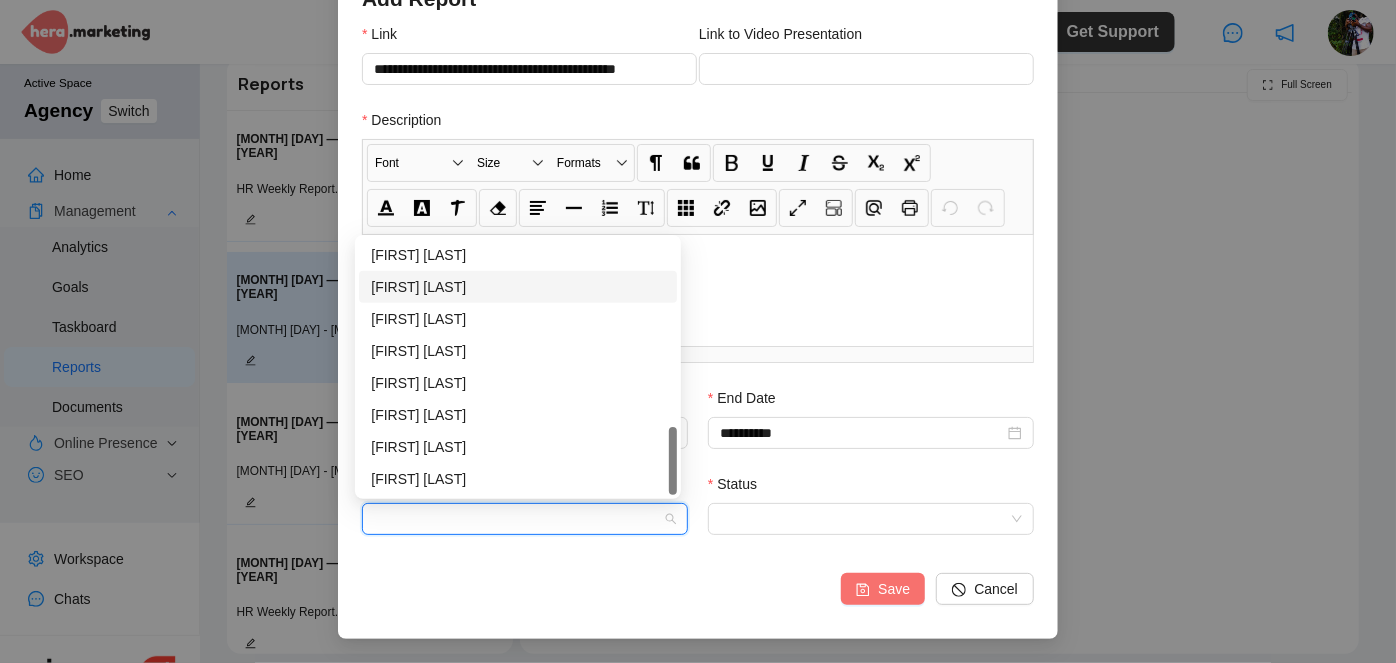 click on "[FIRST] [LAST]" at bounding box center [518, 287] 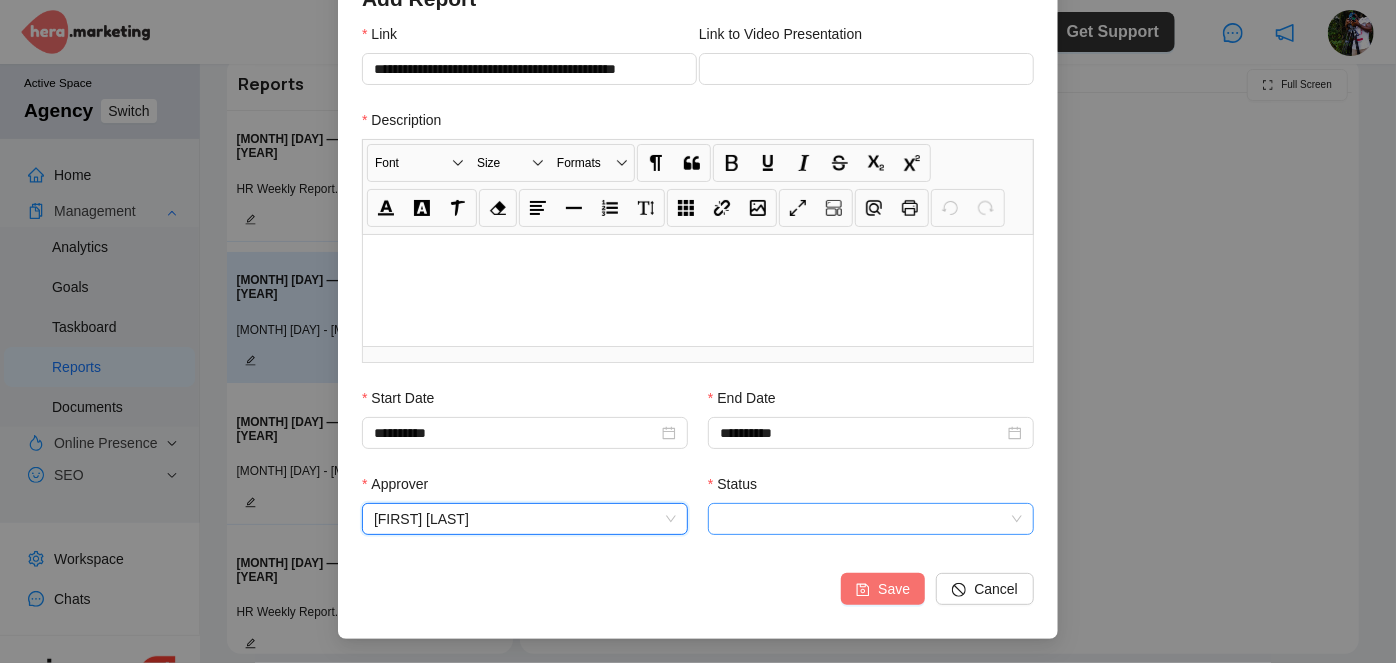 click on "Status" at bounding box center (871, 519) 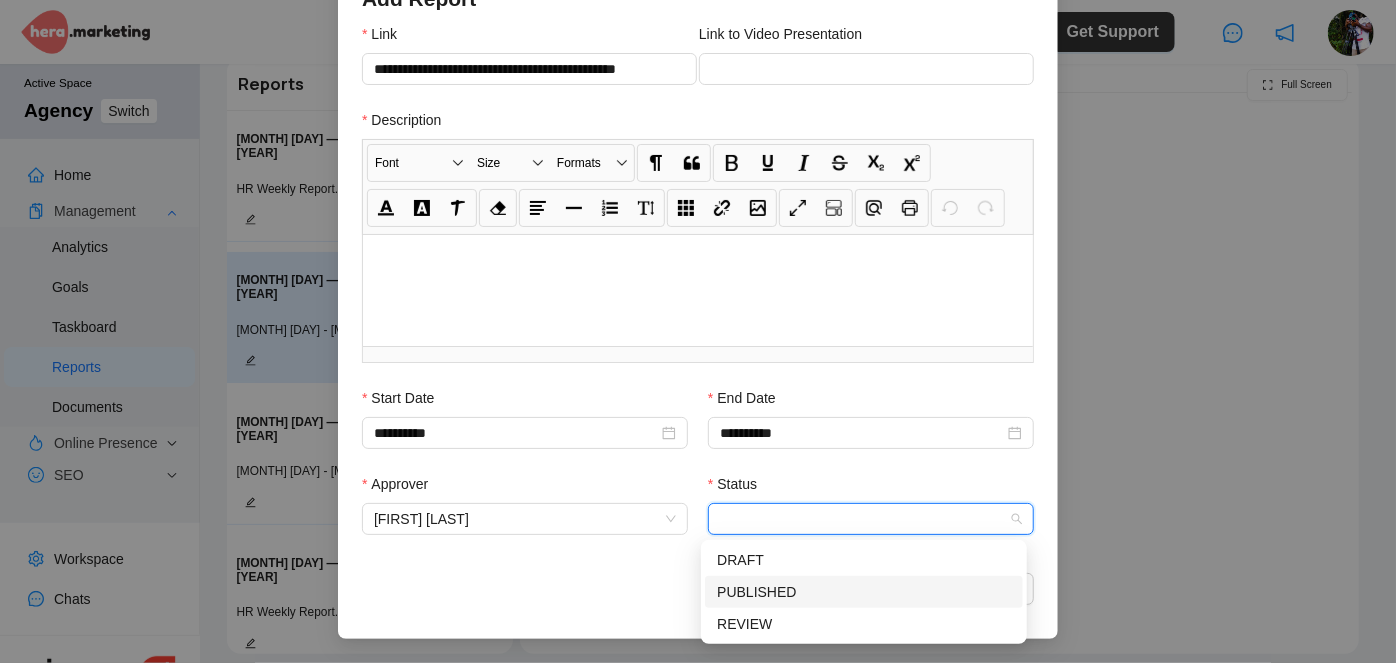 click on "PUBLISHED" at bounding box center (864, 592) 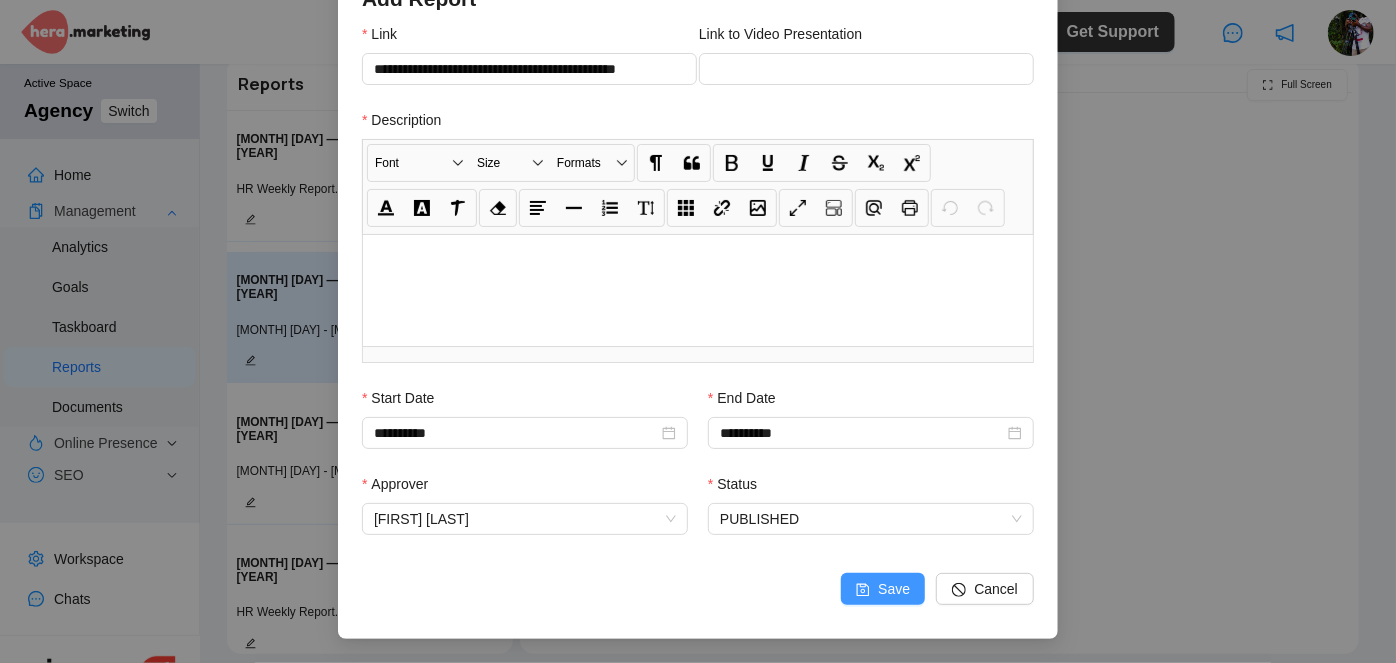 click on "Save" at bounding box center (894, 589) 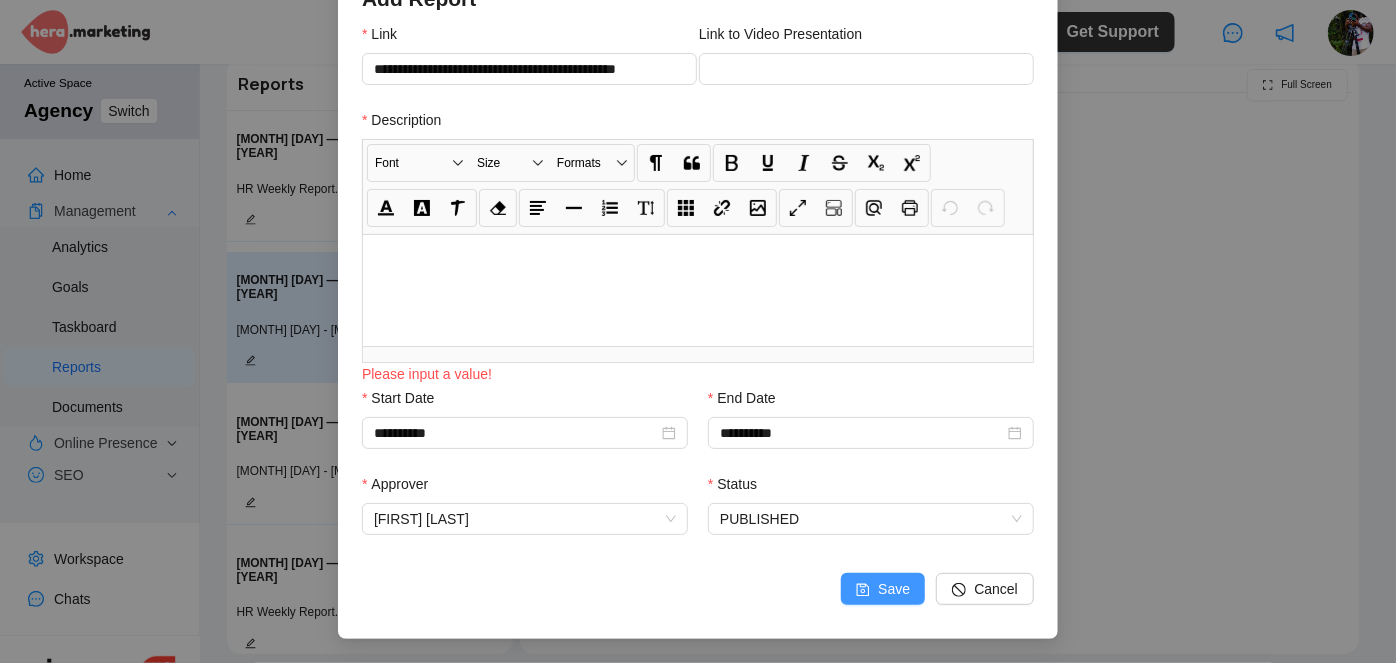 click on "Save" at bounding box center [894, 589] 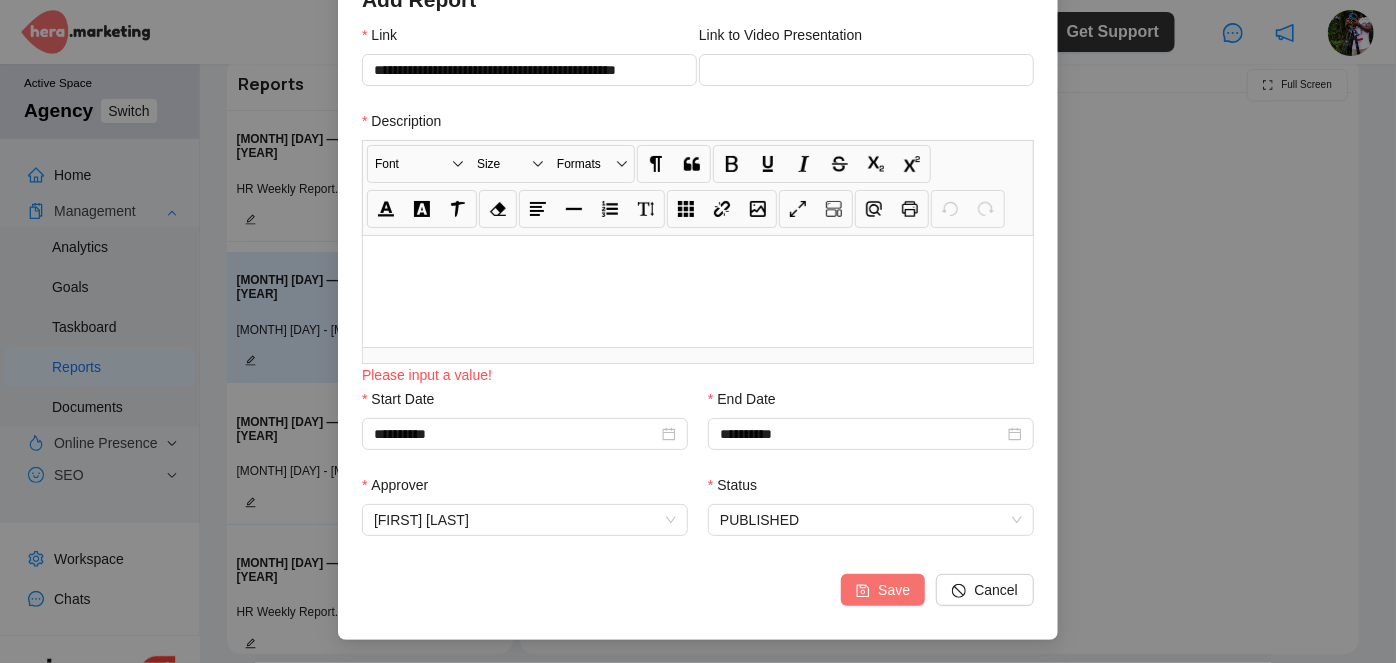 scroll, scrollTop: 138, scrollLeft: 0, axis: vertical 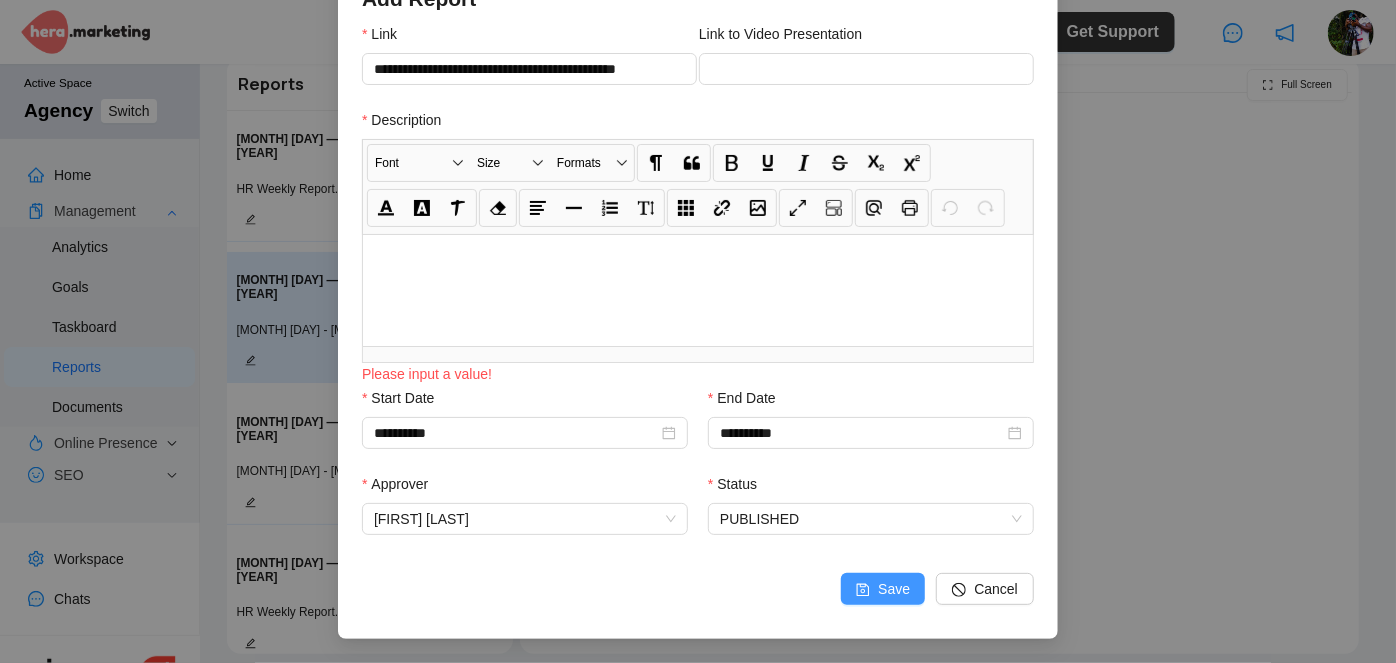 click on "Save" at bounding box center (894, 589) 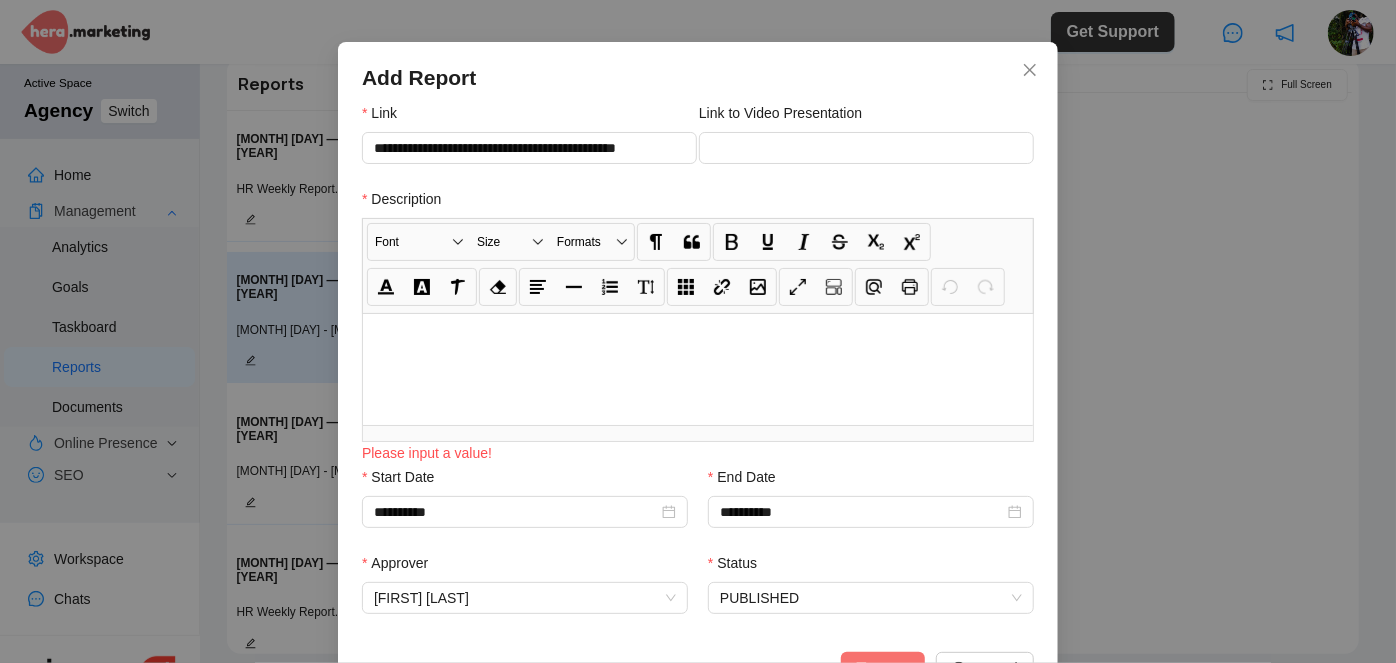 scroll, scrollTop: 90, scrollLeft: 0, axis: vertical 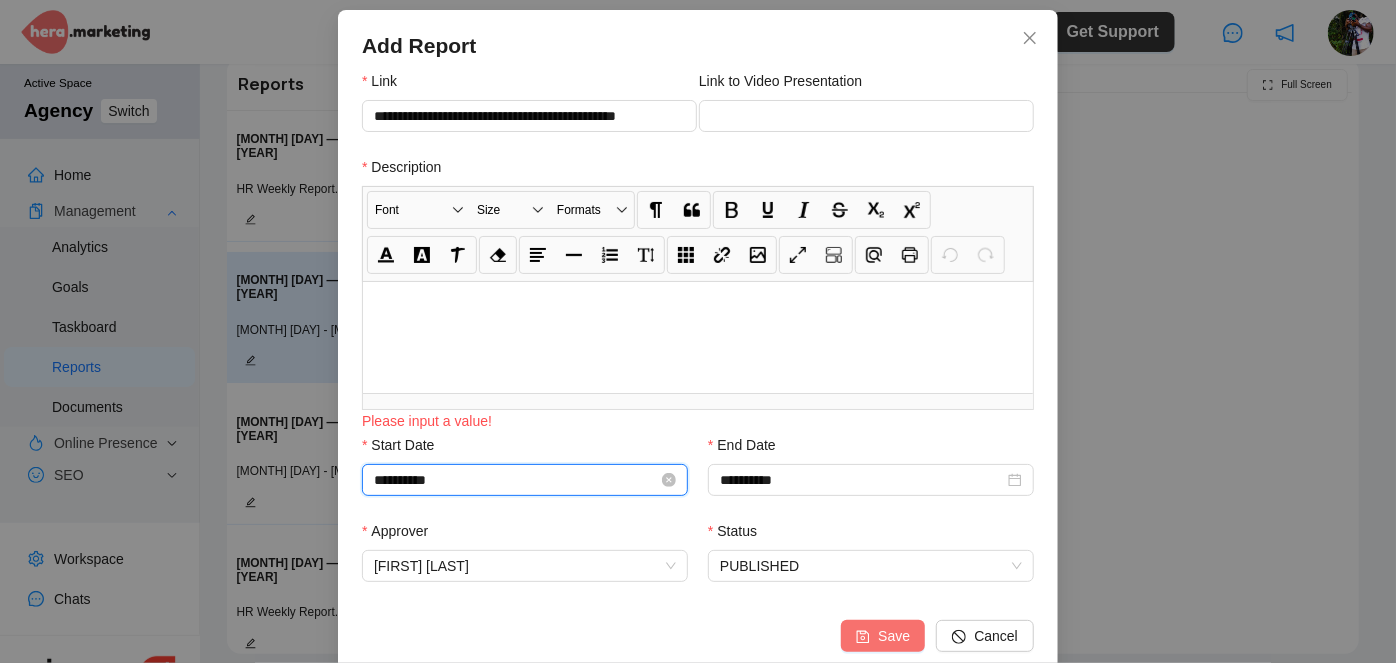 click on "**********" at bounding box center [516, 480] 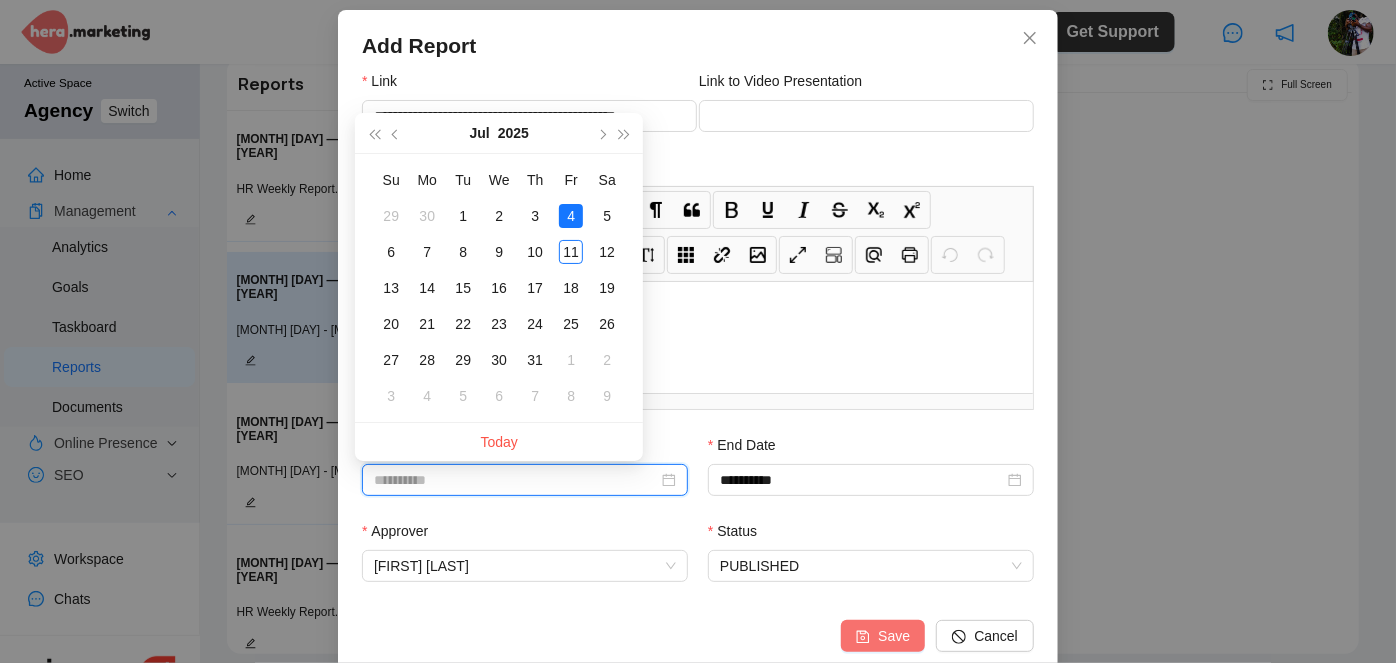 type on "**********" 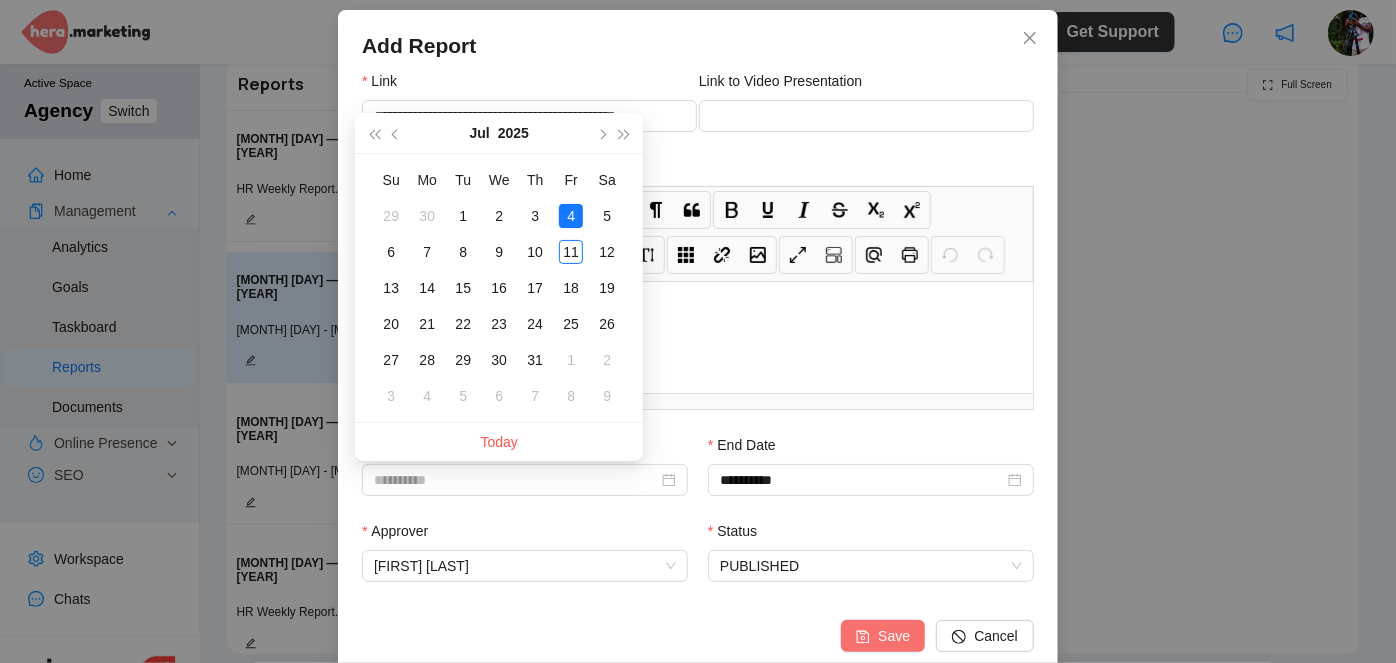 click on "4" at bounding box center [571, 216] 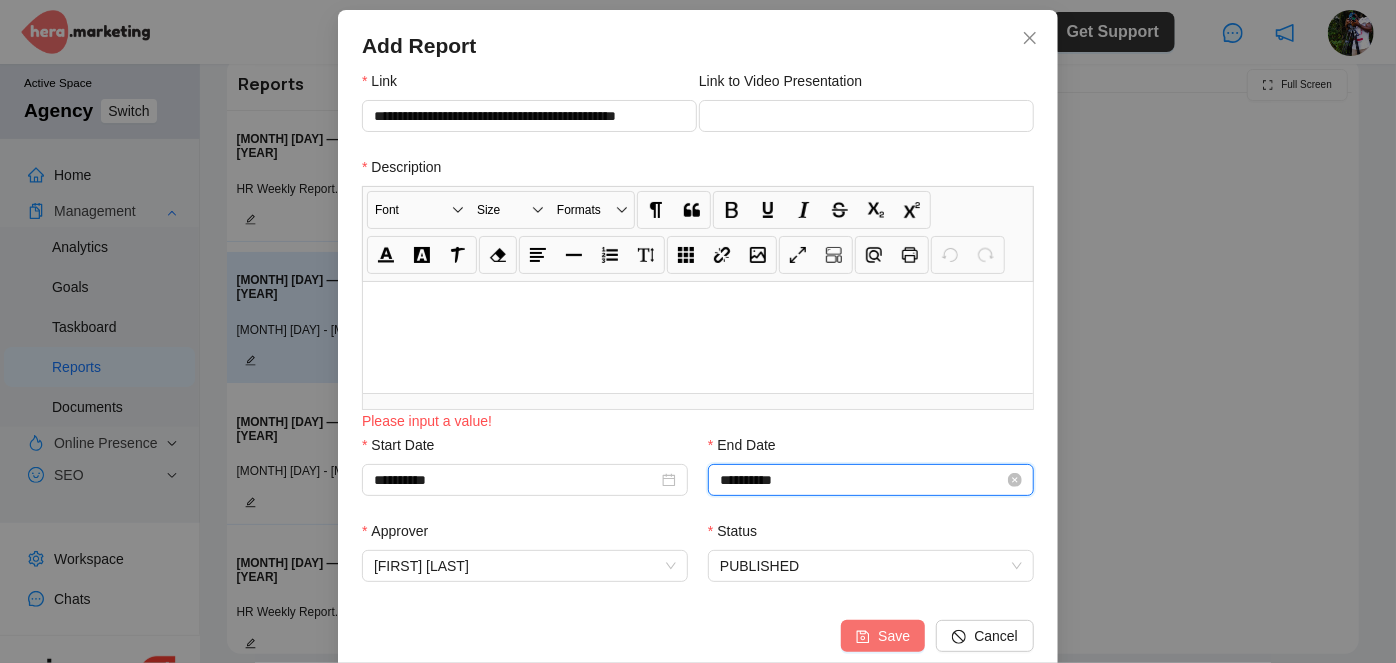click on "**********" at bounding box center (862, 480) 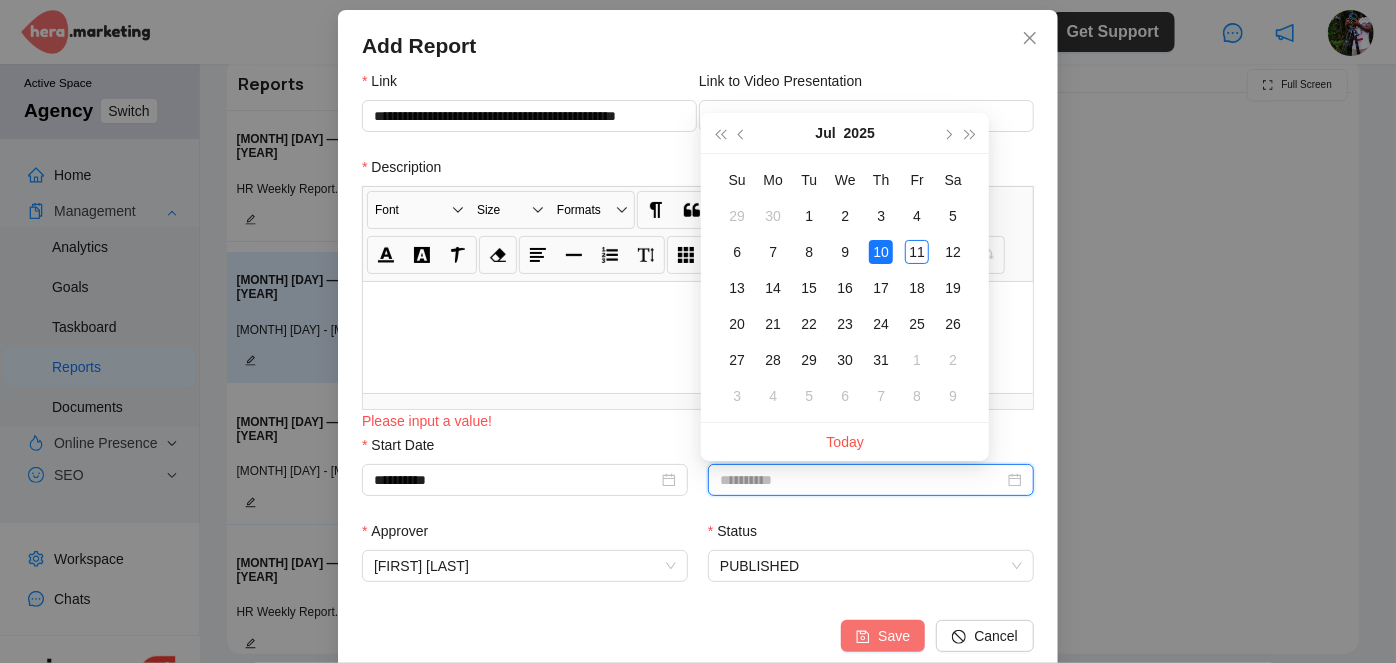 type on "**********" 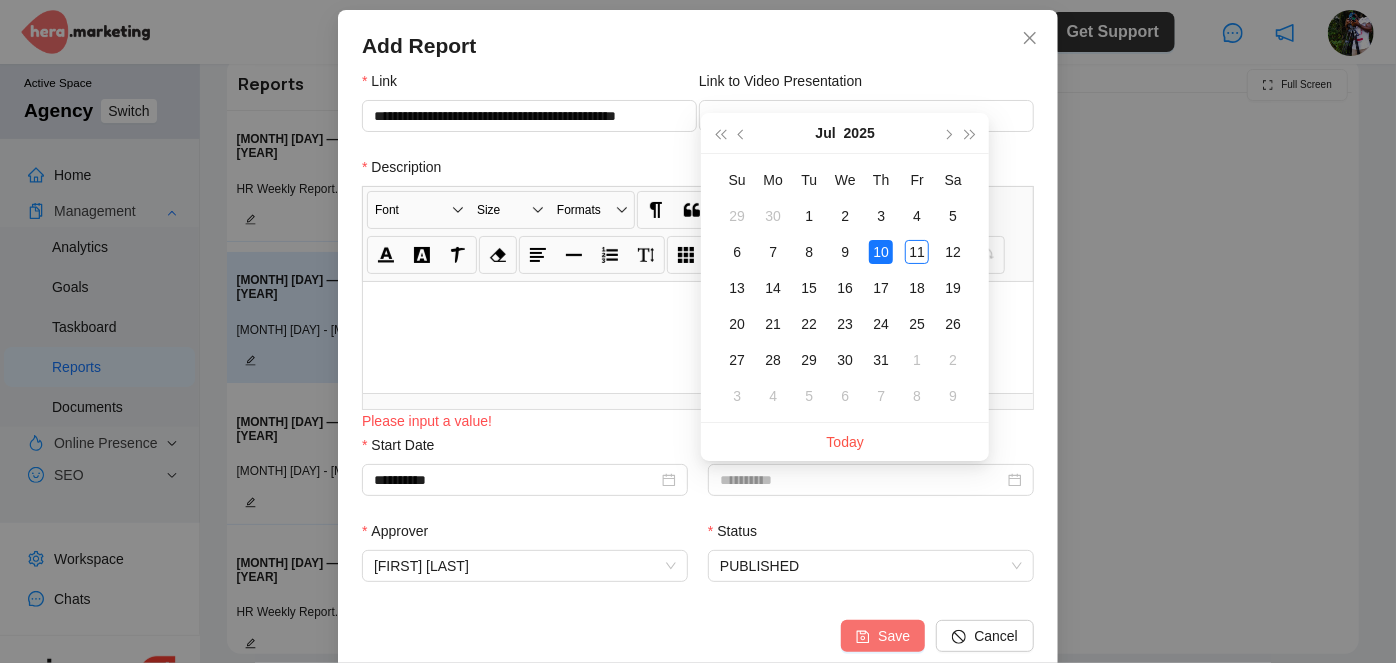 click on "10" at bounding box center [881, 252] 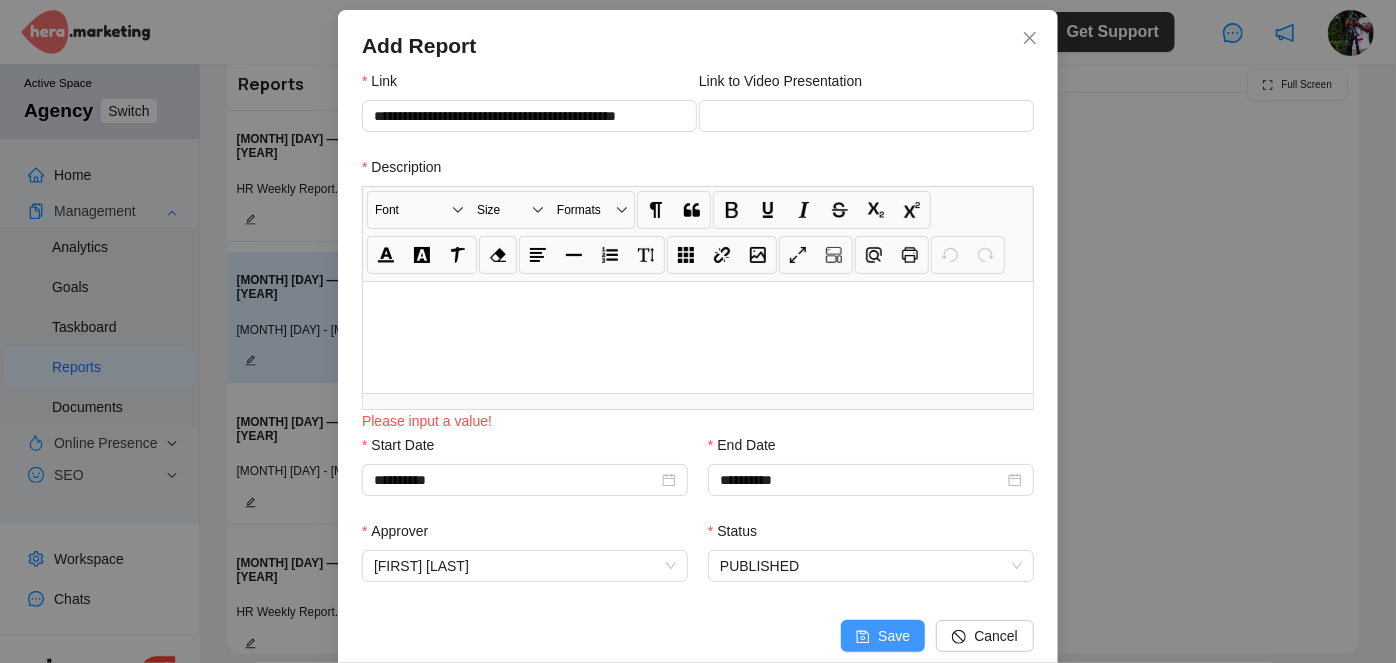 click on "Save" at bounding box center [894, 636] 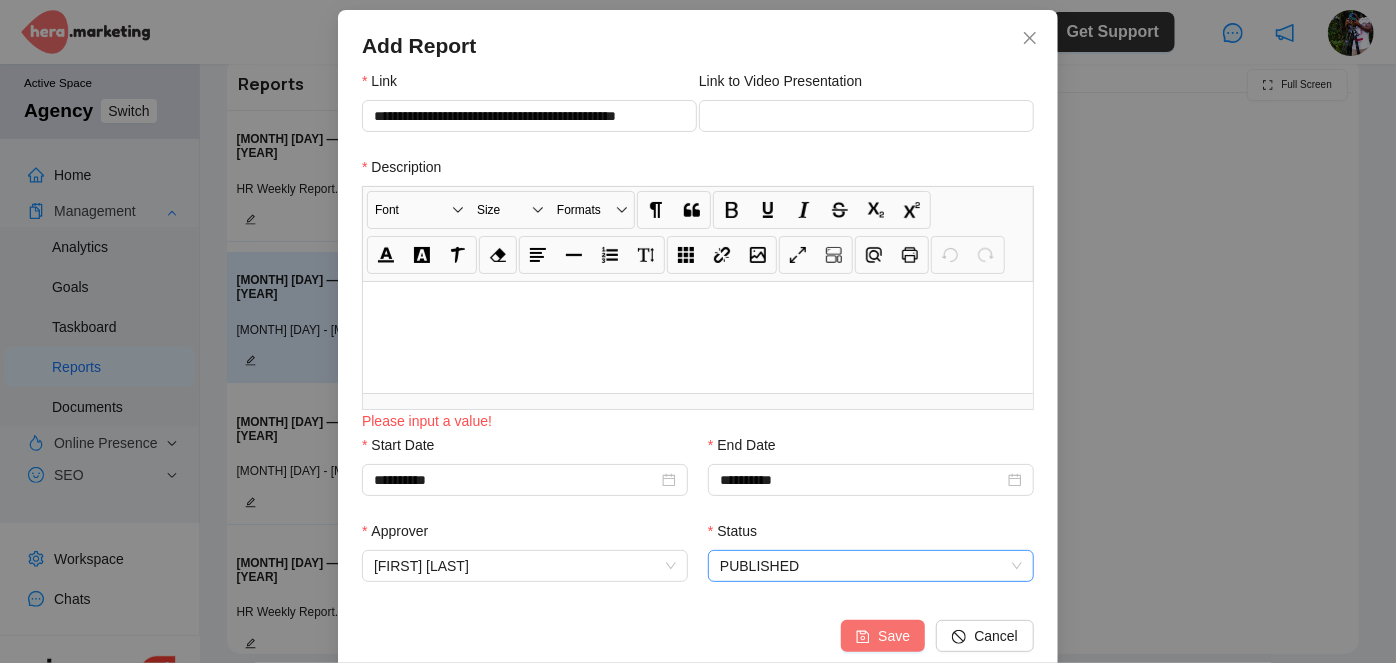 click on "PUBLISHED" at bounding box center [871, 566] 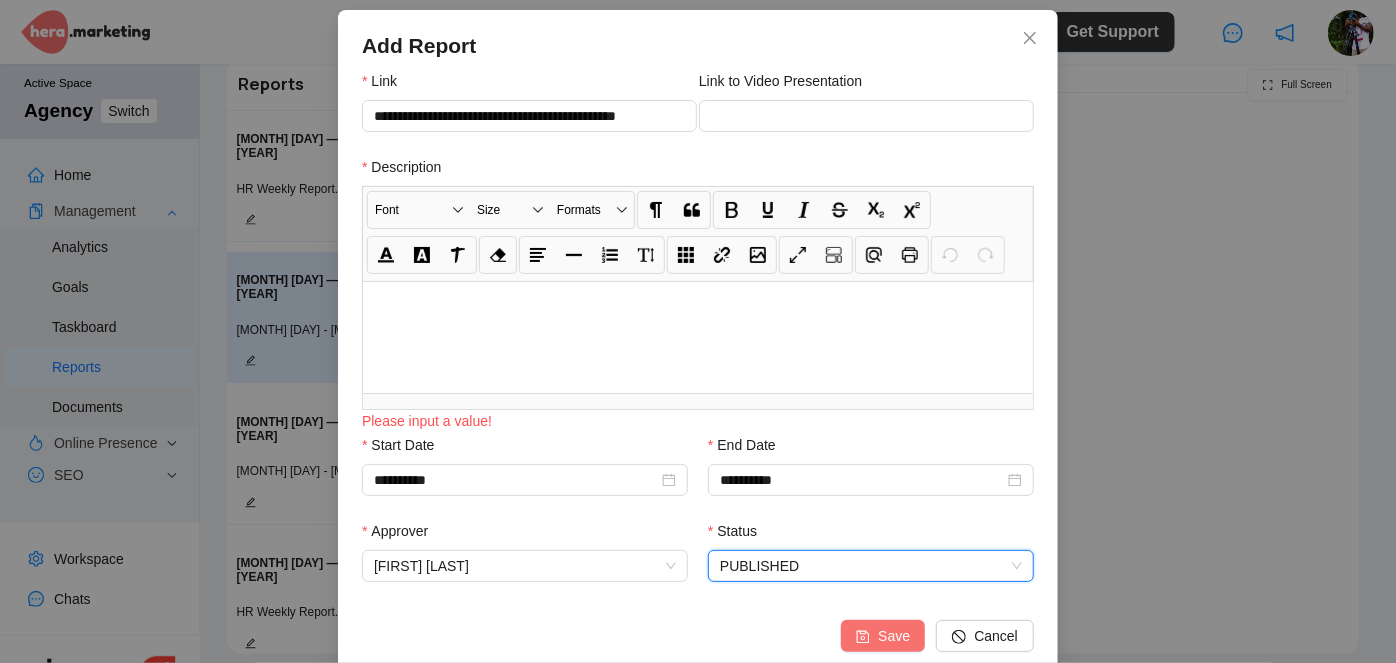 click on "PUBLISHED" at bounding box center [871, 566] 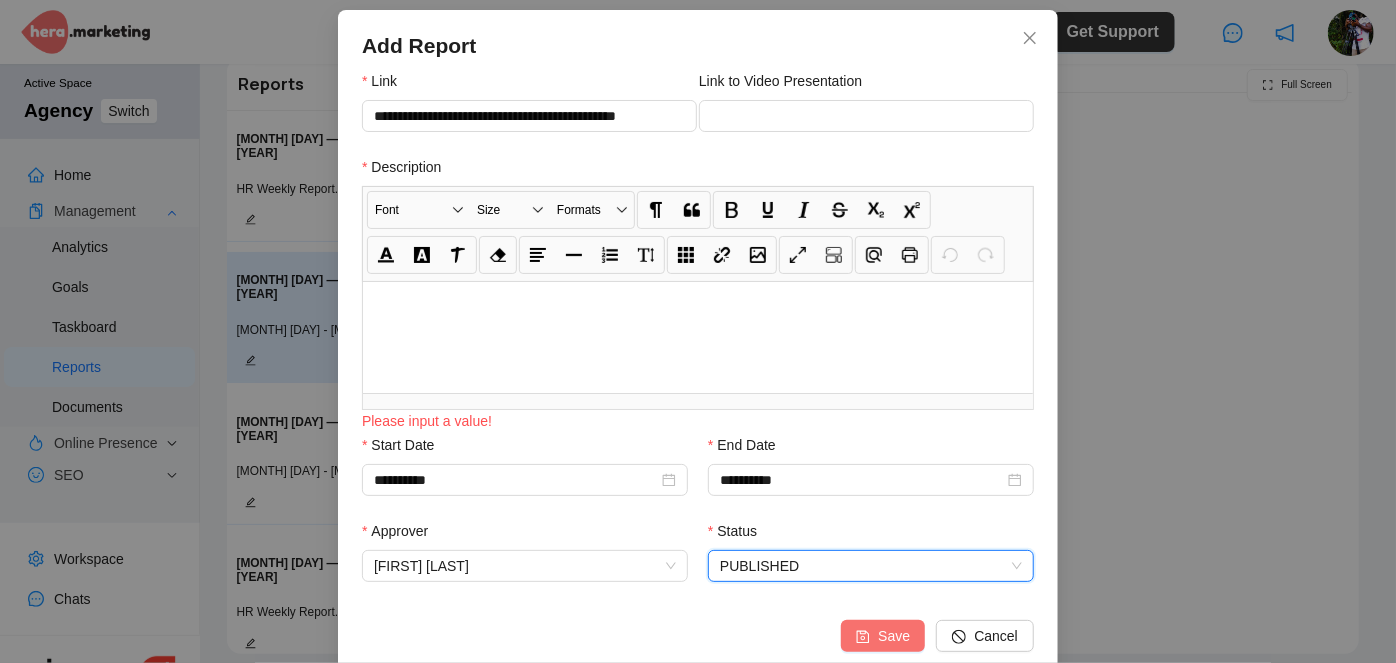 click on "Save Cancel" at bounding box center [698, 636] 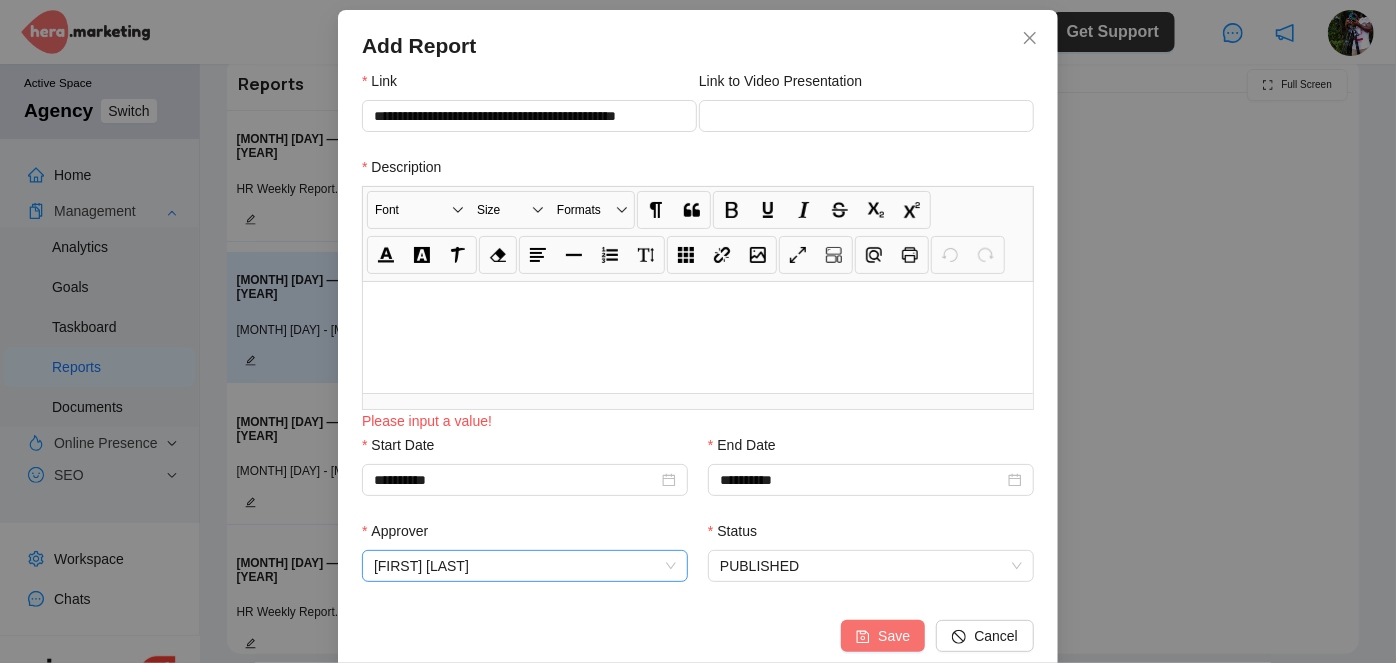 scroll, scrollTop: 138, scrollLeft: 0, axis: vertical 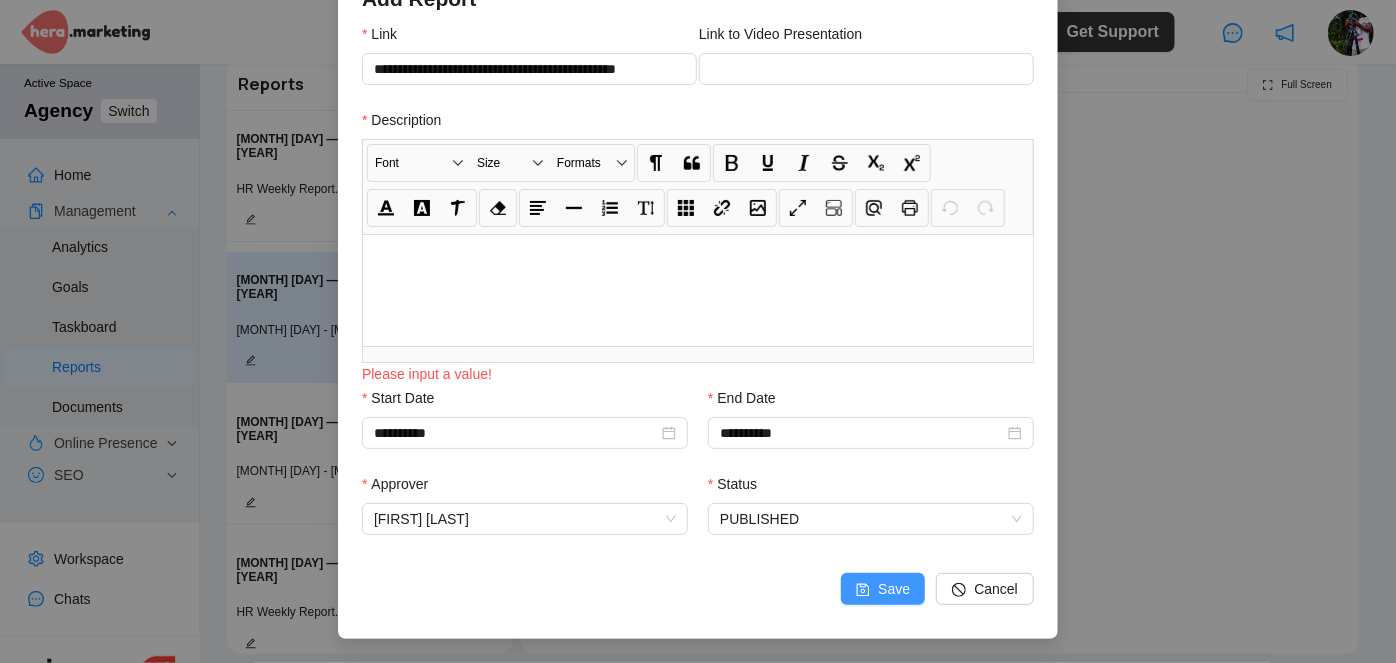 click on "Save" at bounding box center (883, 589) 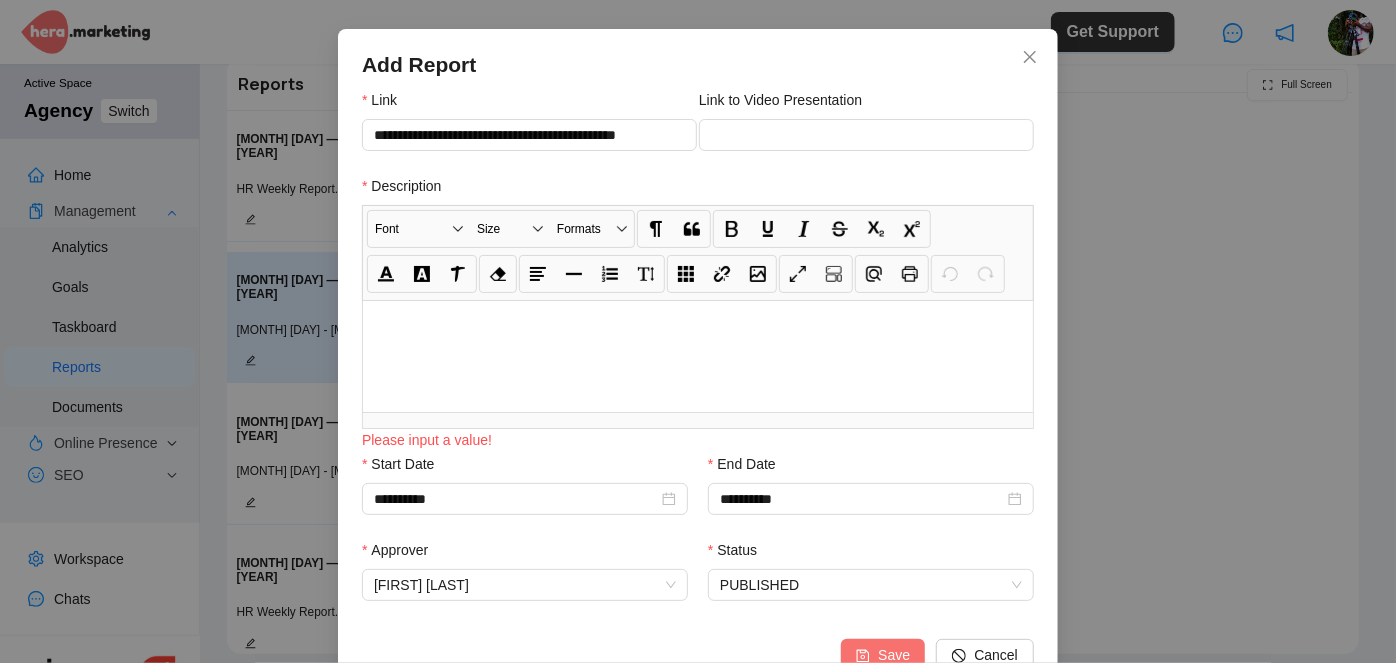 scroll, scrollTop: 0, scrollLeft: 0, axis: both 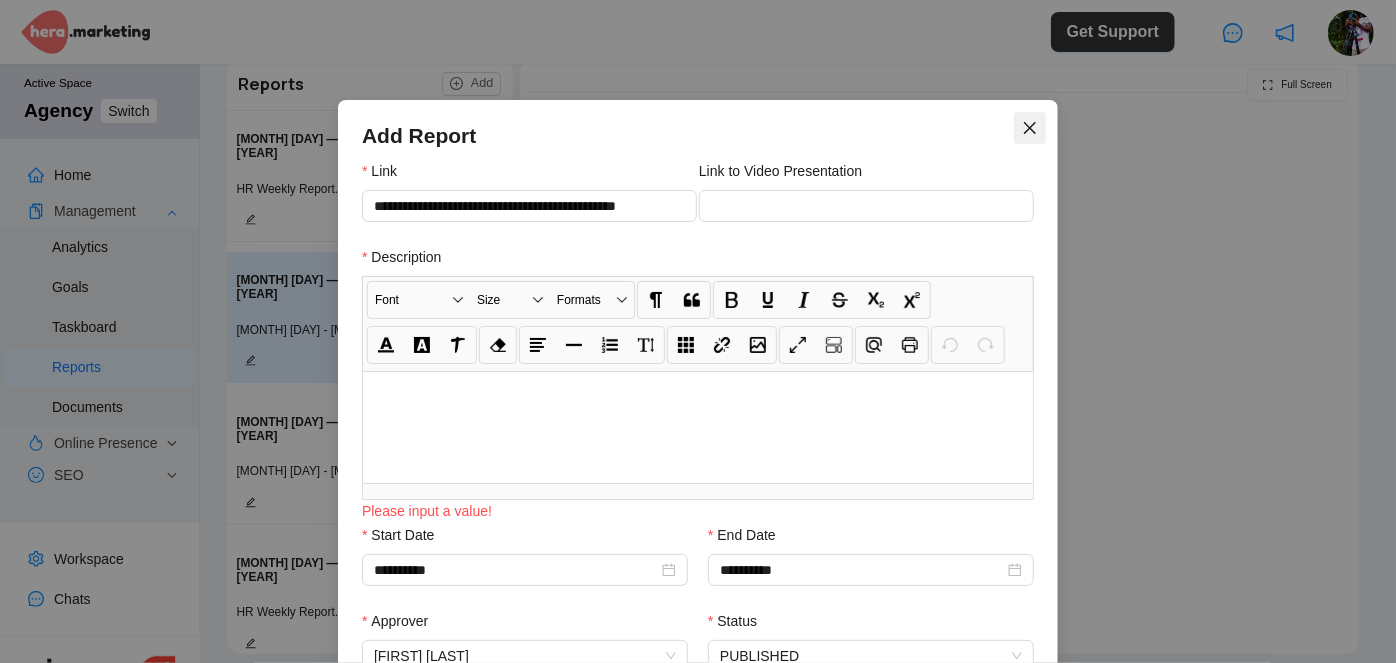 click 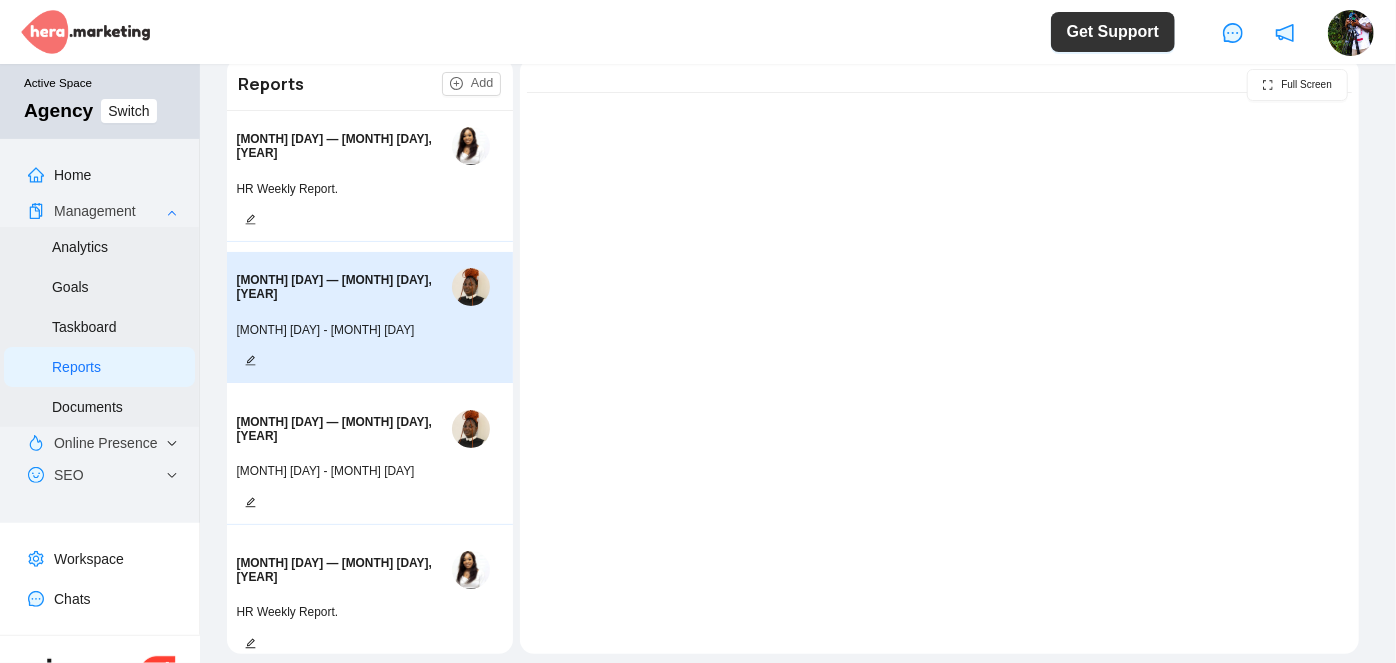 scroll, scrollTop: 0, scrollLeft: 0, axis: both 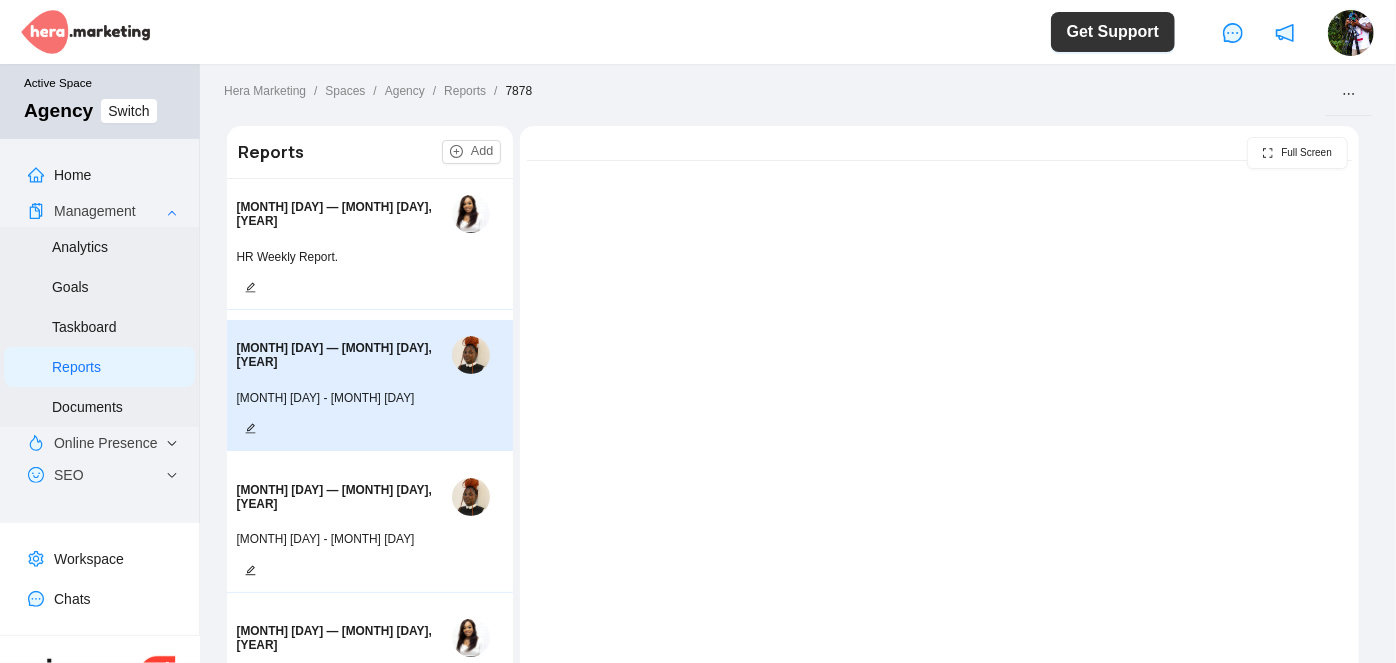 click on "[MONTH] [DAY] — [MONTH] [DAY], [YEAR]" at bounding box center [367, 354] 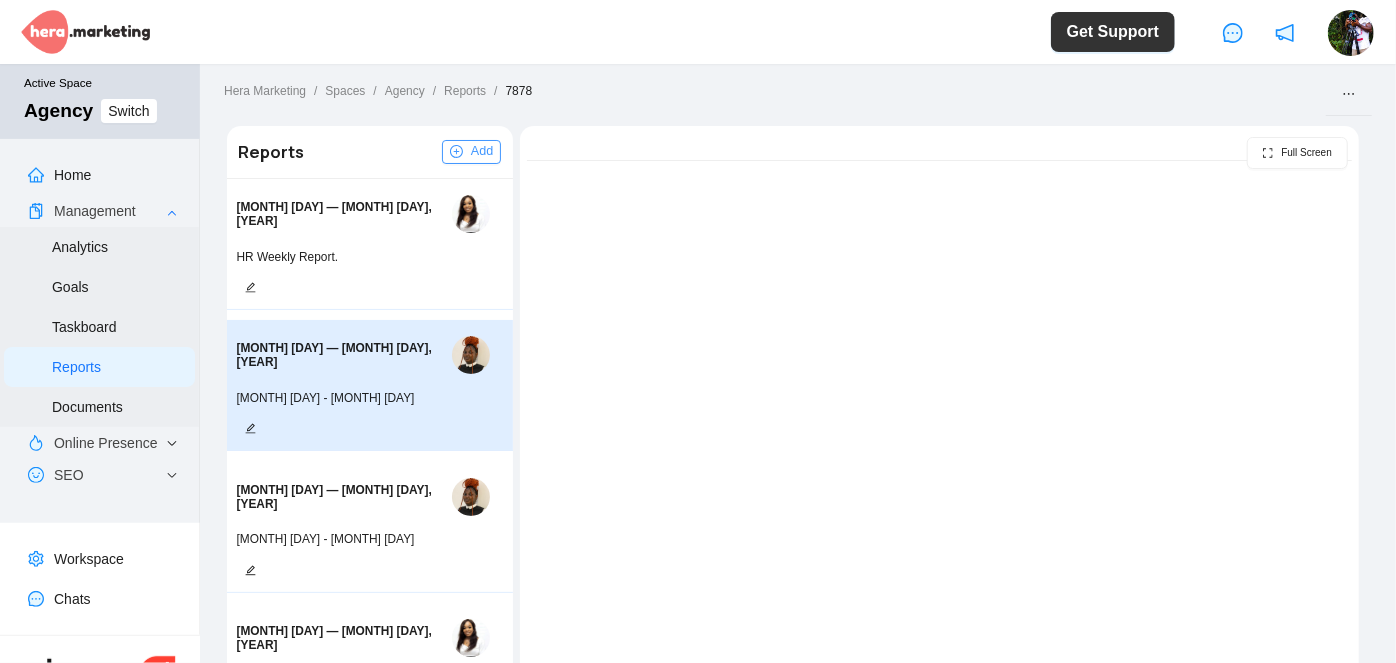 click on "Add" at bounding box center (482, 151) 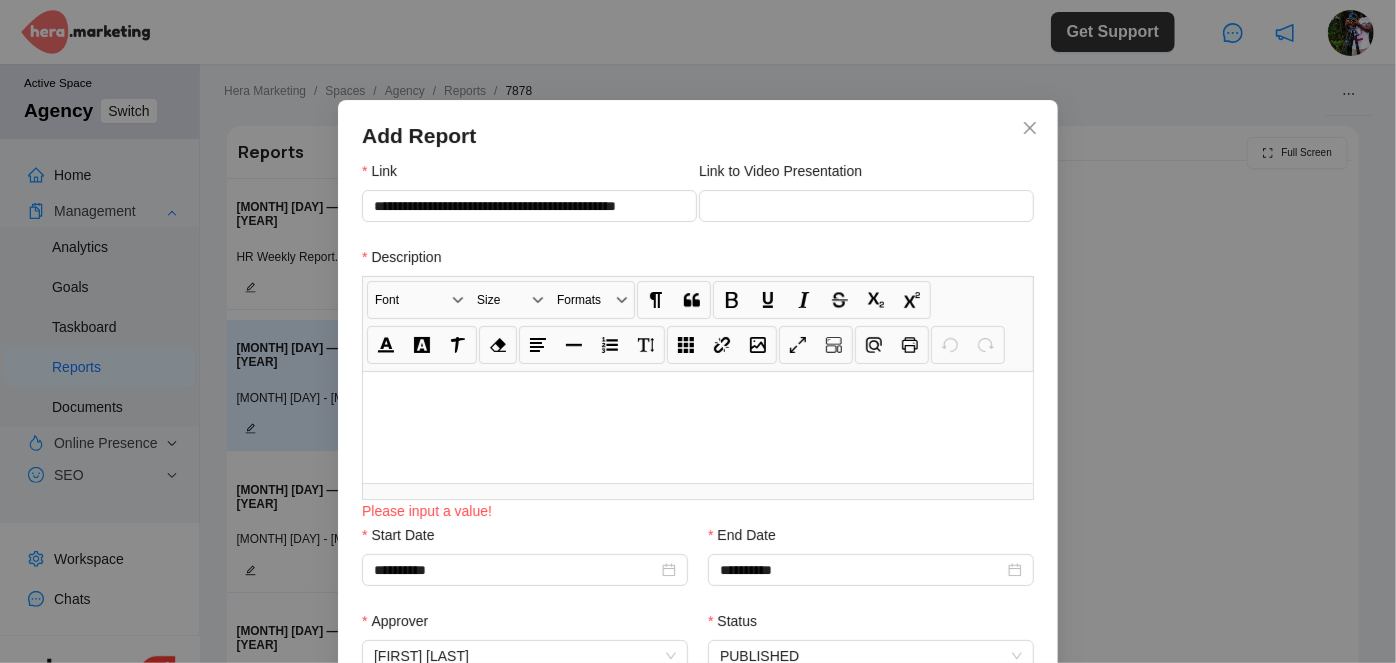 scroll, scrollTop: 100, scrollLeft: 0, axis: vertical 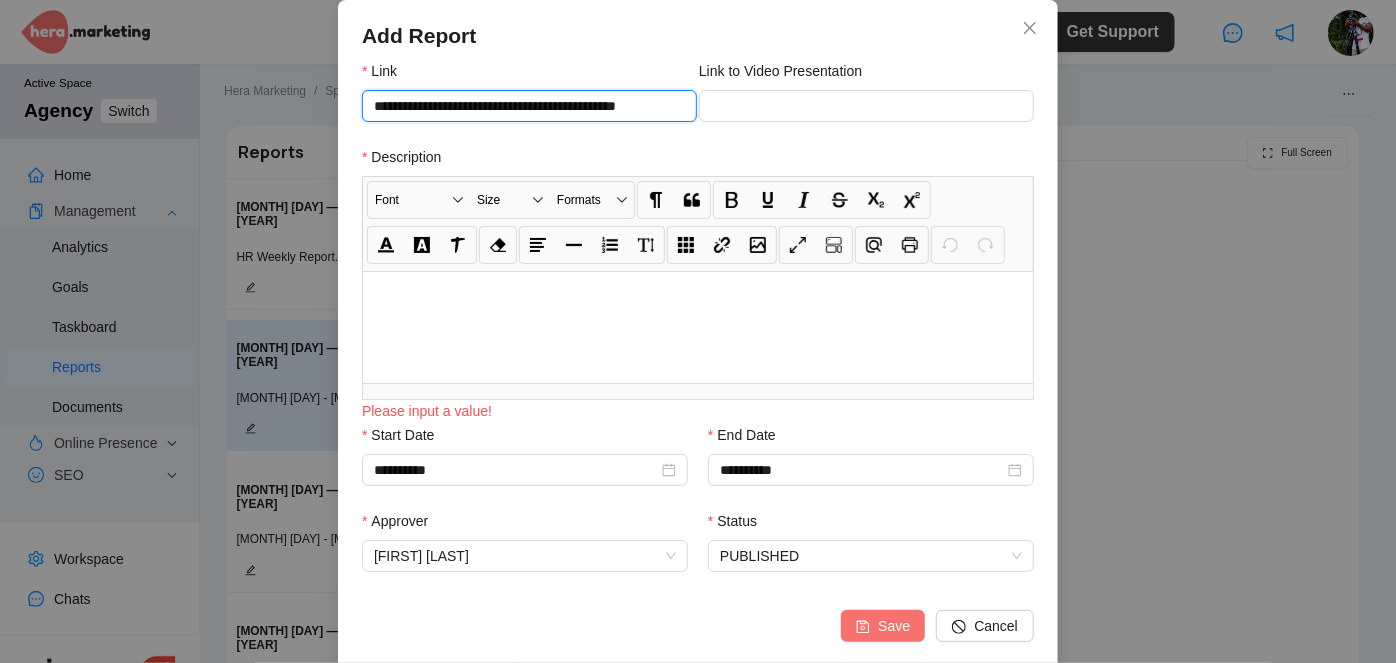 drag, startPoint x: 677, startPoint y: 104, endPoint x: 274, endPoint y: 119, distance: 403.27905 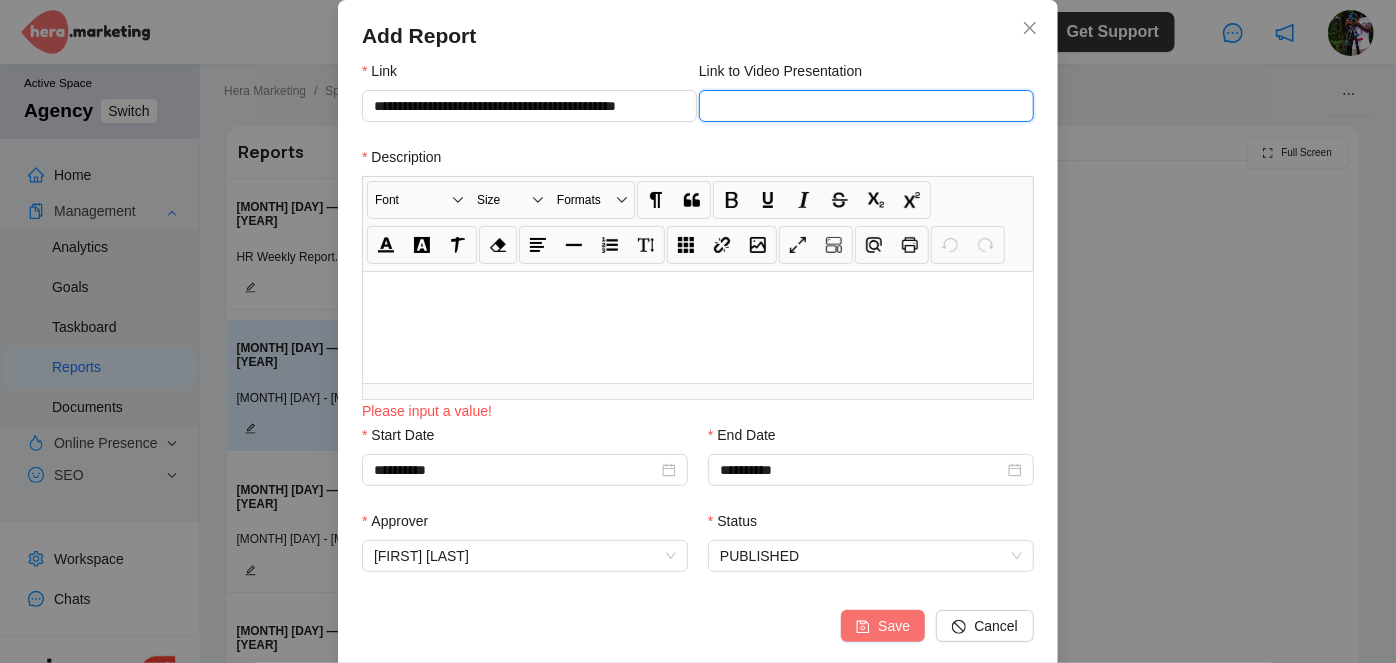 click on "Link to Video Presentation" at bounding box center (866, 106) 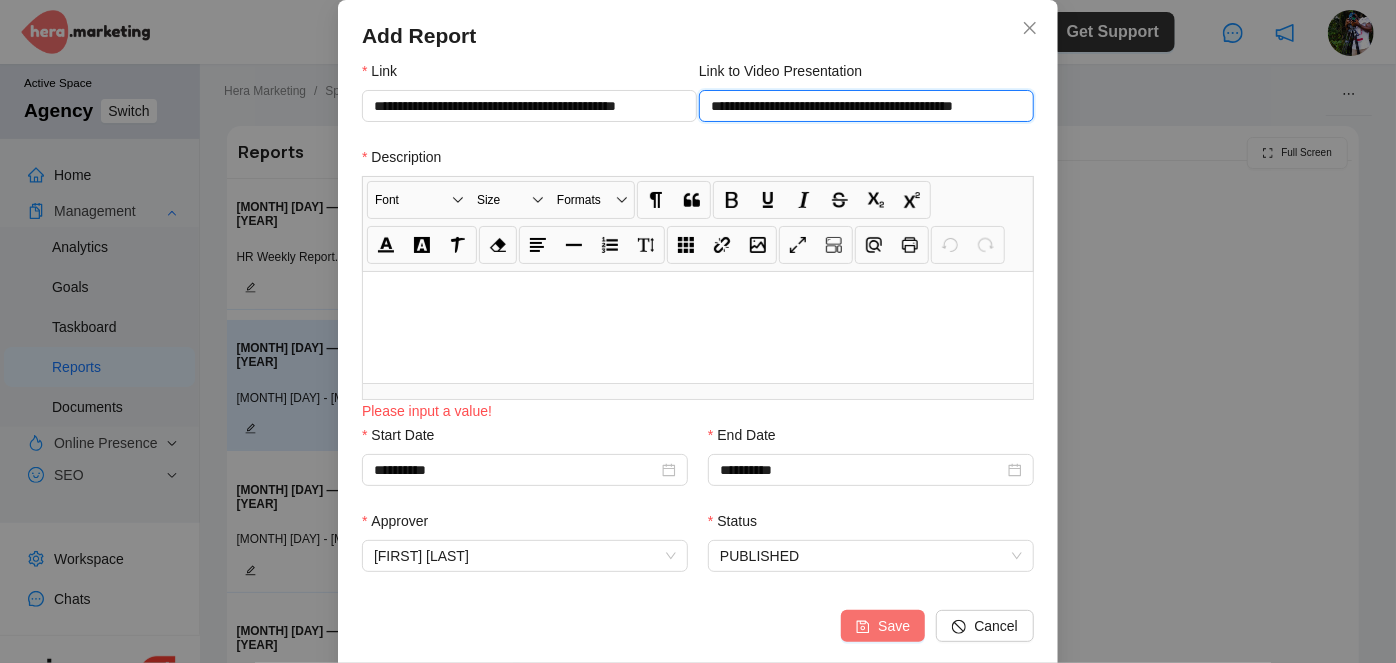type on "**********" 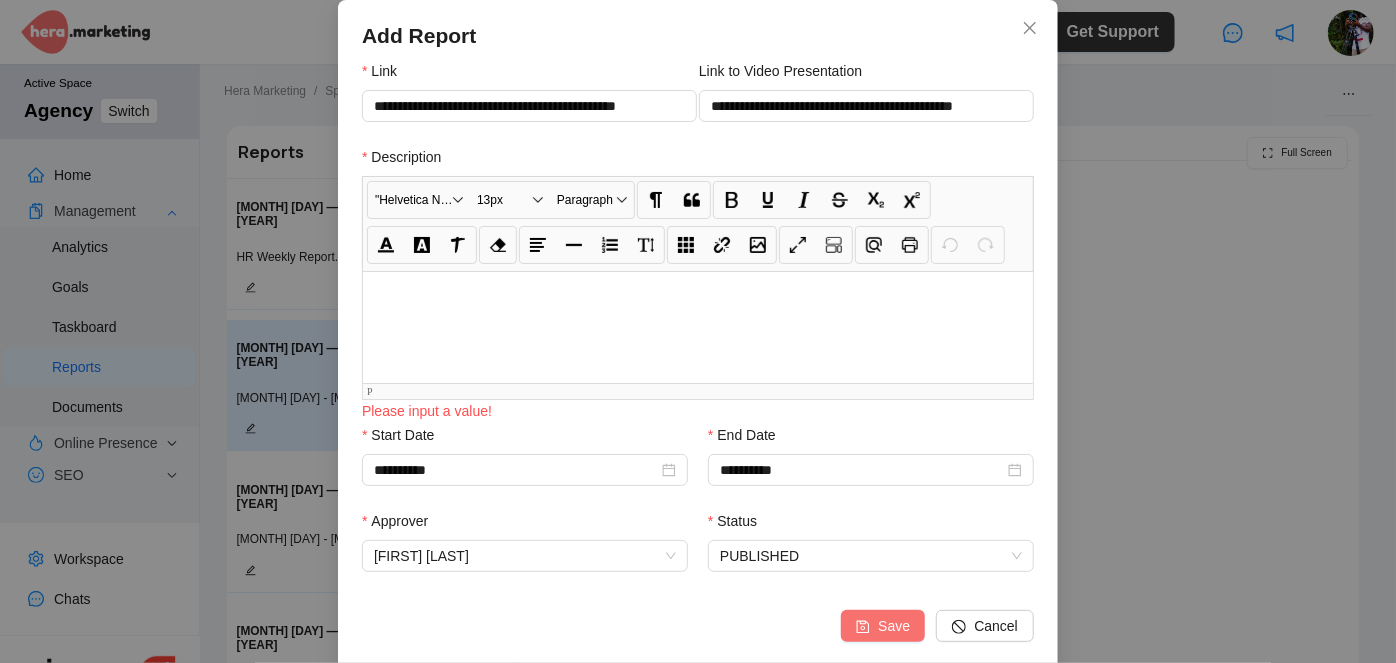 click at bounding box center [698, 327] 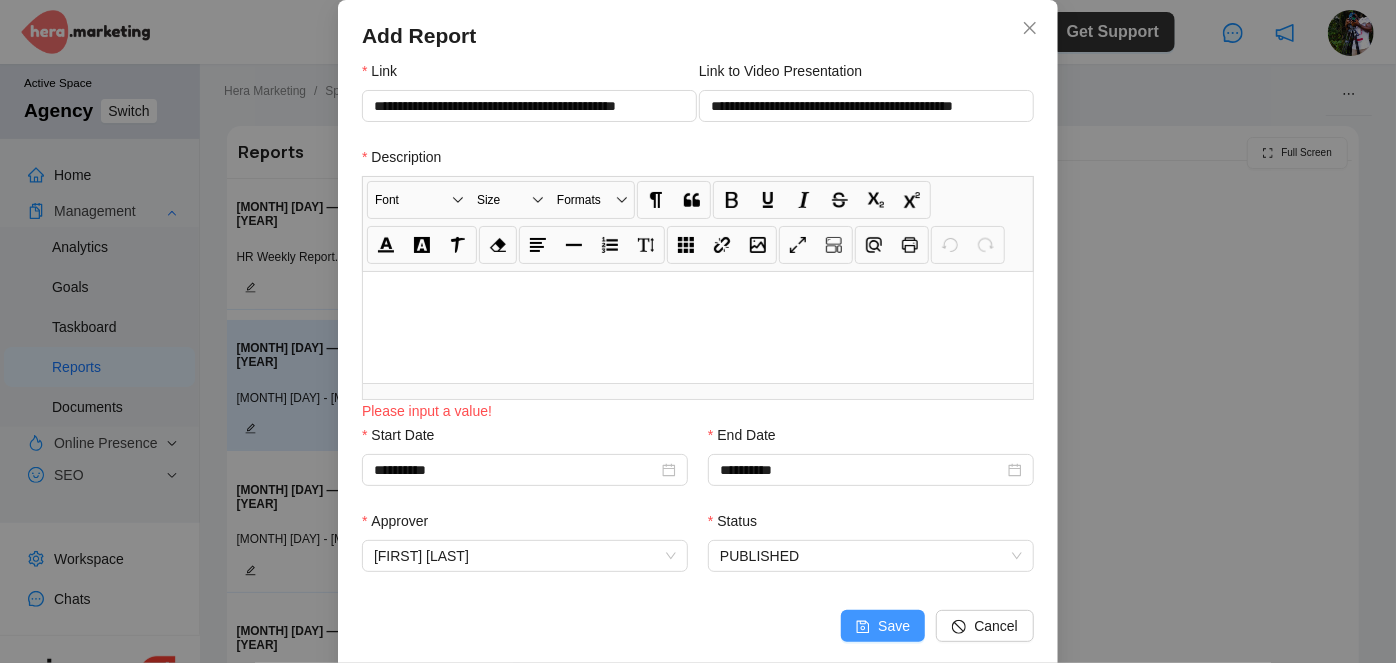 click on "Save" at bounding box center (894, 626) 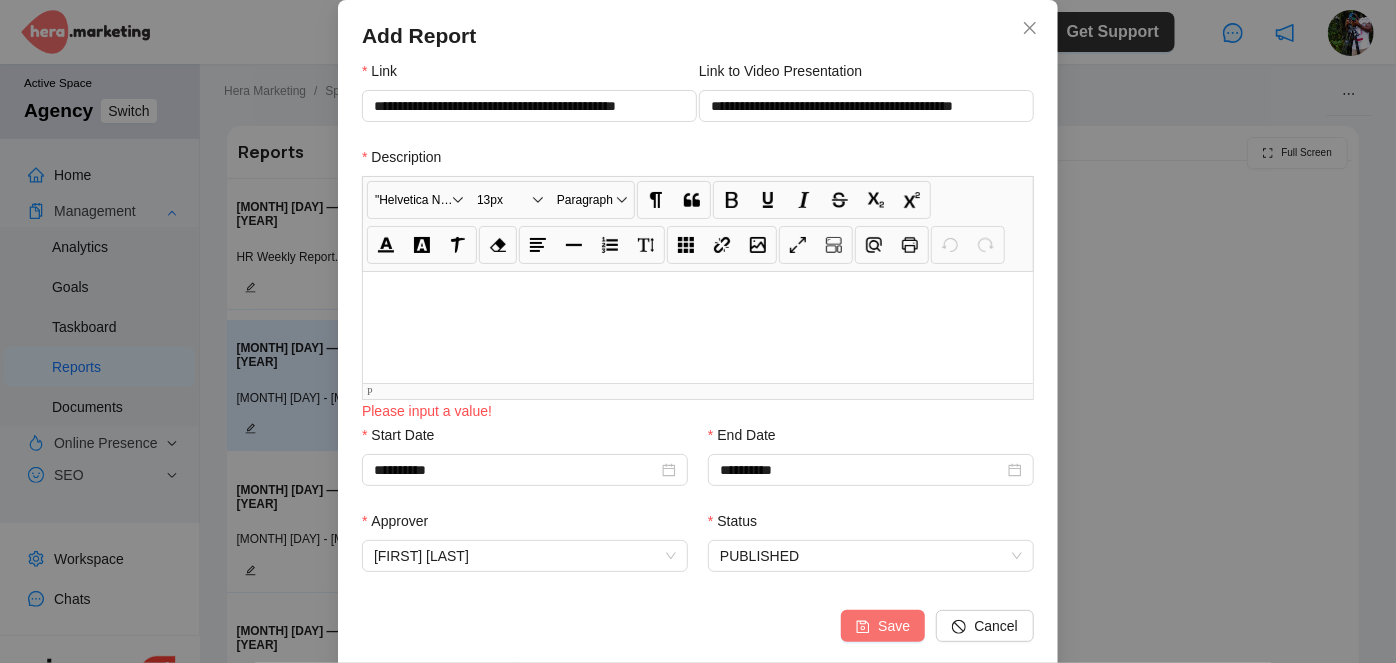 click at bounding box center [698, 327] 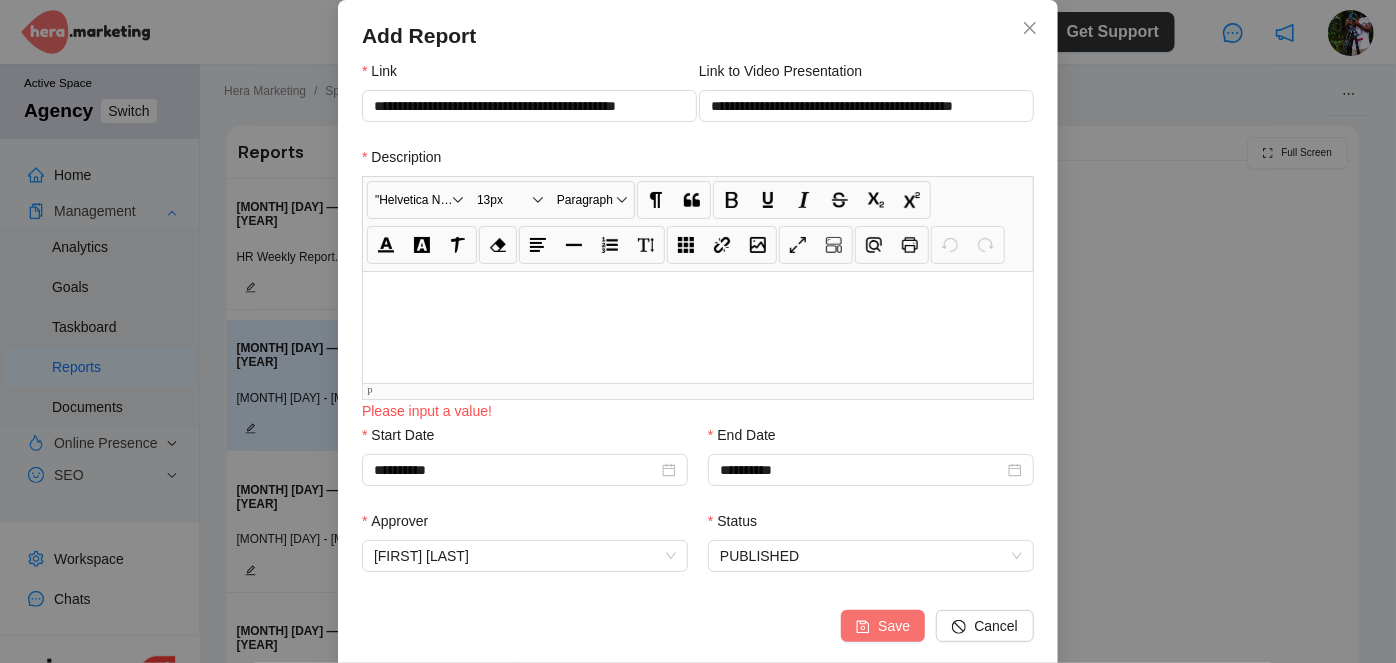 type 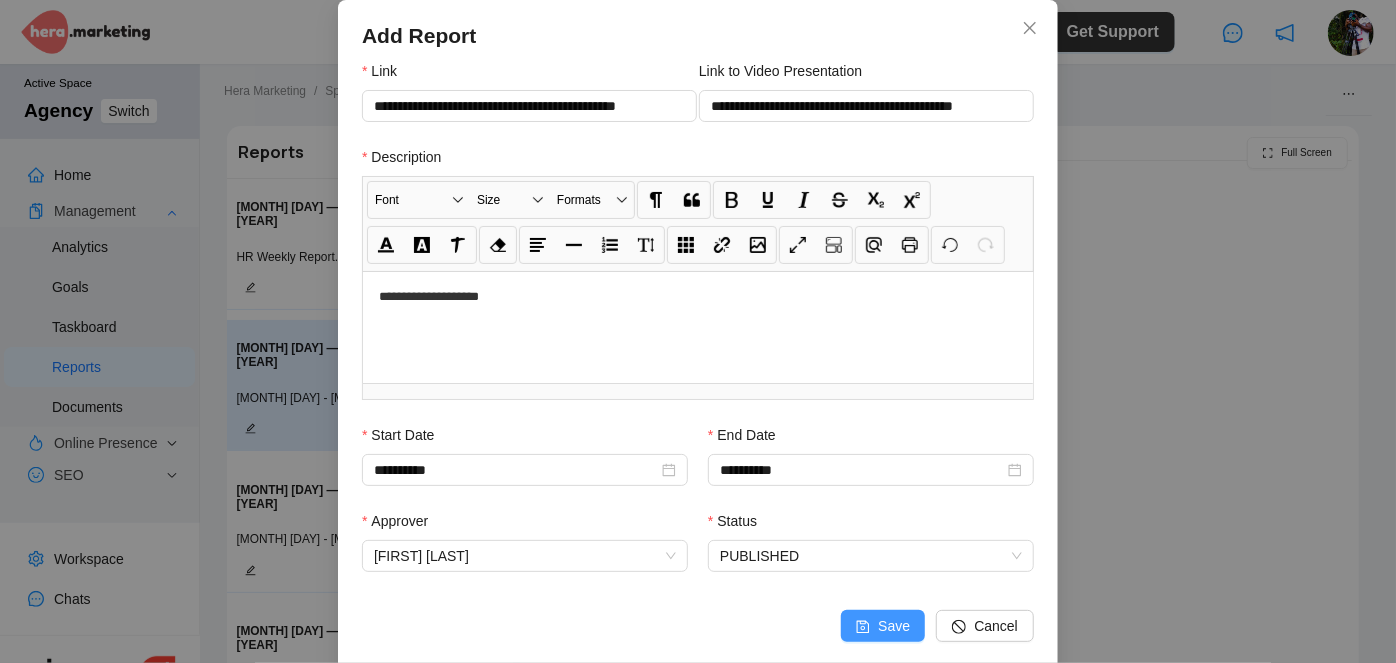 click on "Save" at bounding box center (883, 626) 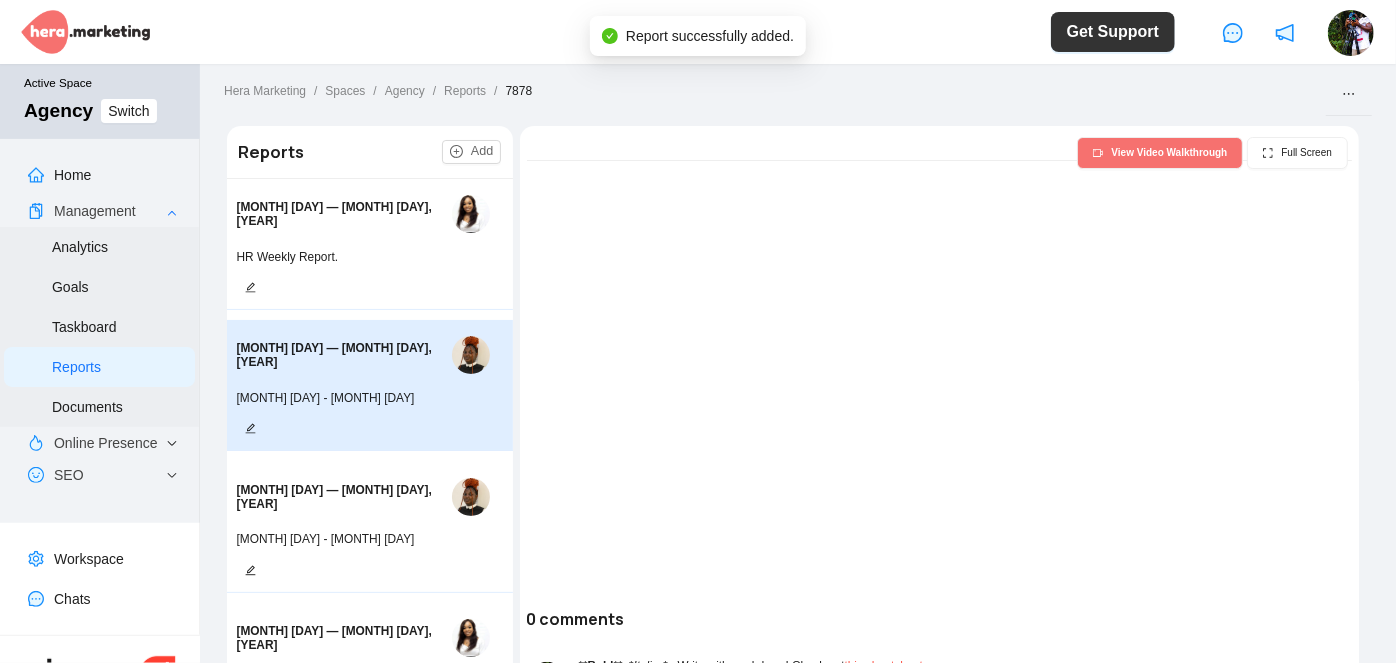scroll, scrollTop: 0, scrollLeft: 0, axis: both 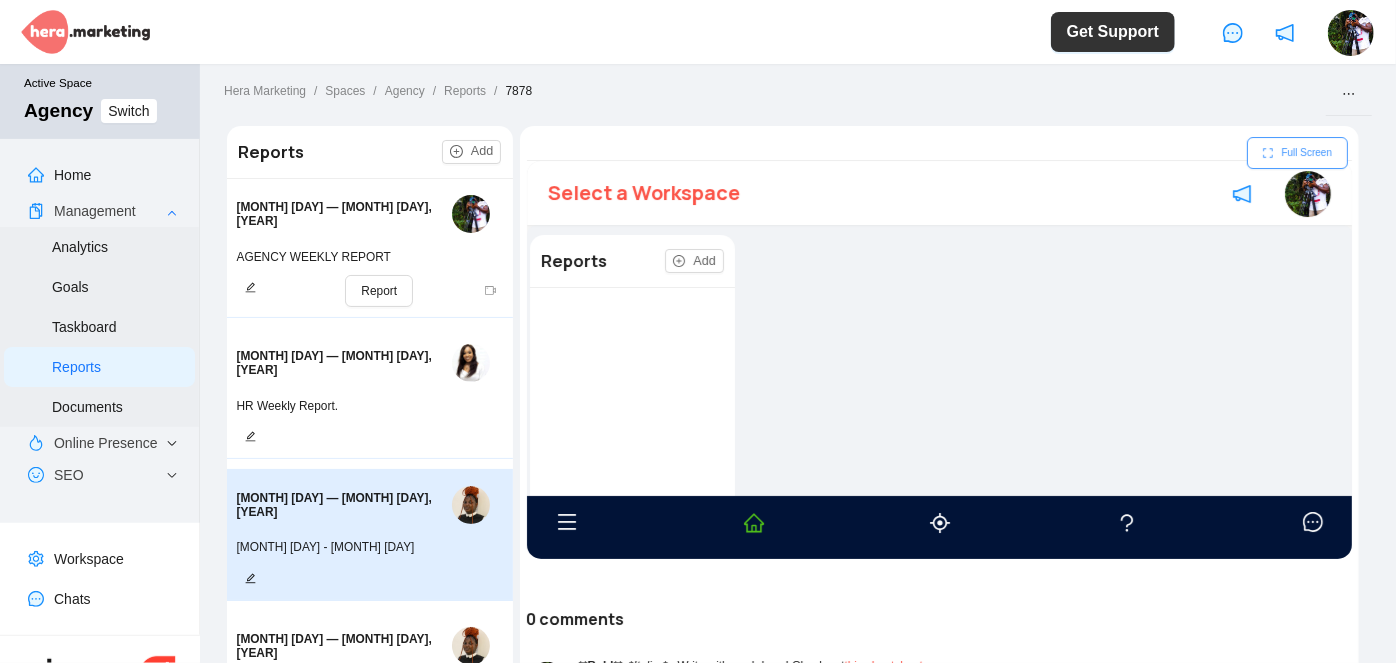 click on "Full Screen" at bounding box center (1306, 153) 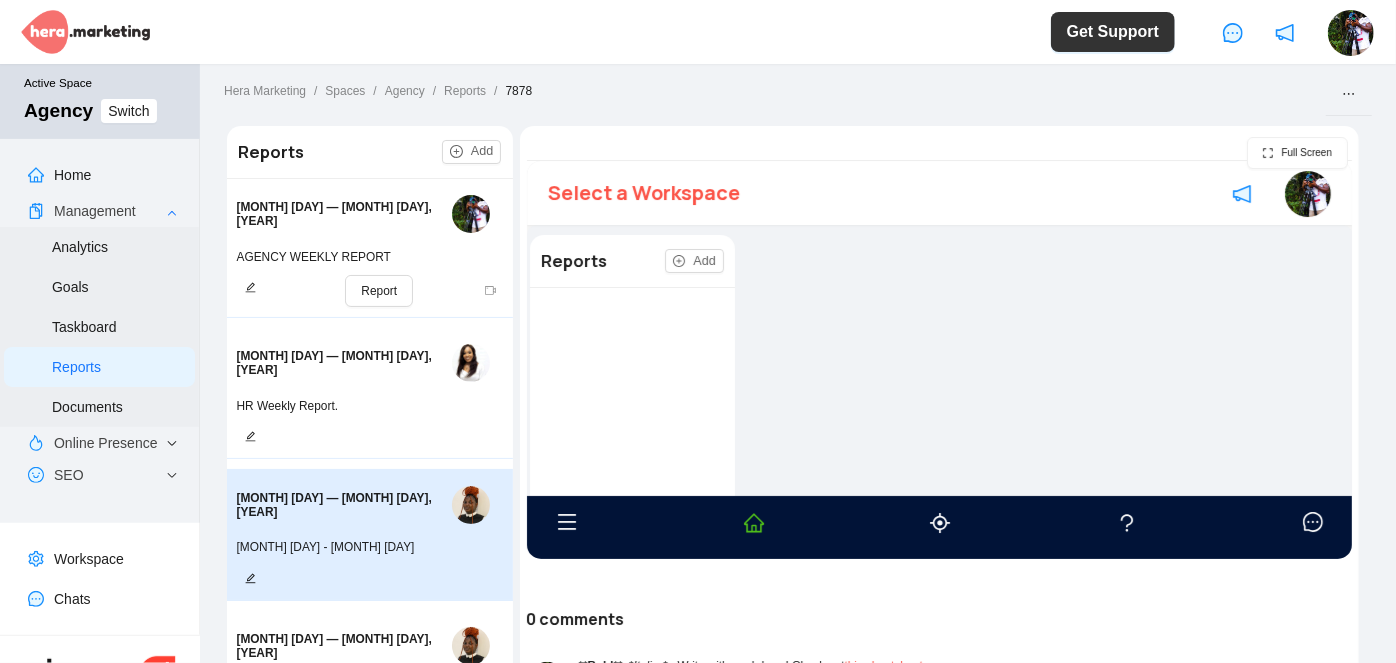 type 